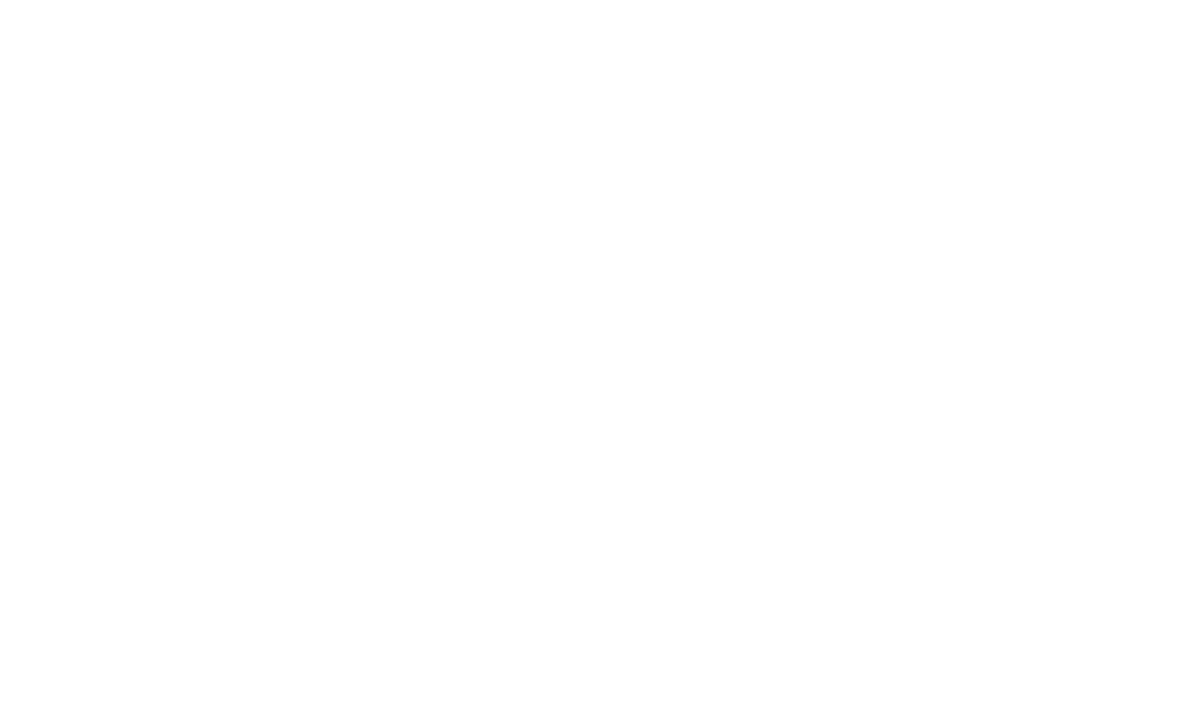 scroll, scrollTop: 0, scrollLeft: 0, axis: both 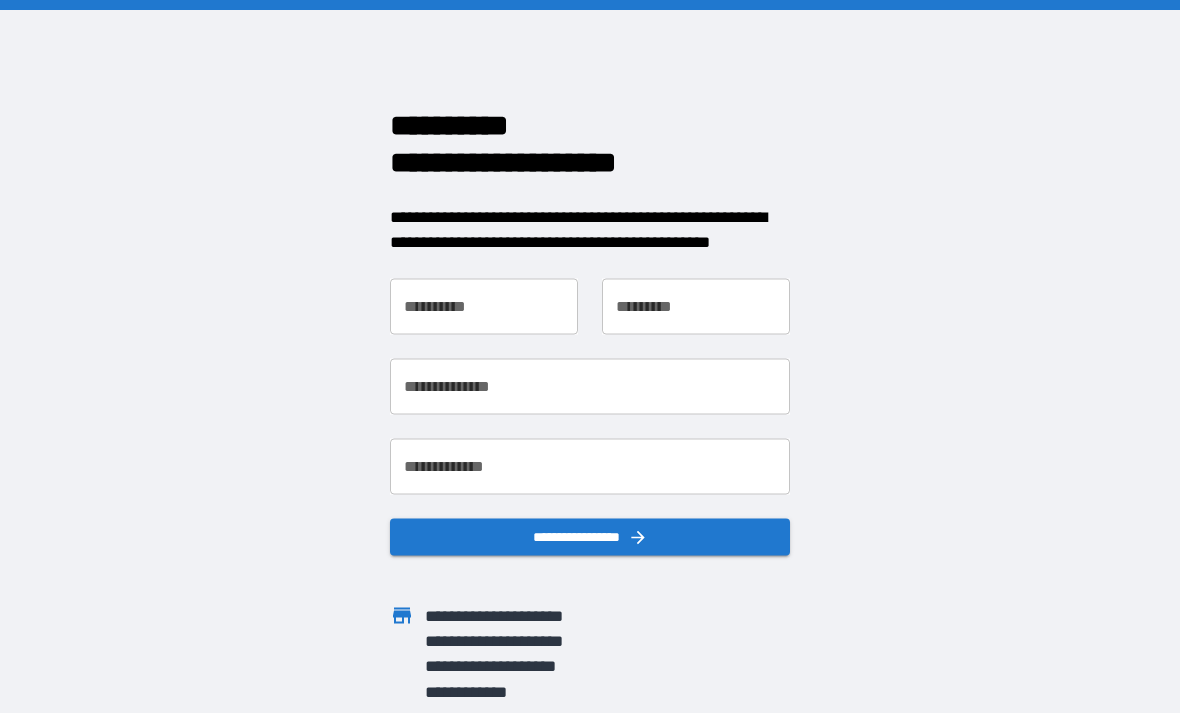 click on "**********" at bounding box center [484, 306] 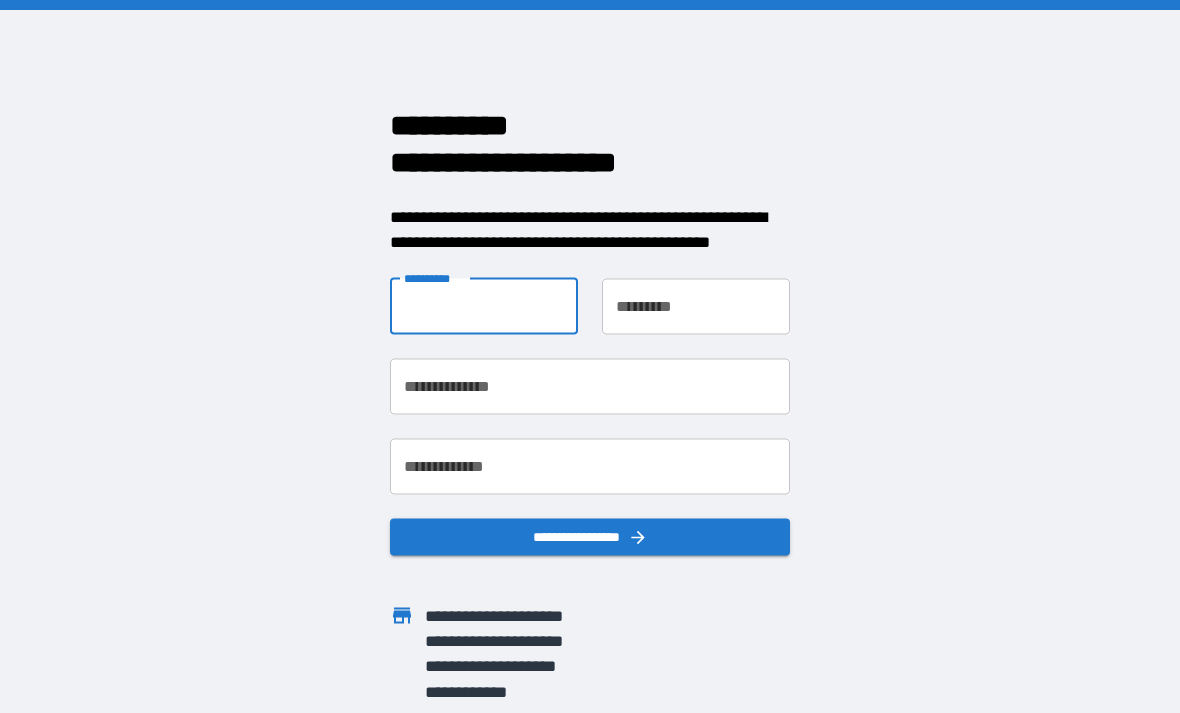 type on "*****" 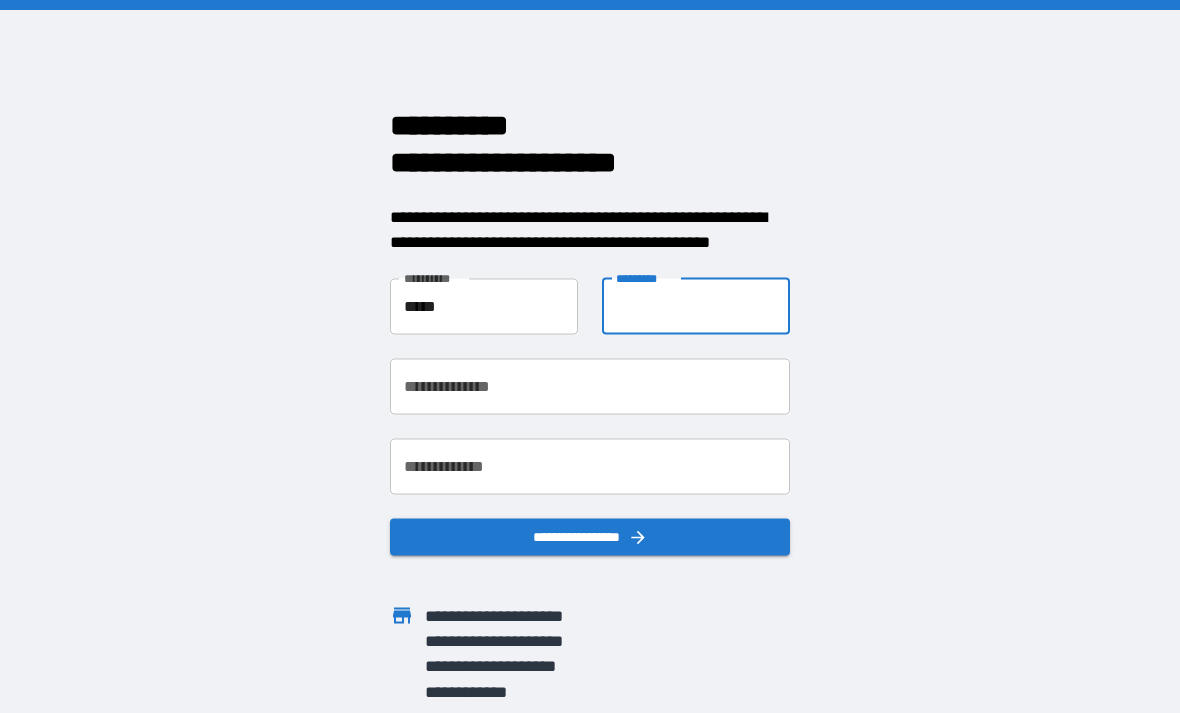 type on "******" 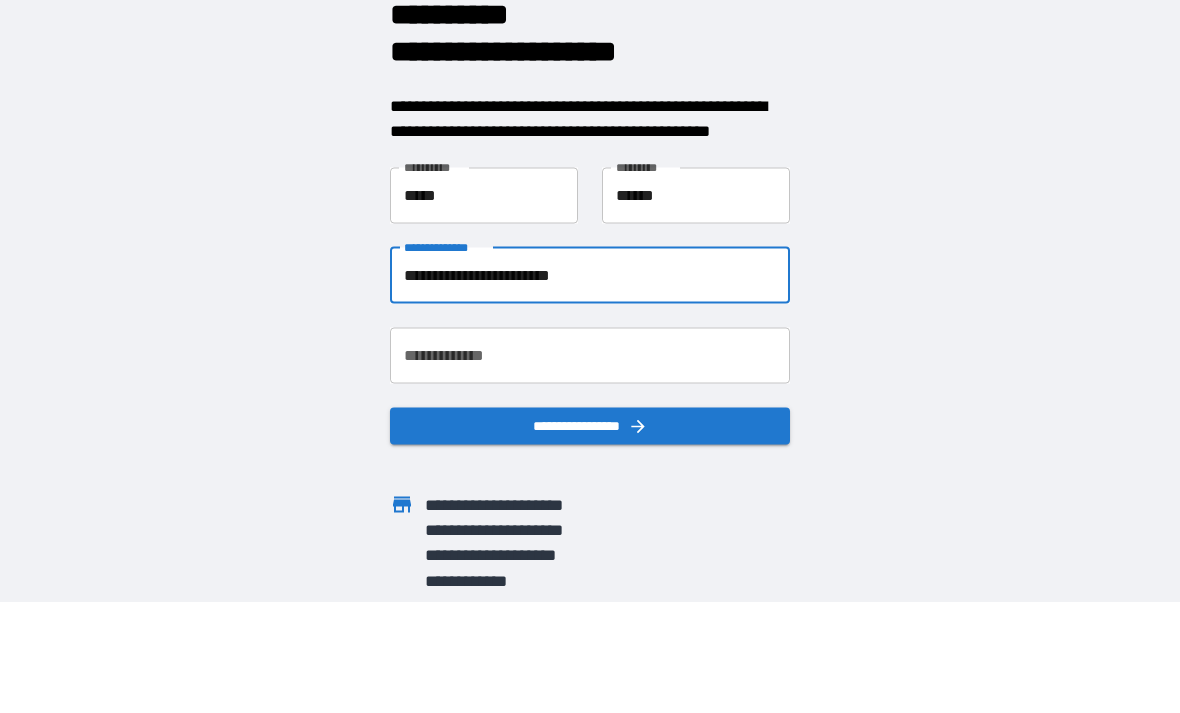 scroll, scrollTop: 64, scrollLeft: 0, axis: vertical 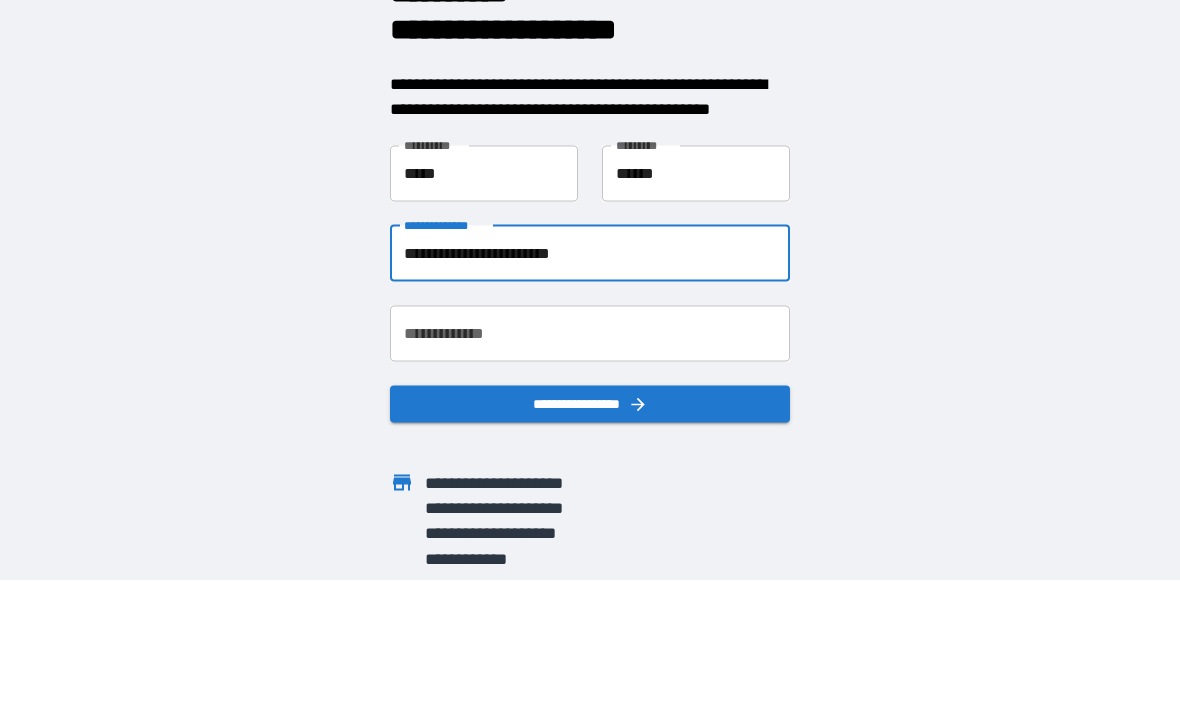 type on "**********" 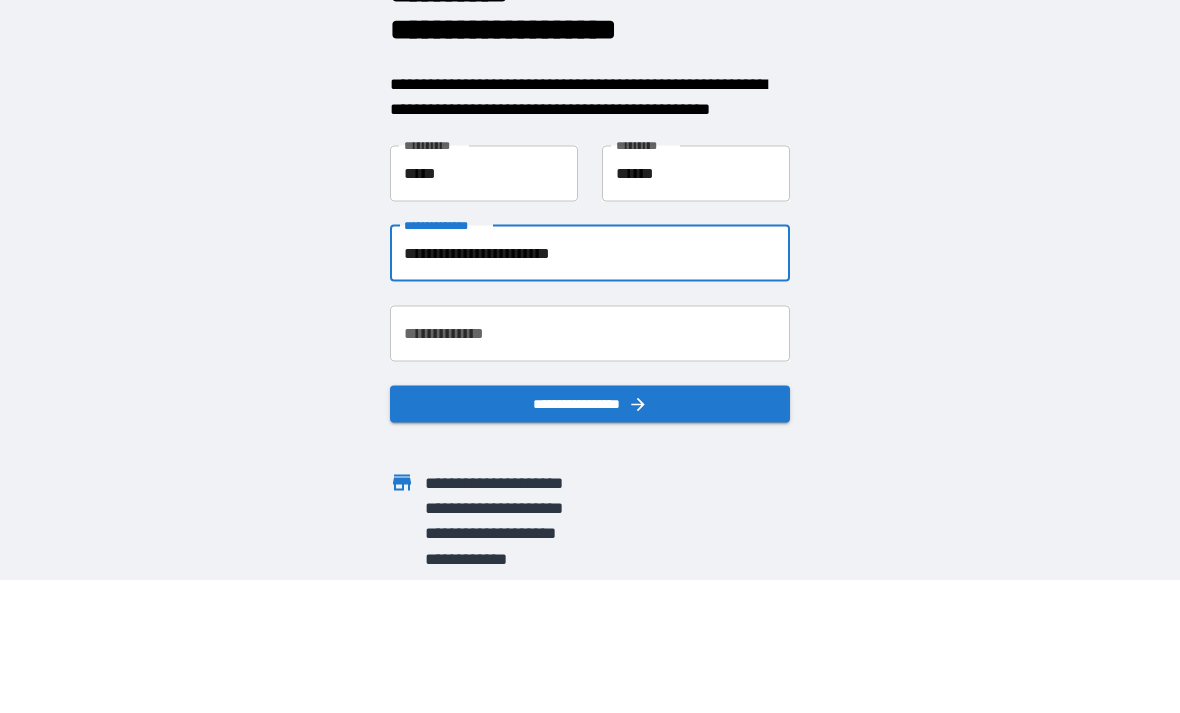 click on "**********" at bounding box center [590, 402] 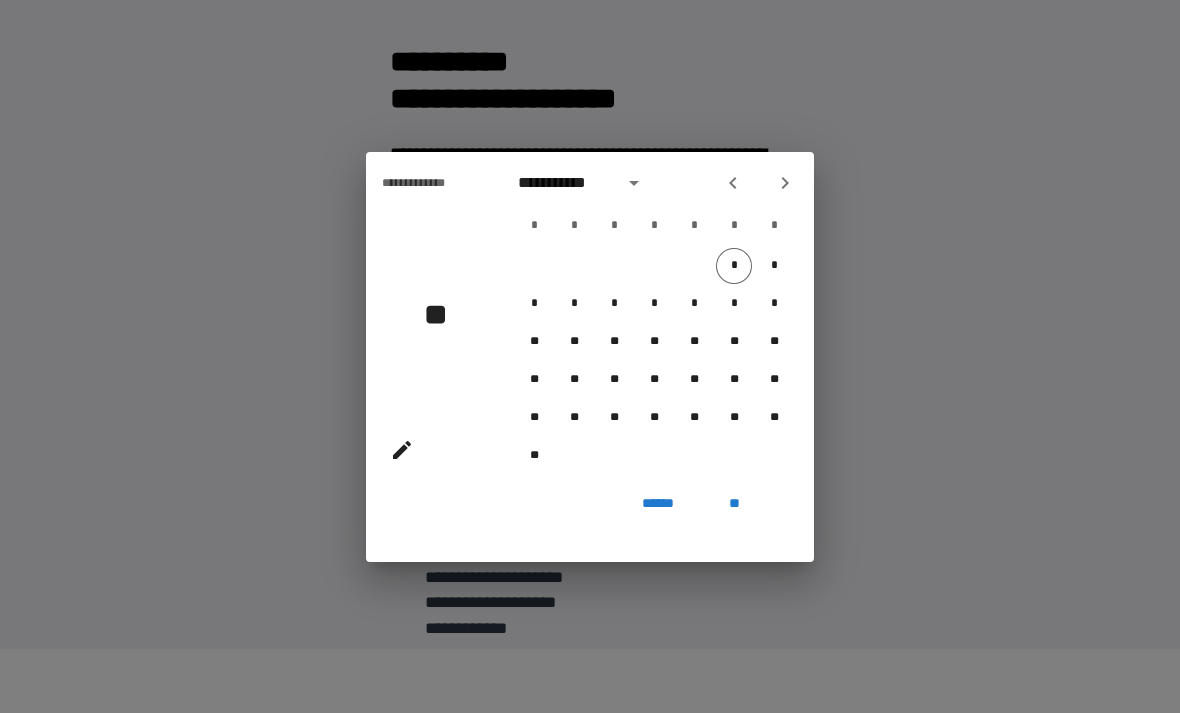 type 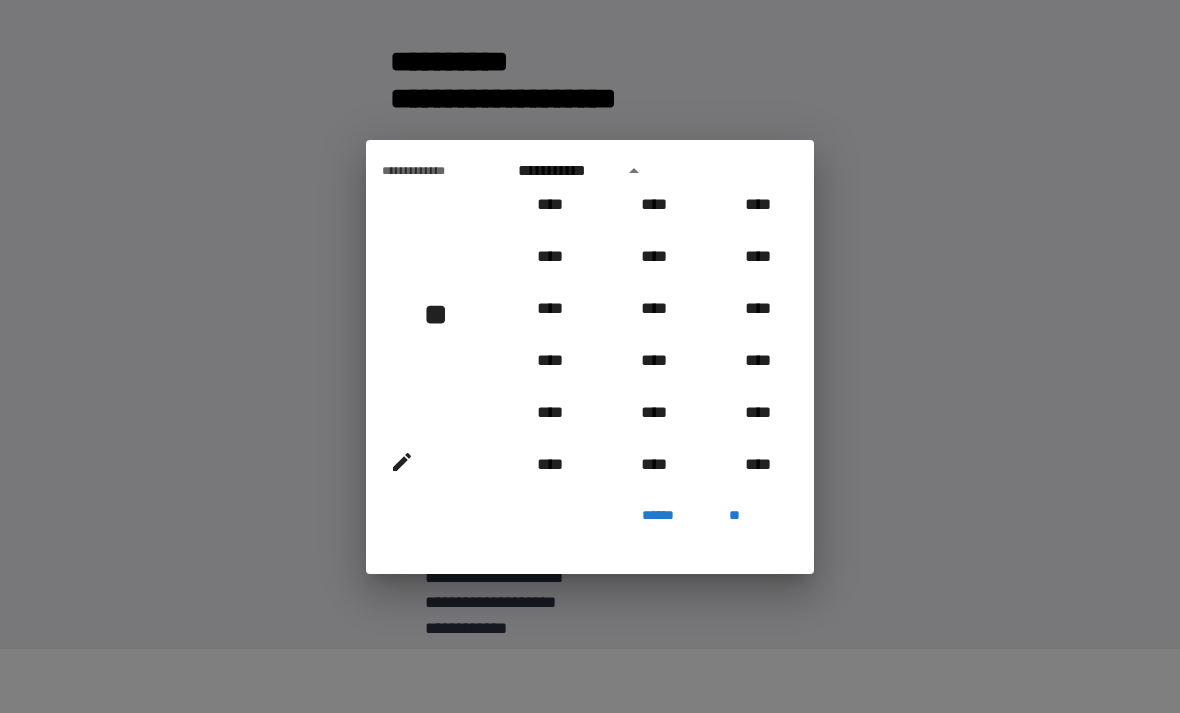 scroll, scrollTop: 1253, scrollLeft: 0, axis: vertical 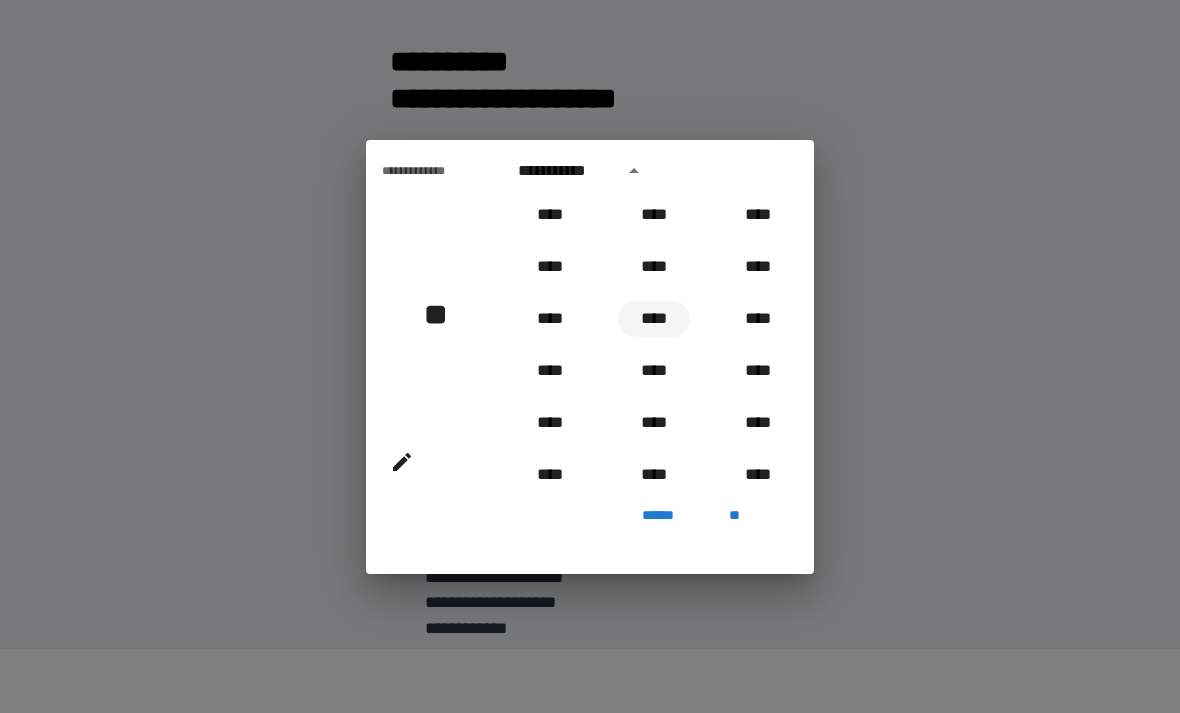 click on "****" at bounding box center (654, 319) 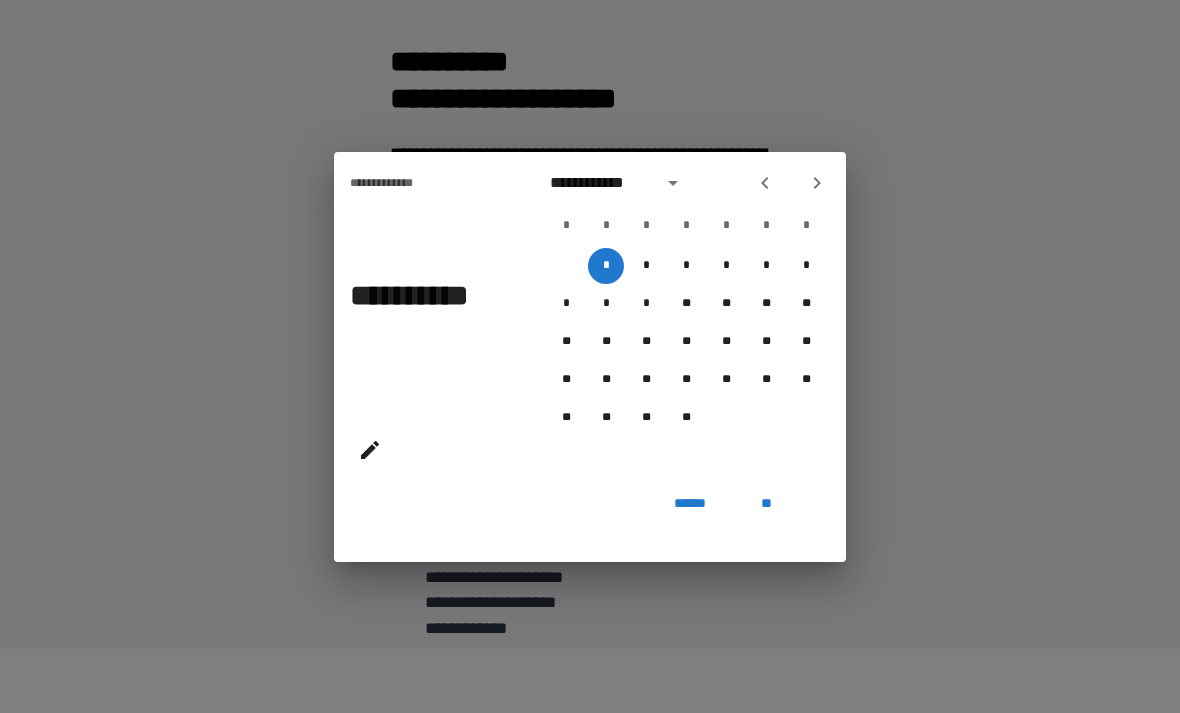 click on "**********" at bounding box center [600, 183] 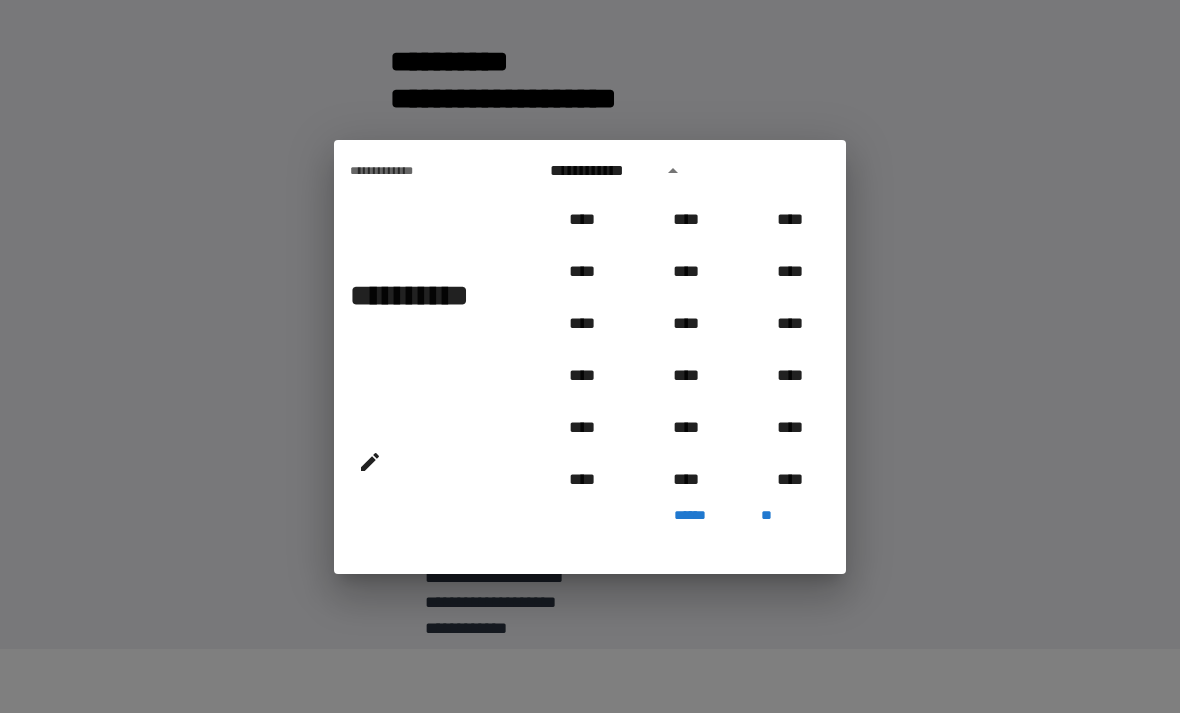 scroll, scrollTop: 1226, scrollLeft: 0, axis: vertical 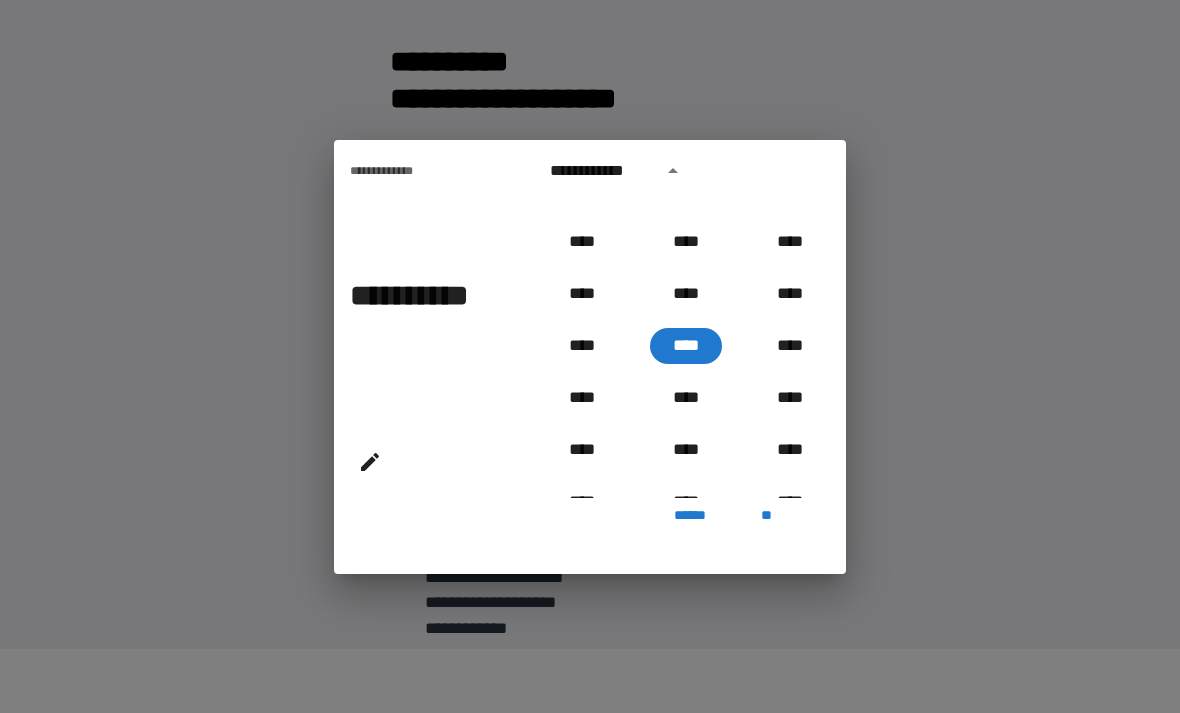 click on "**********" at bounding box center [422, 314] 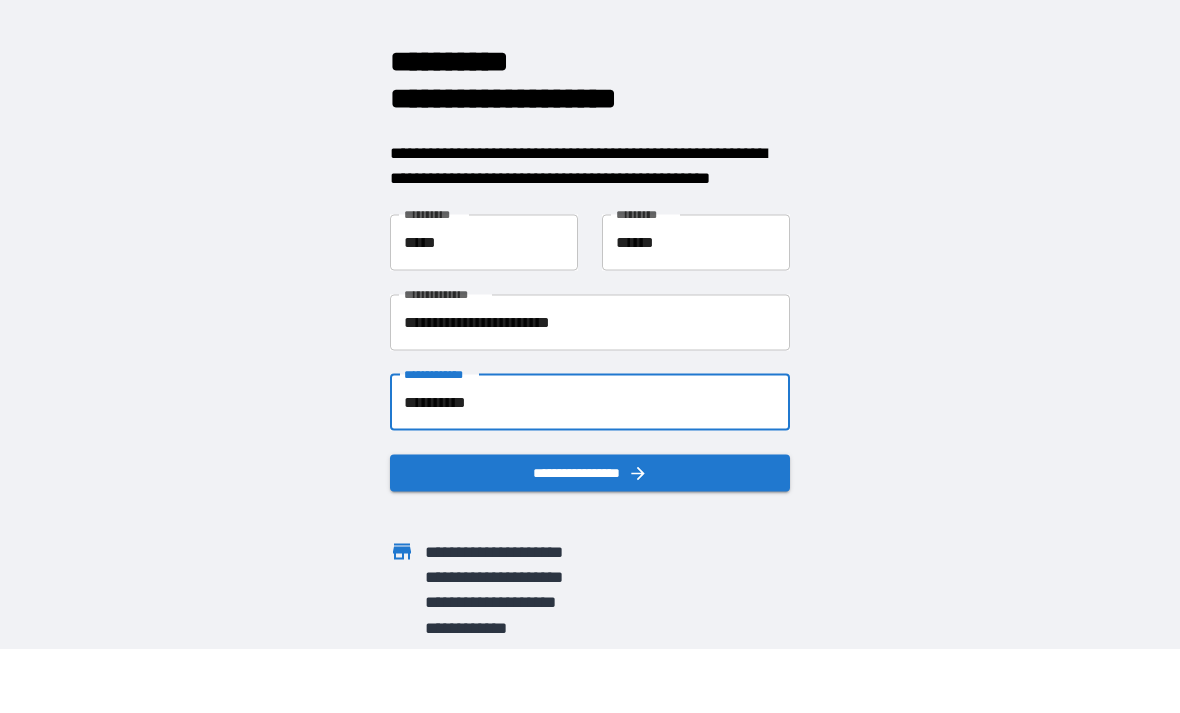 click on "**********" at bounding box center (590, 402) 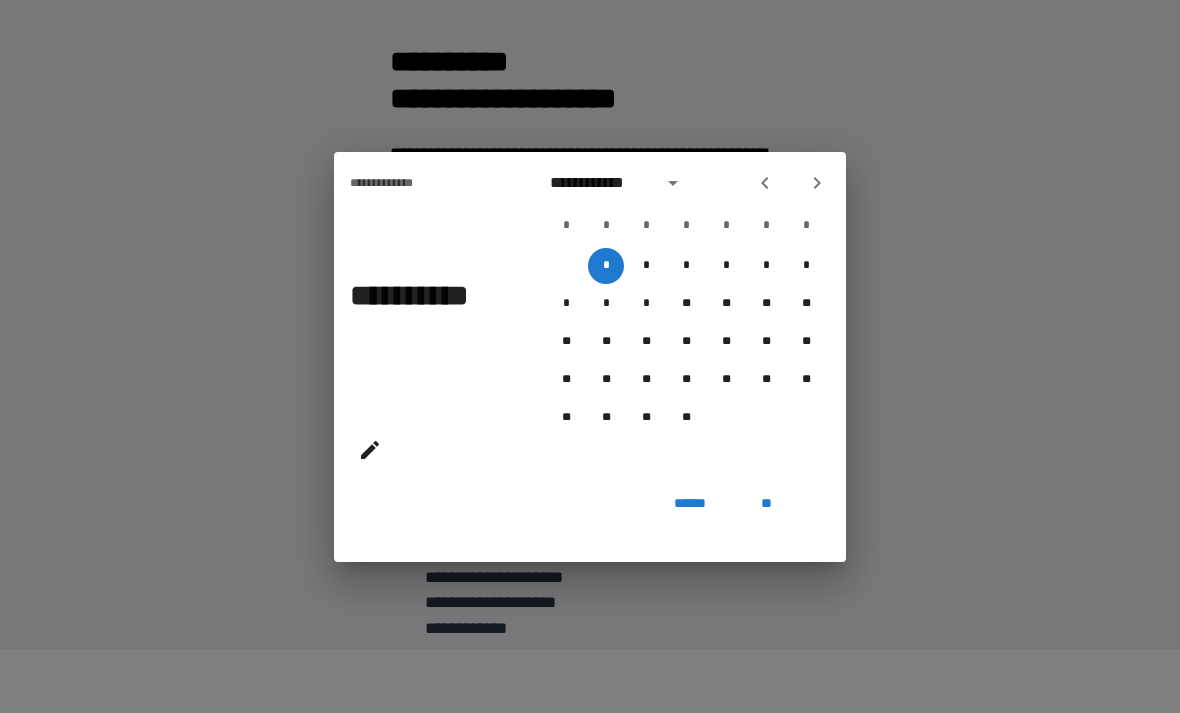 click 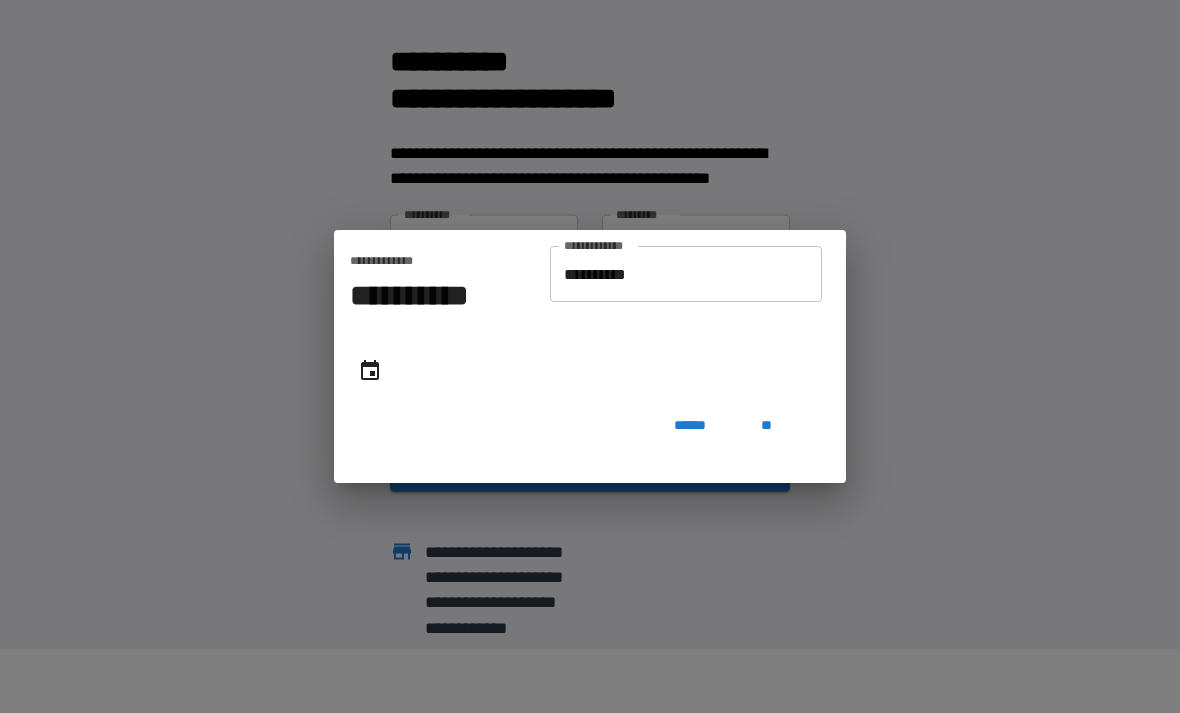 click on "**********" at bounding box center (686, 274) 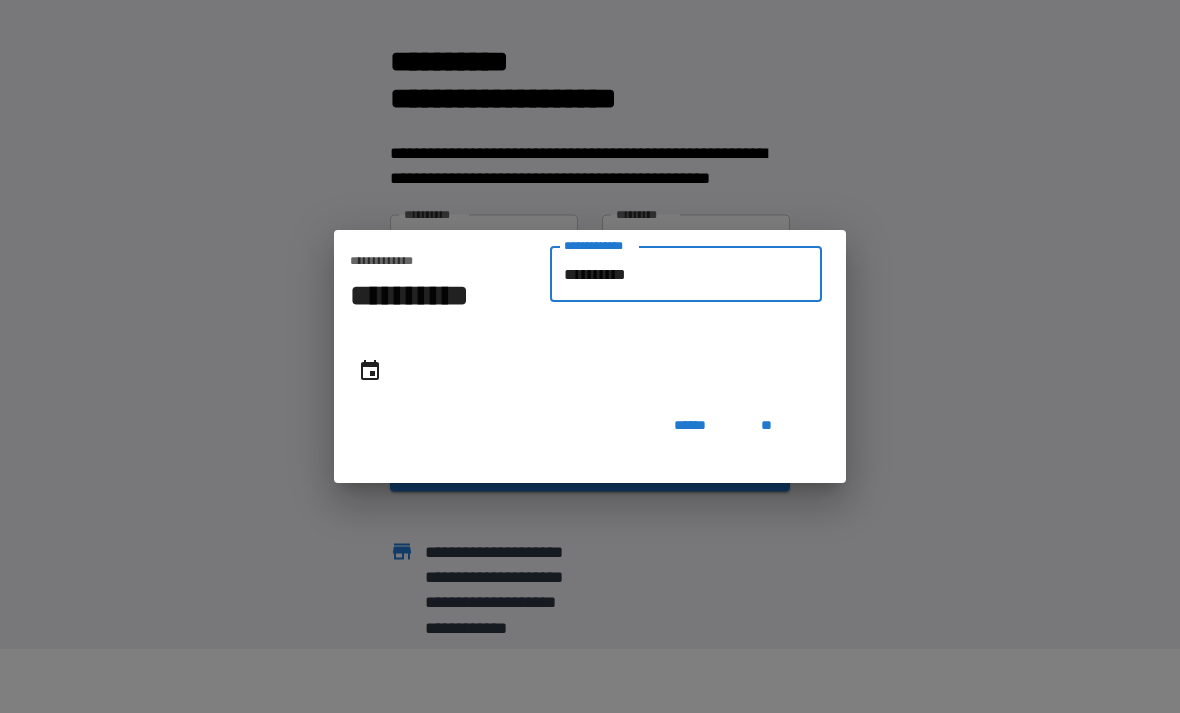 type on "**********" 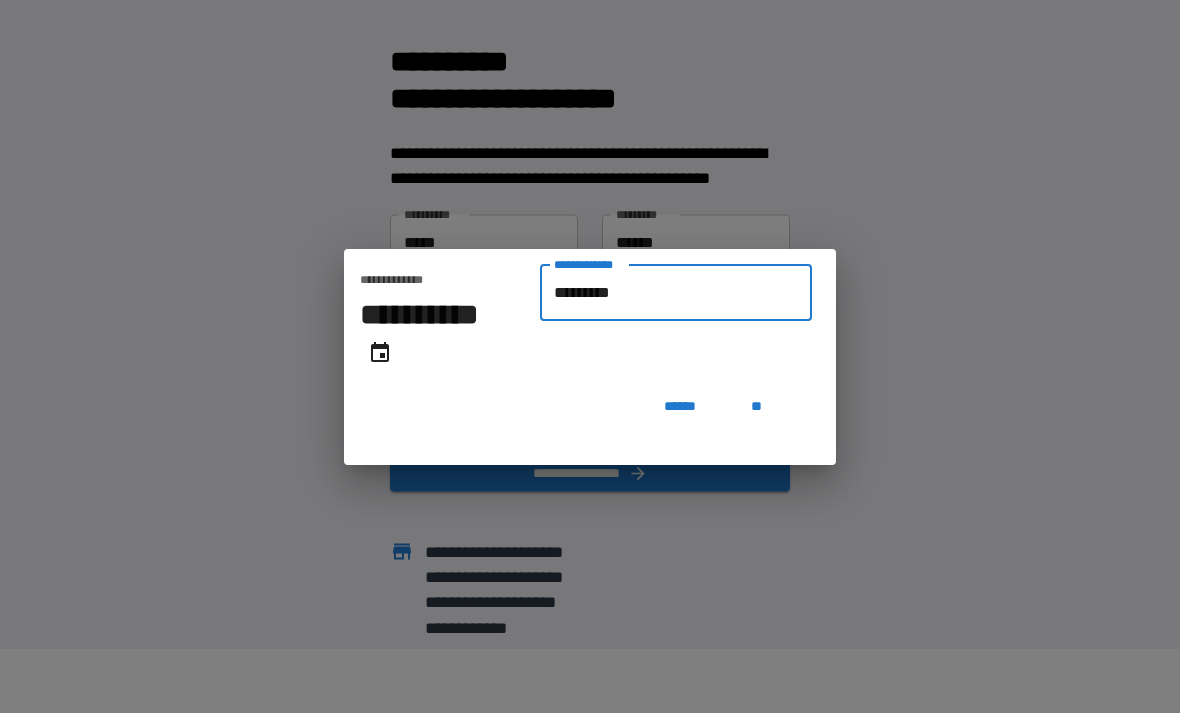 type on "**********" 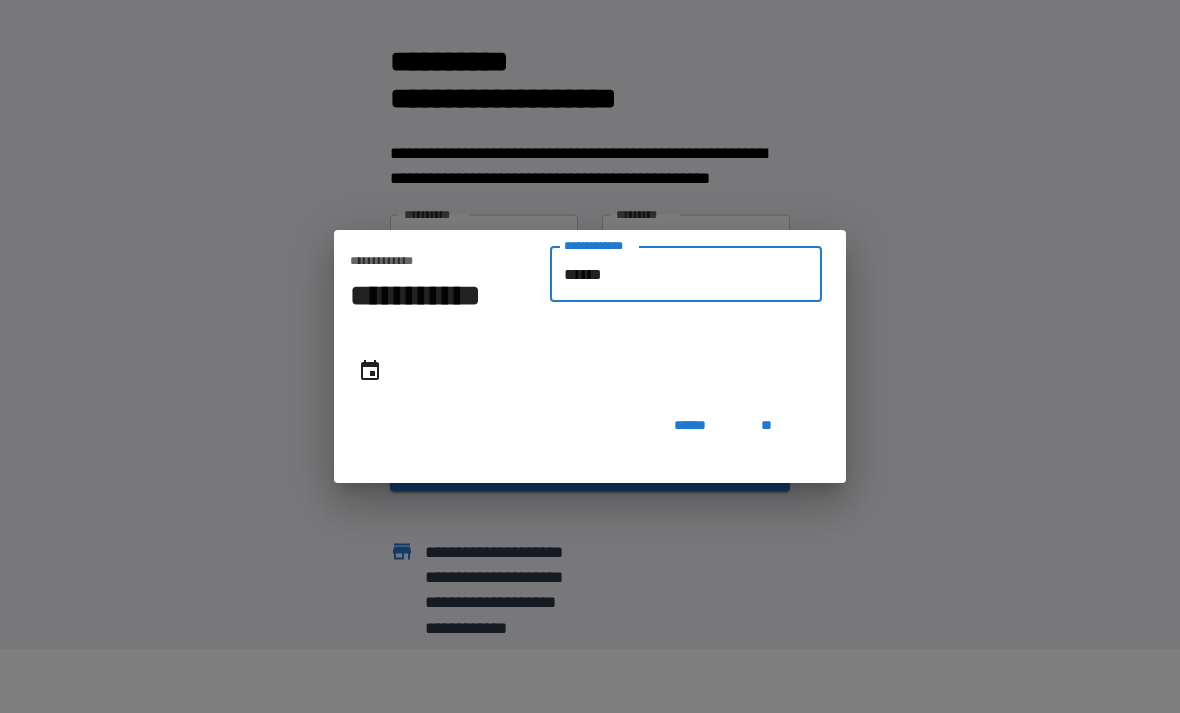 type on "*******" 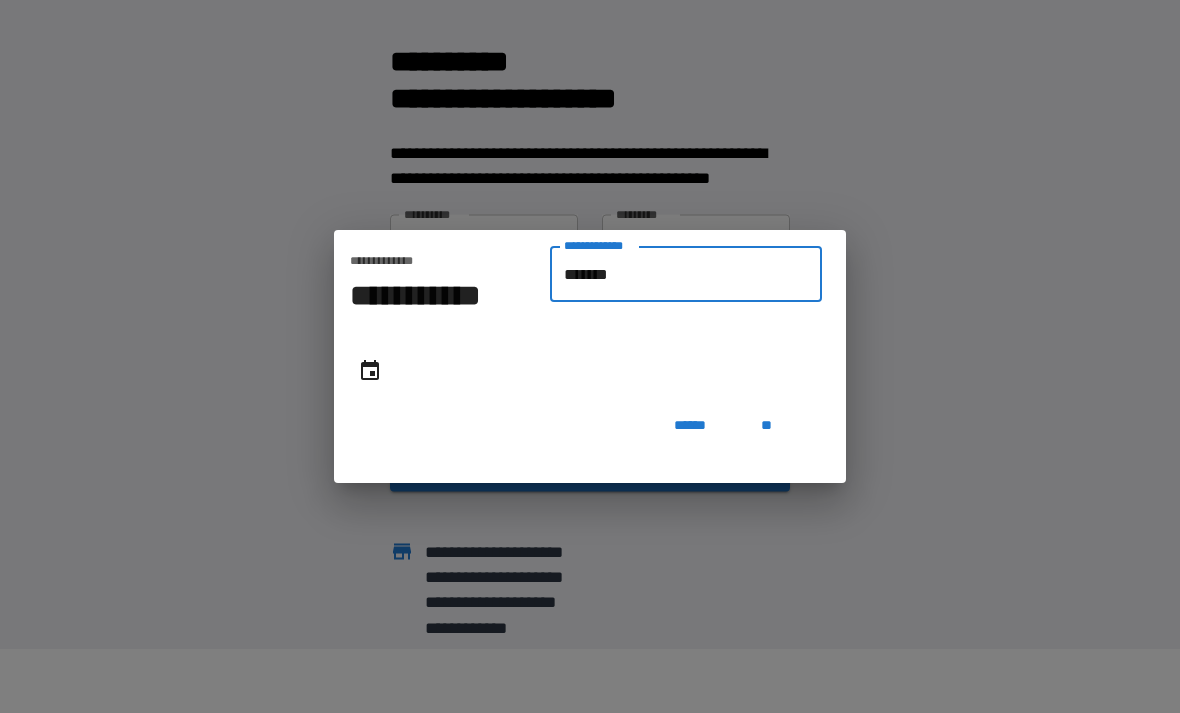 type on "**********" 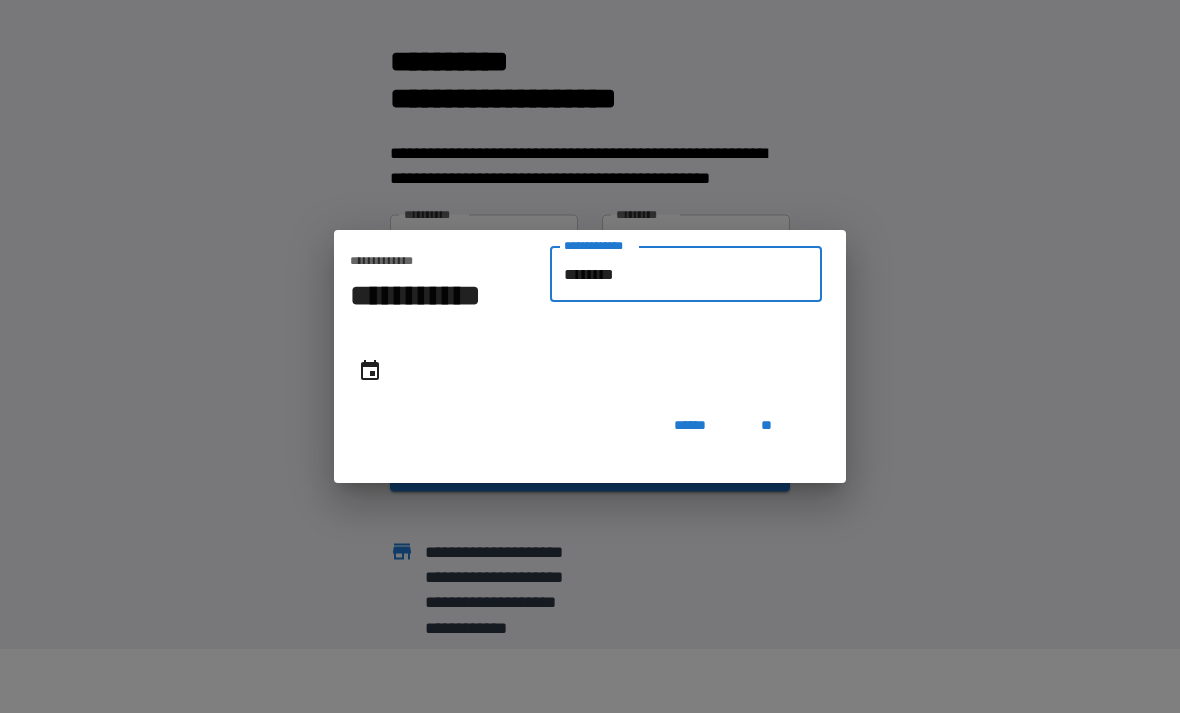 type on "********" 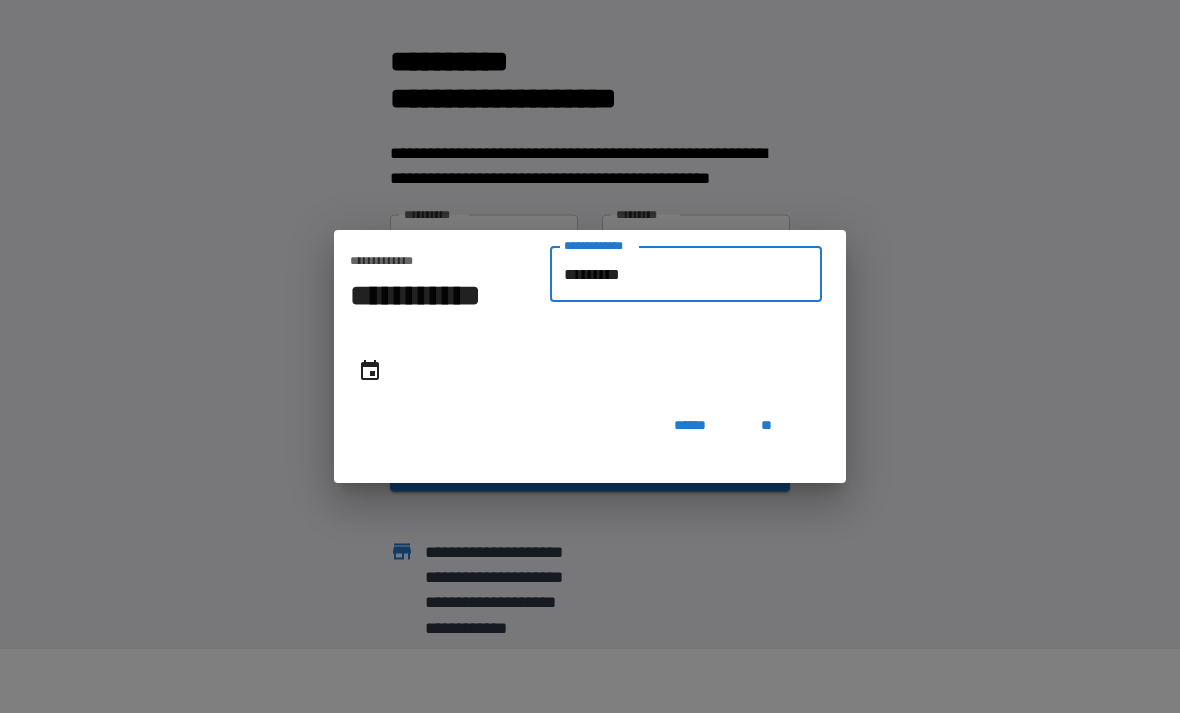 type on "**********" 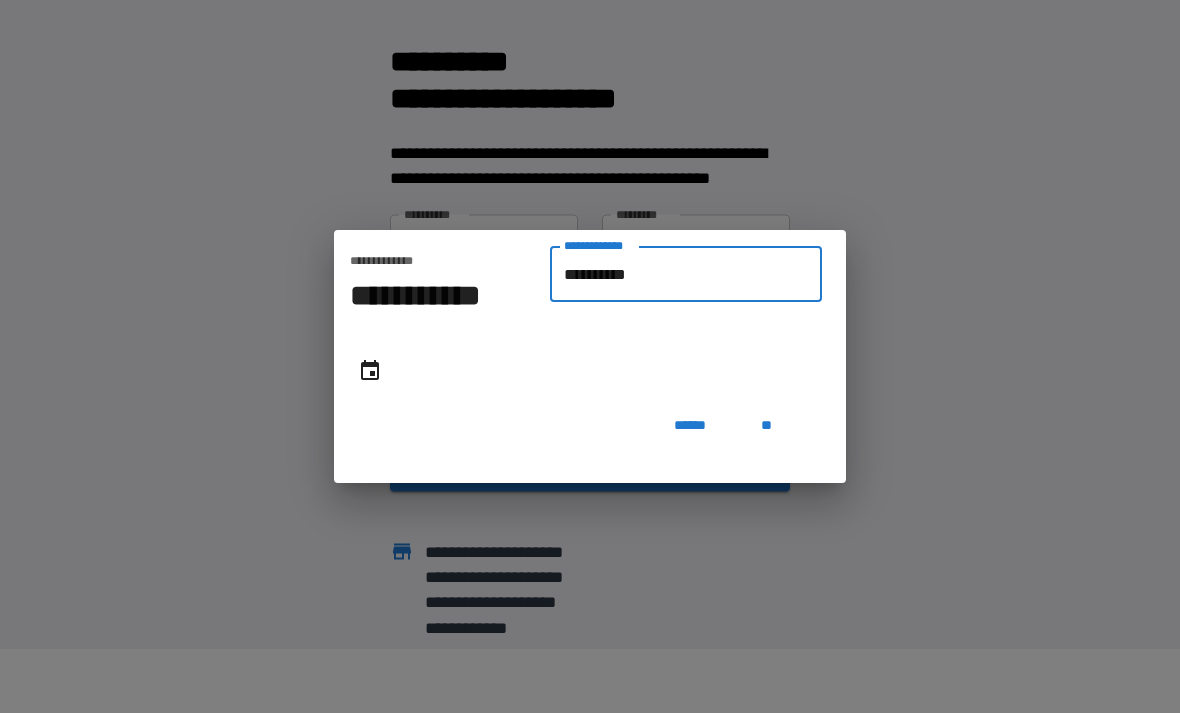 click on "**" at bounding box center (766, 425) 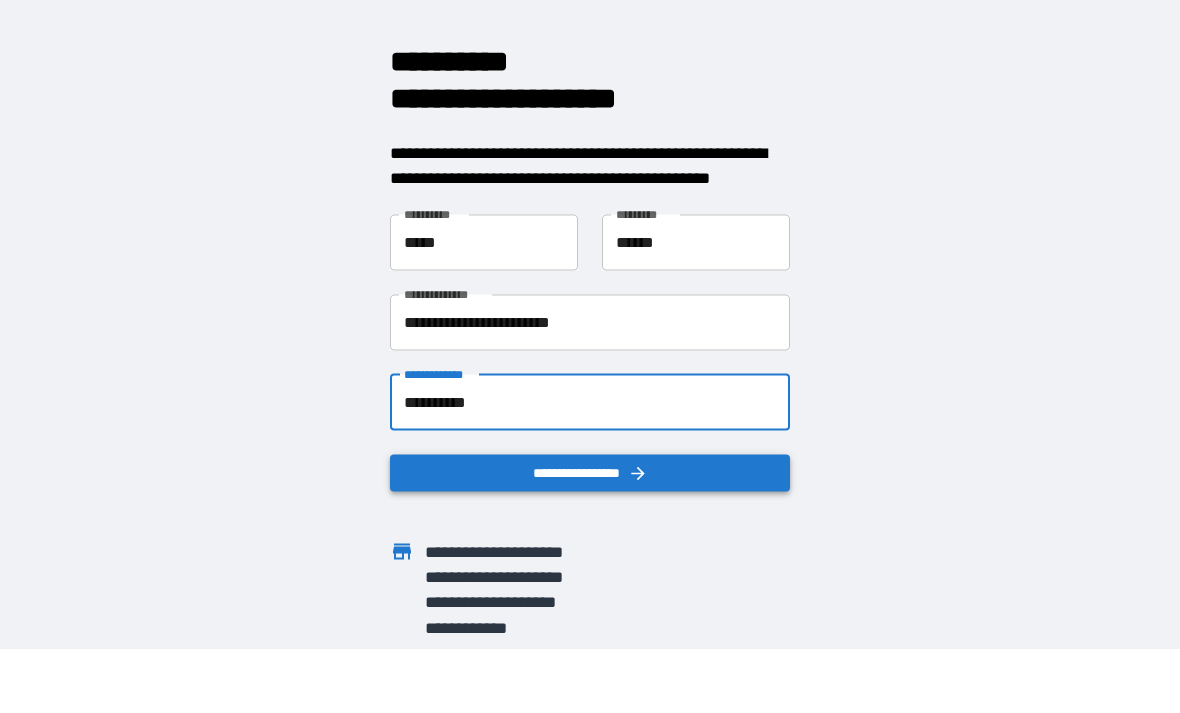 click 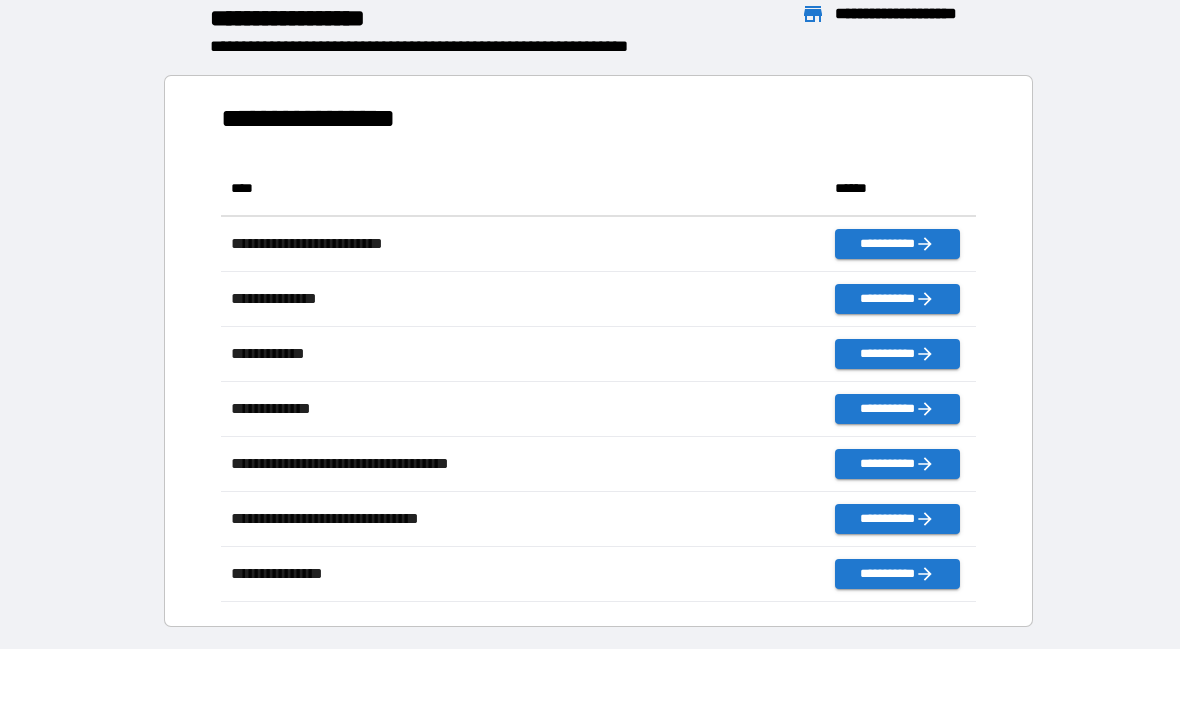 scroll, scrollTop: 441, scrollLeft: 755, axis: both 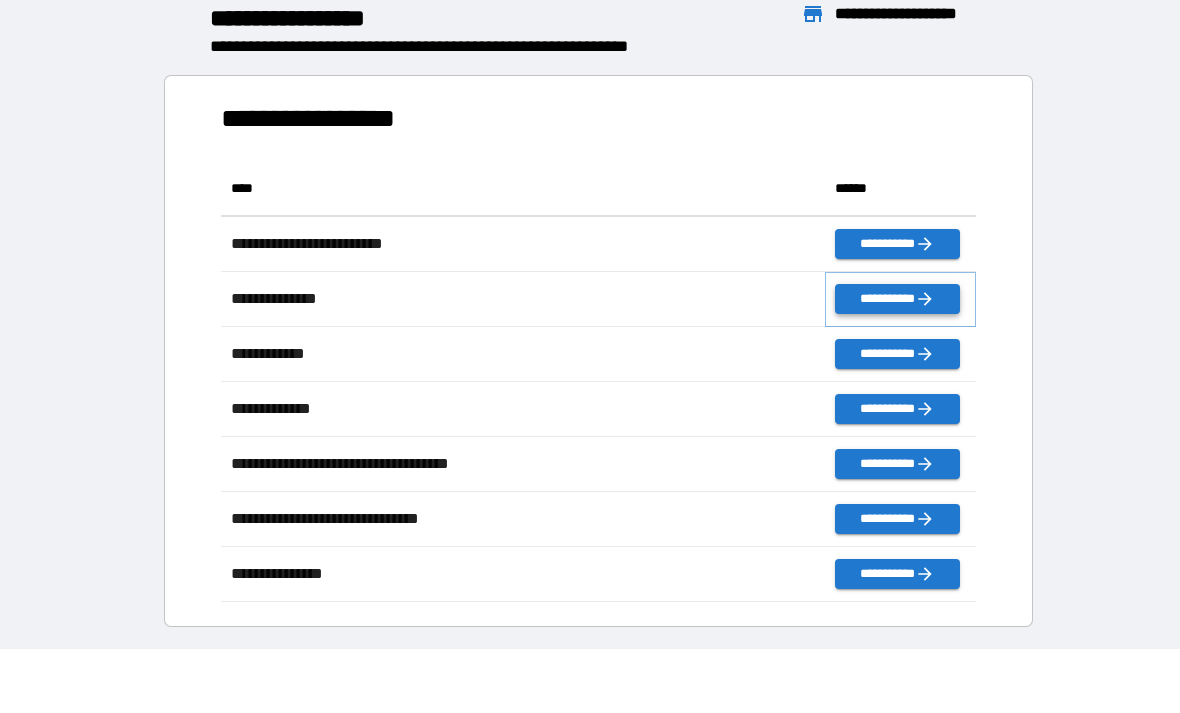 click on "**********" at bounding box center [897, 299] 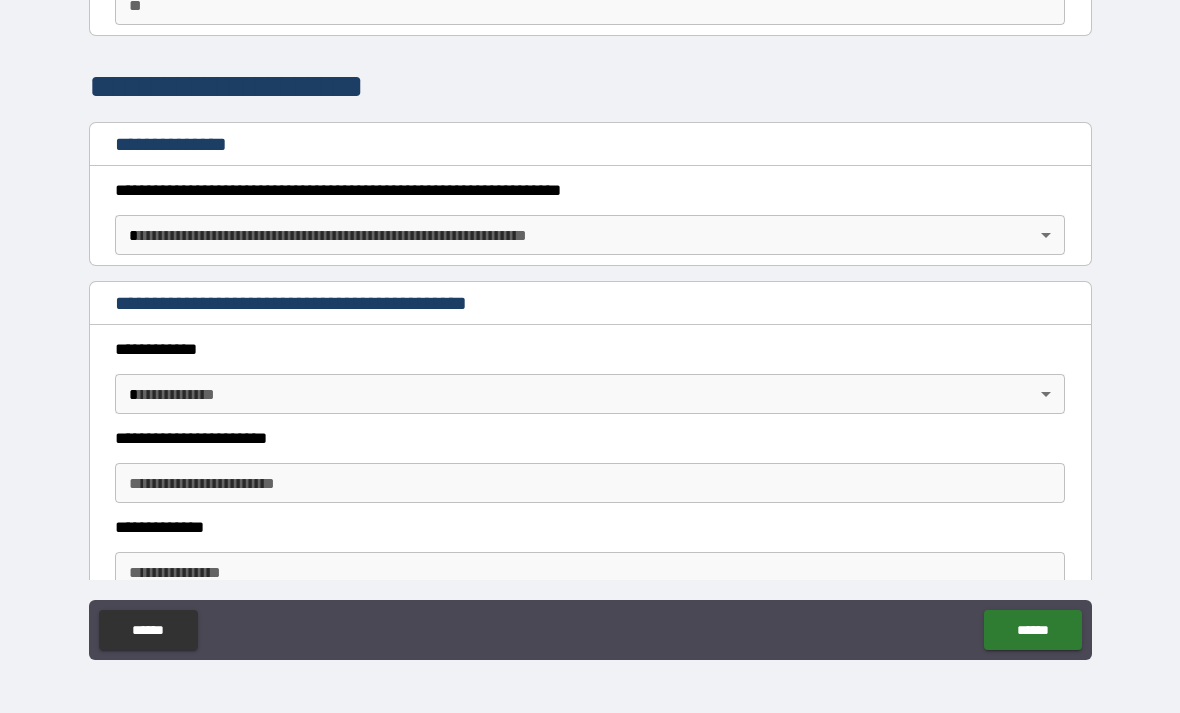 scroll, scrollTop: 197, scrollLeft: 0, axis: vertical 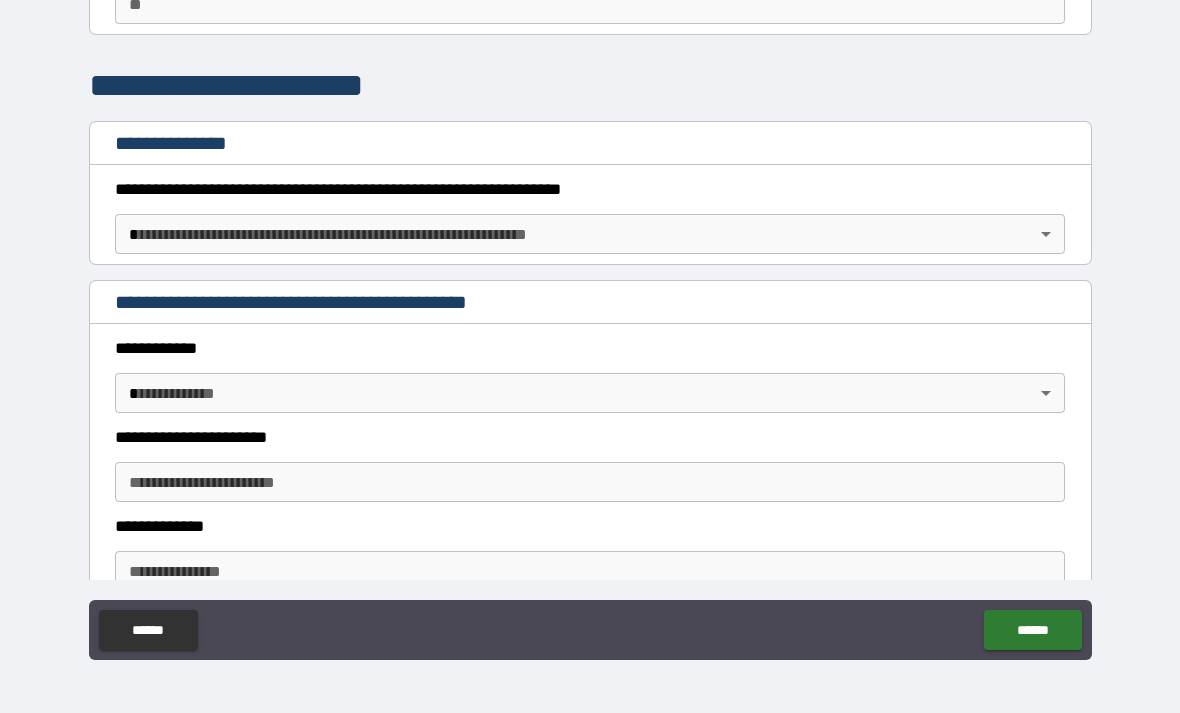 click on "**********" at bounding box center [590, 324] 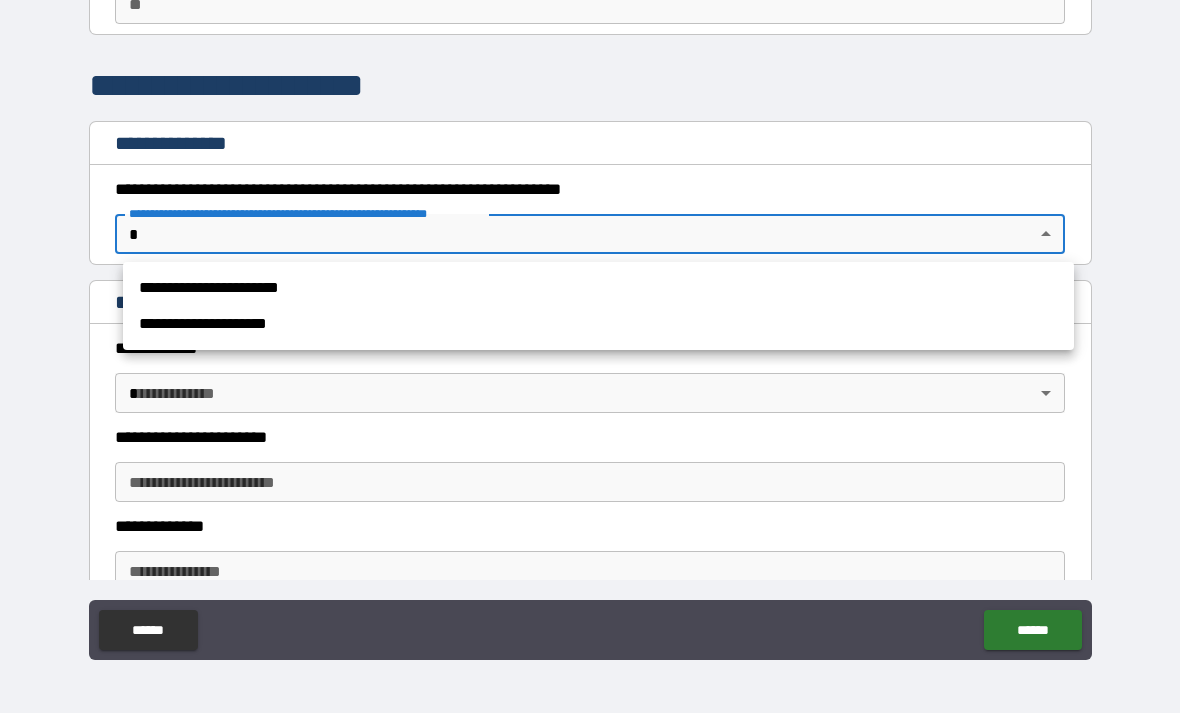 click on "**********" at bounding box center (598, 288) 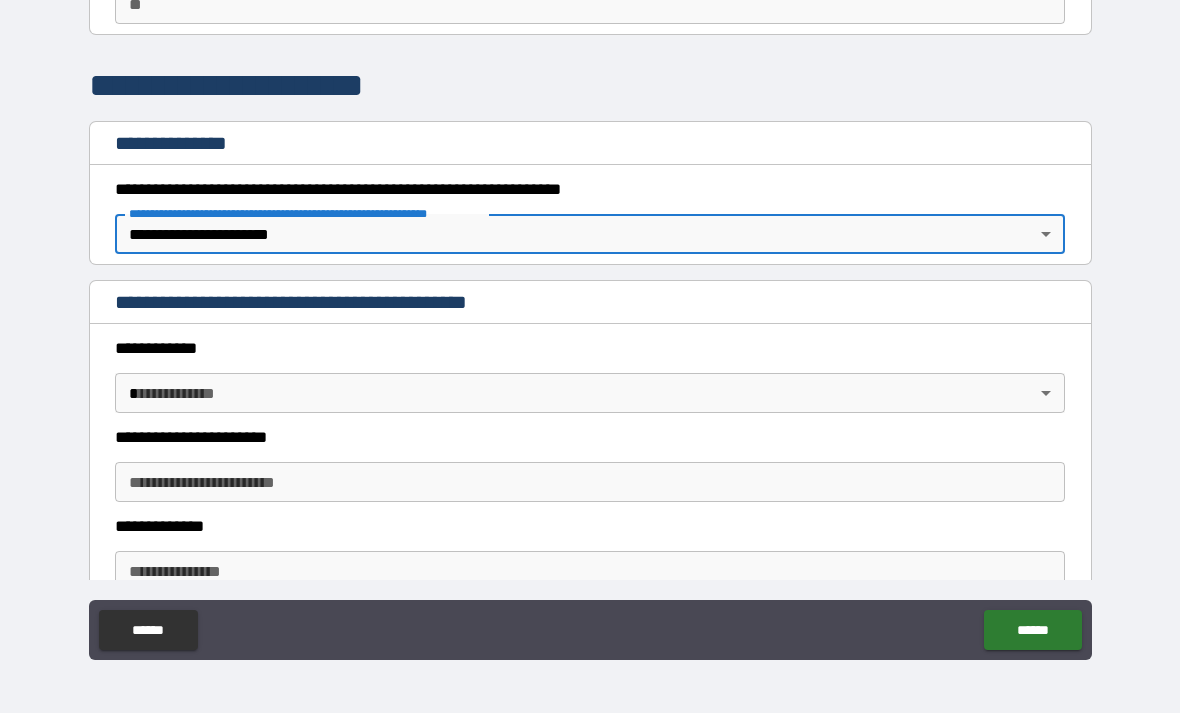 click on "**********" at bounding box center [590, 324] 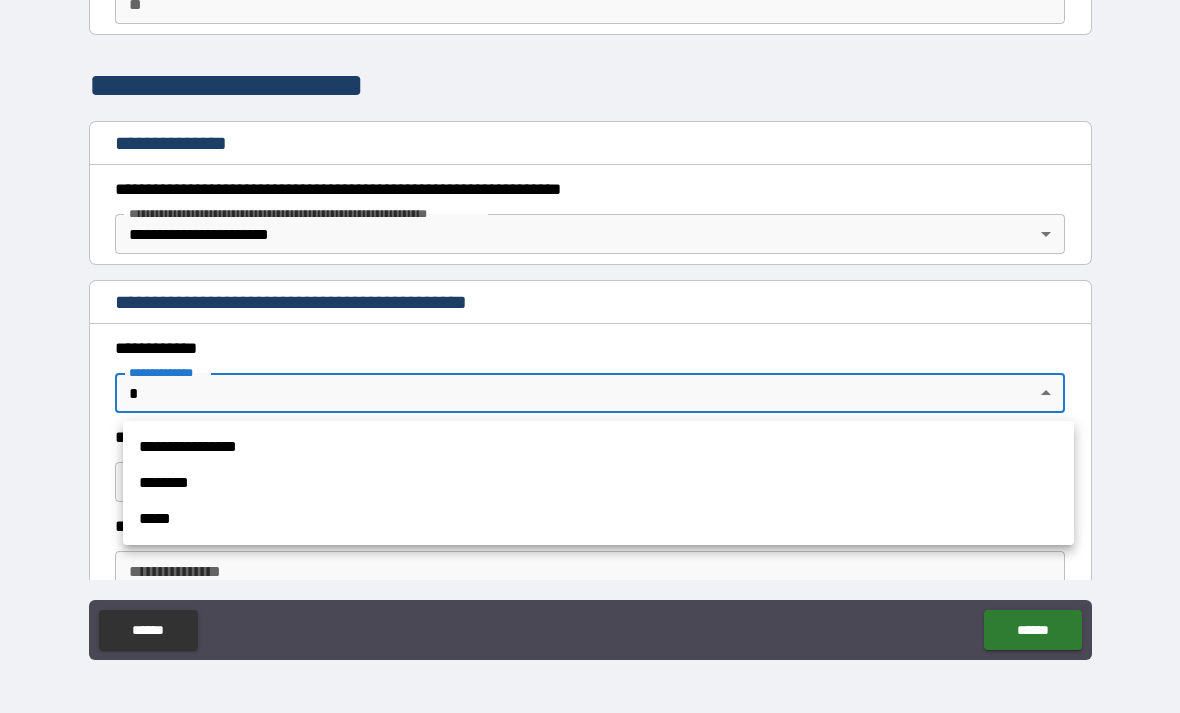 click on "**********" at bounding box center (598, 447) 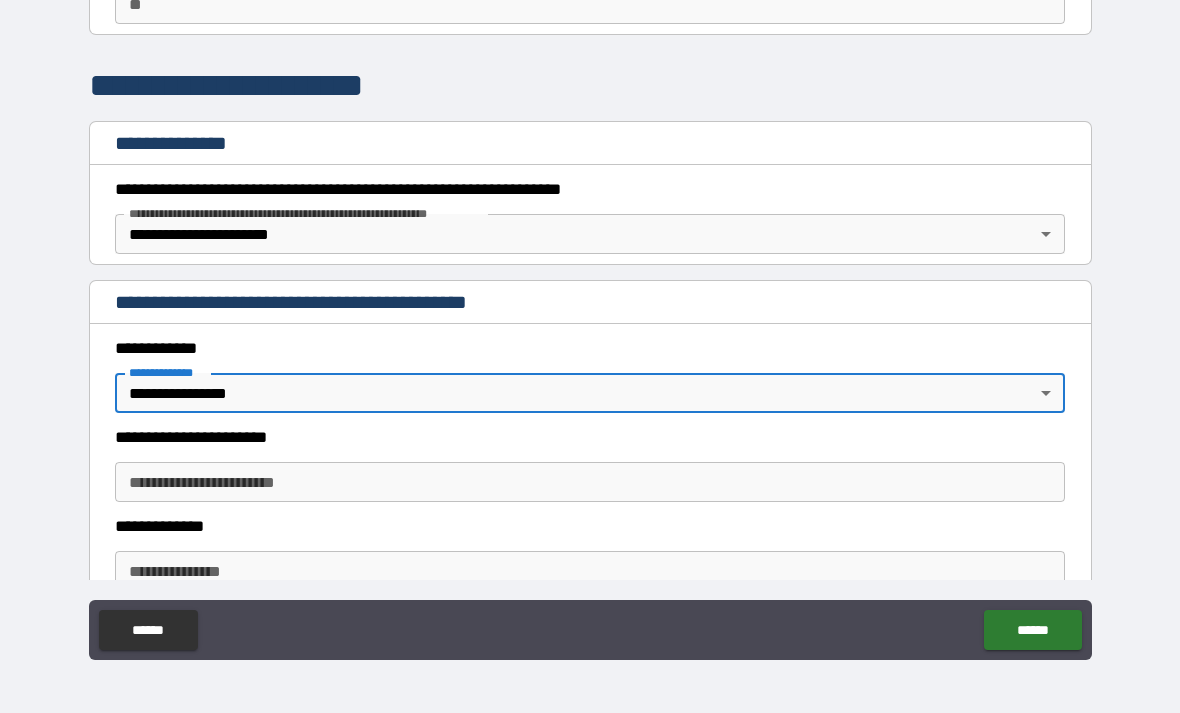 click on "**********" at bounding box center [590, 482] 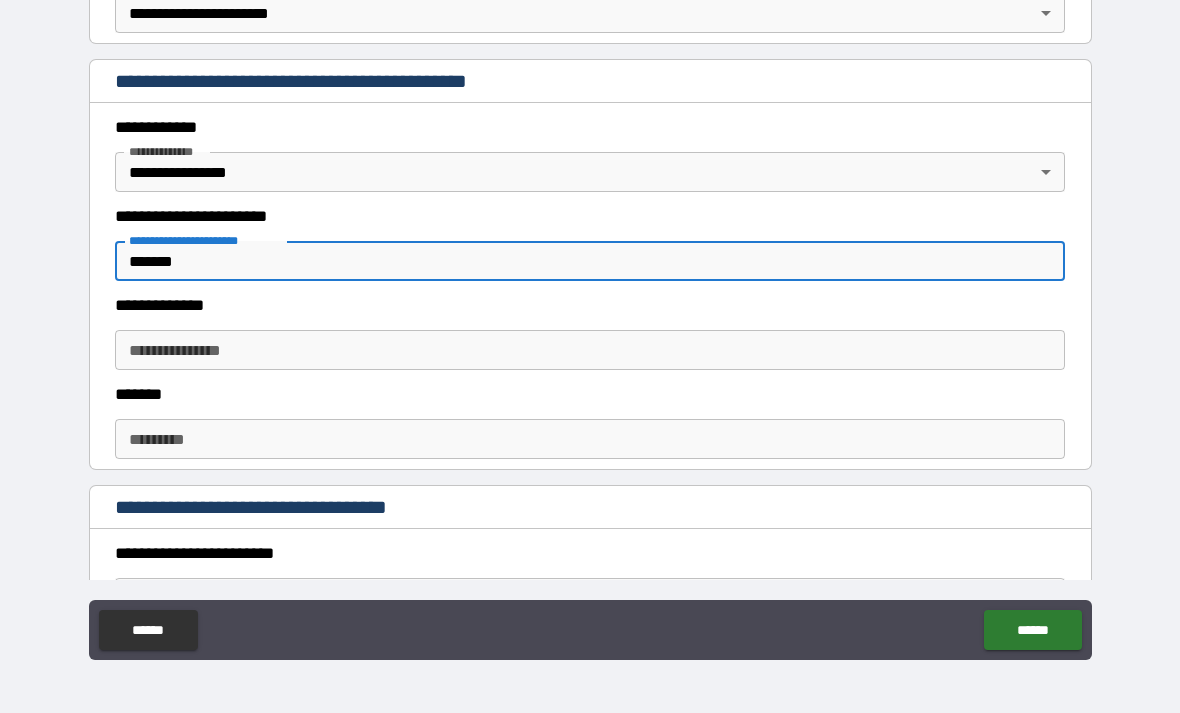 scroll, scrollTop: 443, scrollLeft: 0, axis: vertical 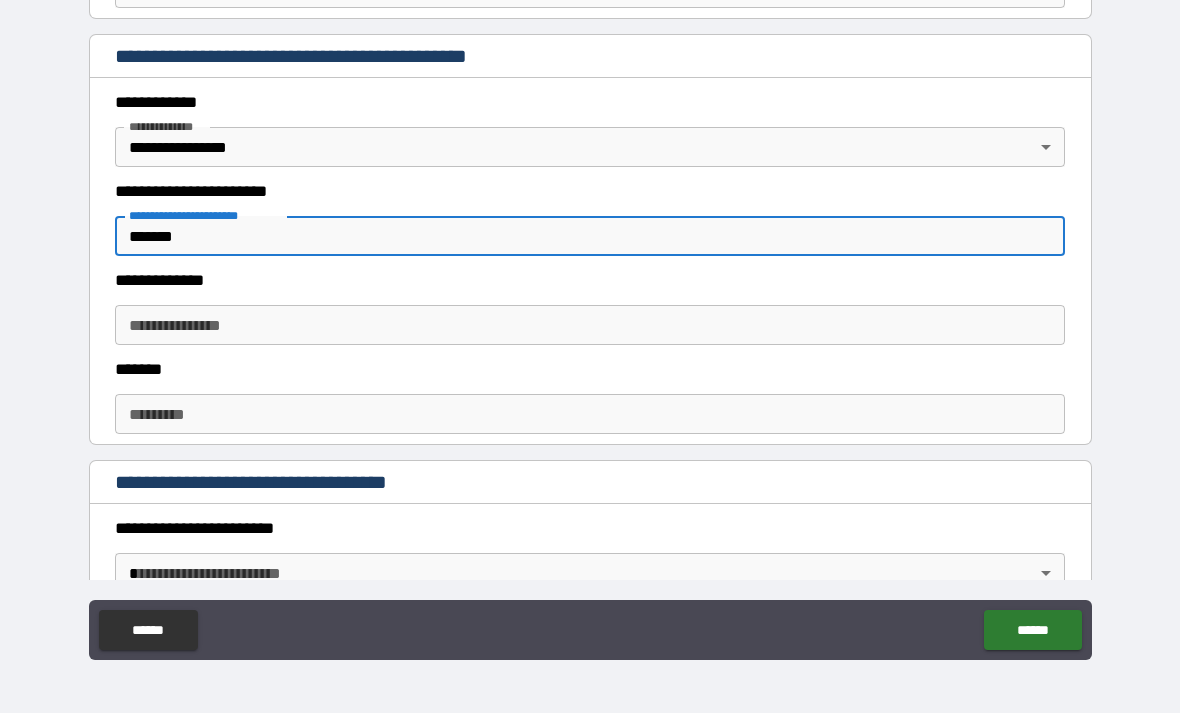 type on "*******" 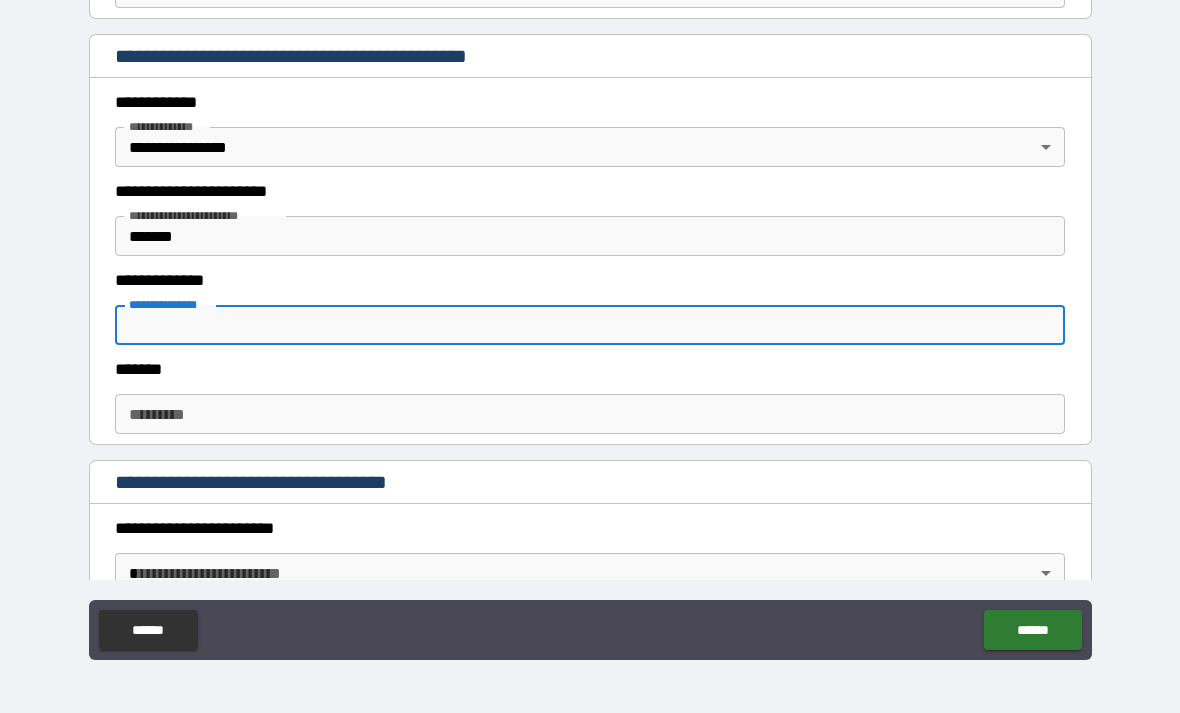 click on "*******   *" at bounding box center (590, 414) 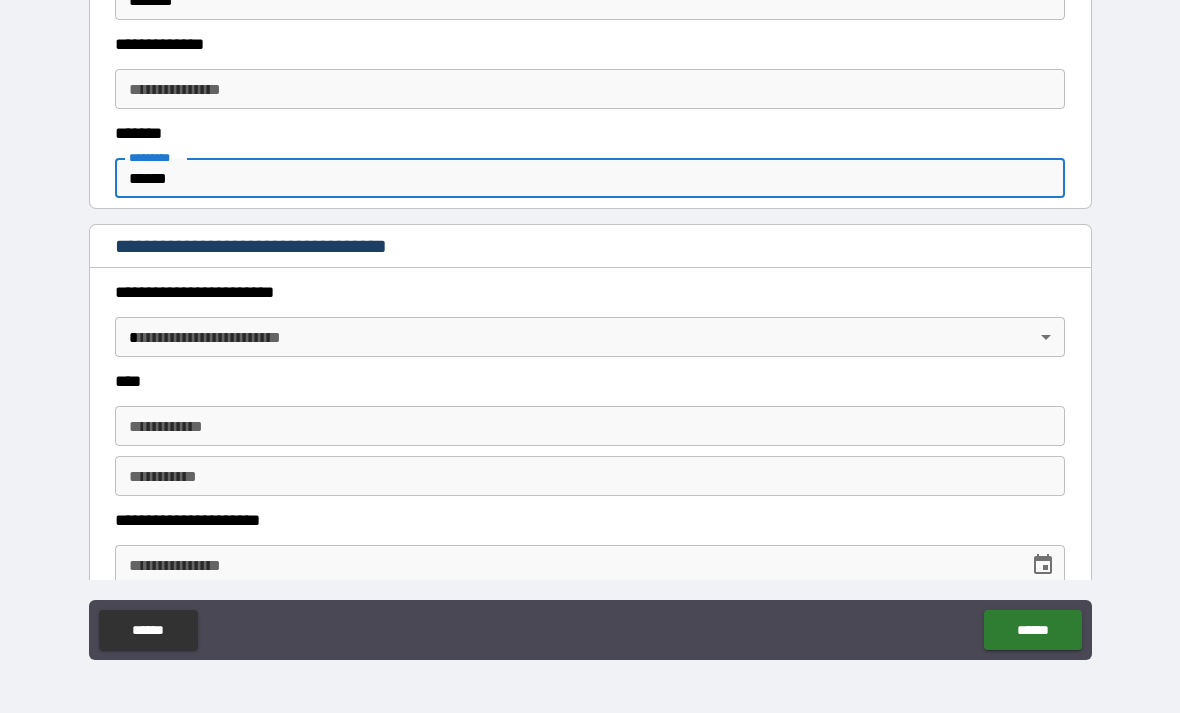 scroll, scrollTop: 688, scrollLeft: 0, axis: vertical 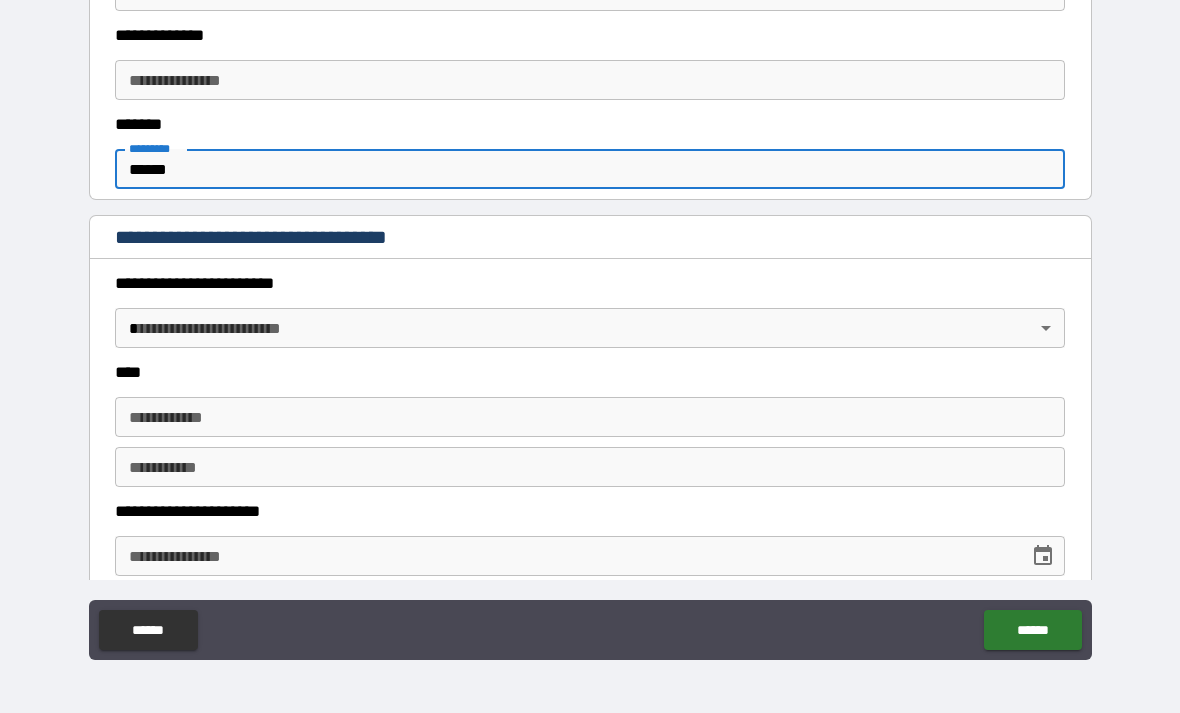 type on "******" 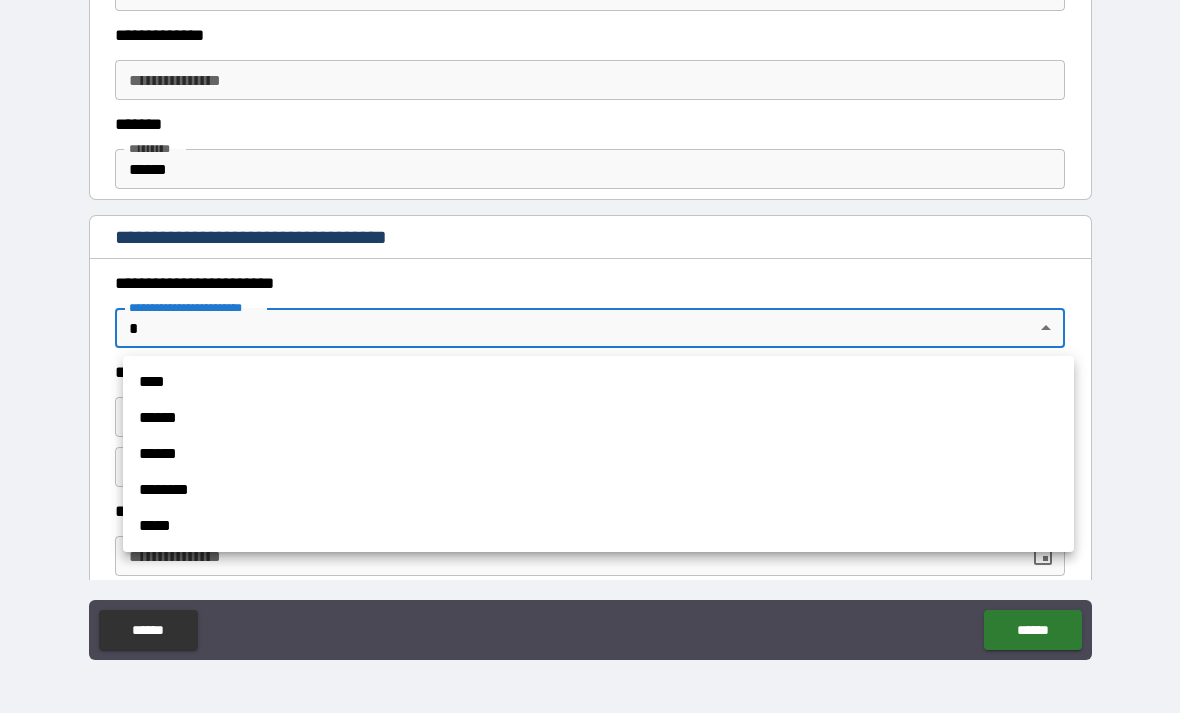 click on "****" at bounding box center [598, 382] 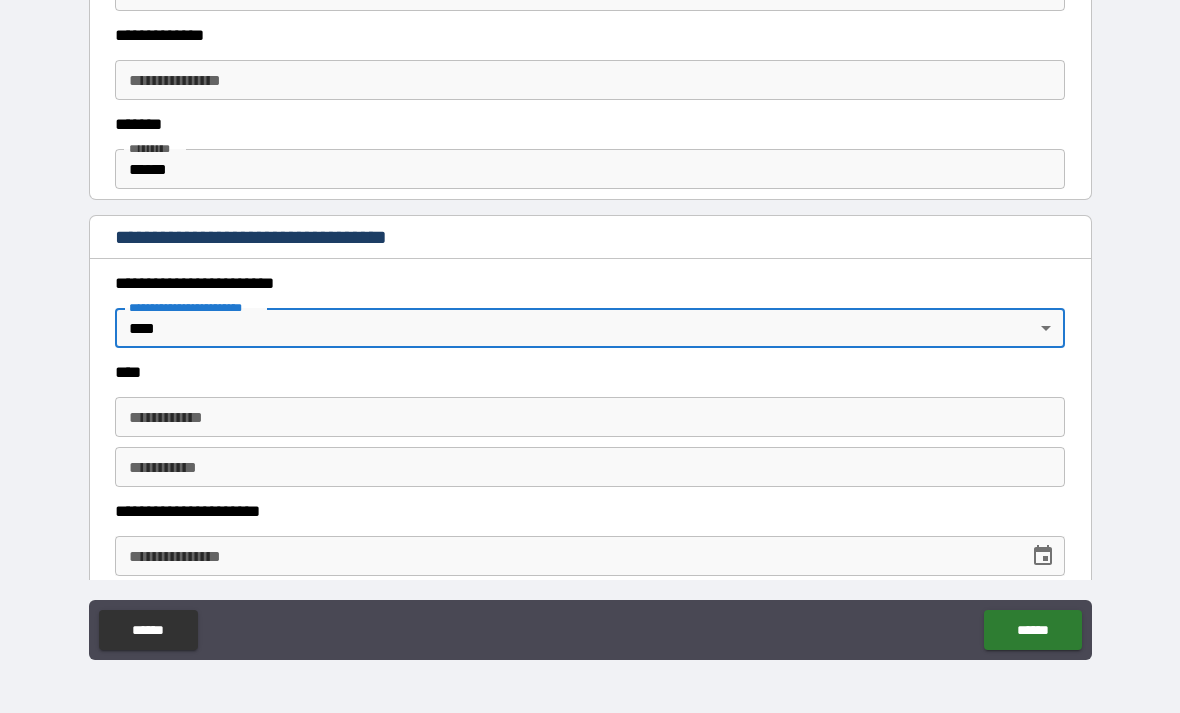 type on "*" 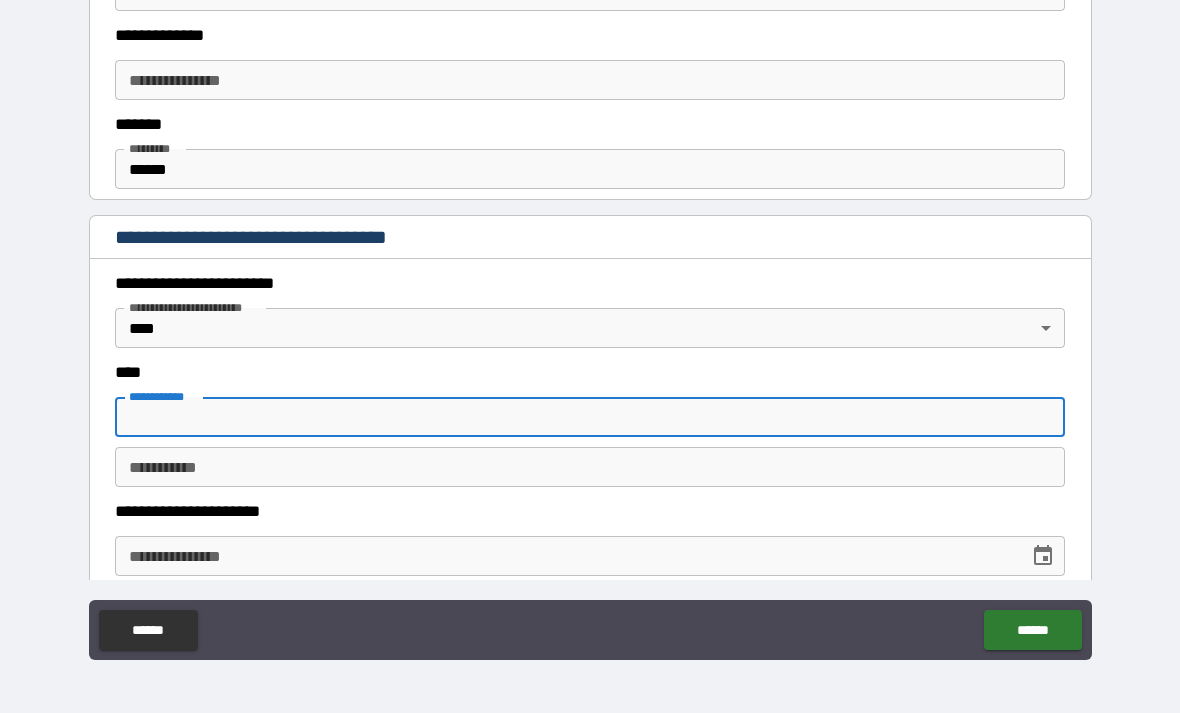type on "*****" 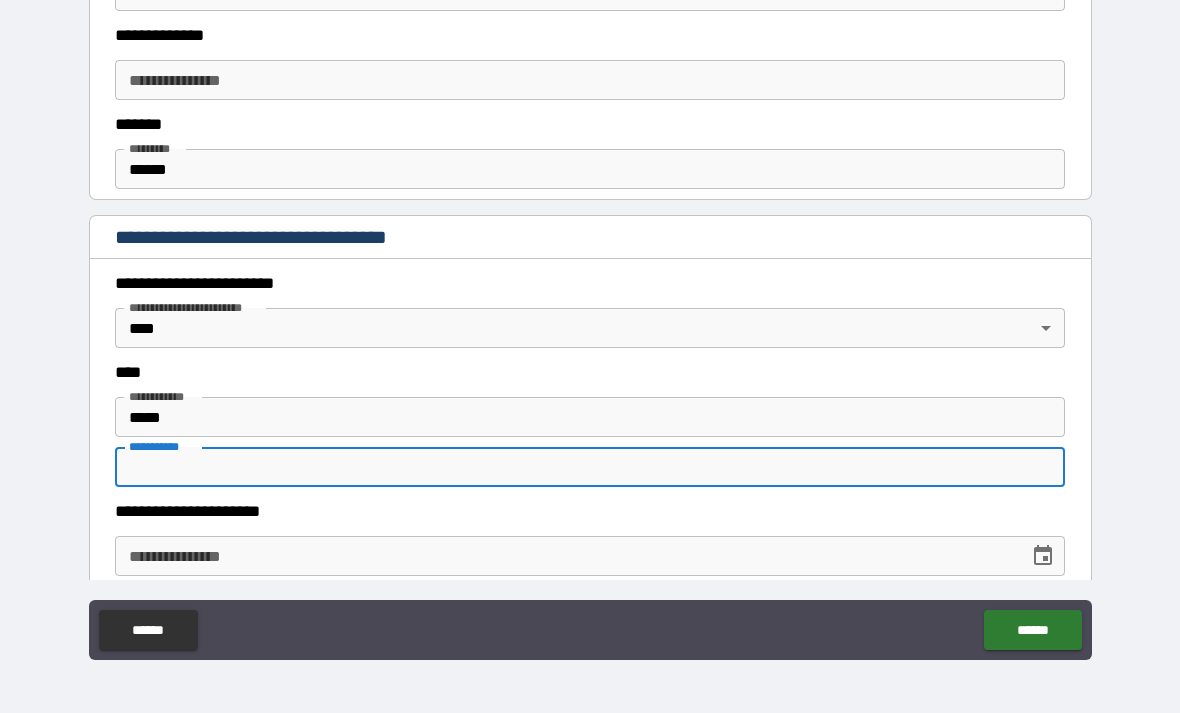 type on "******" 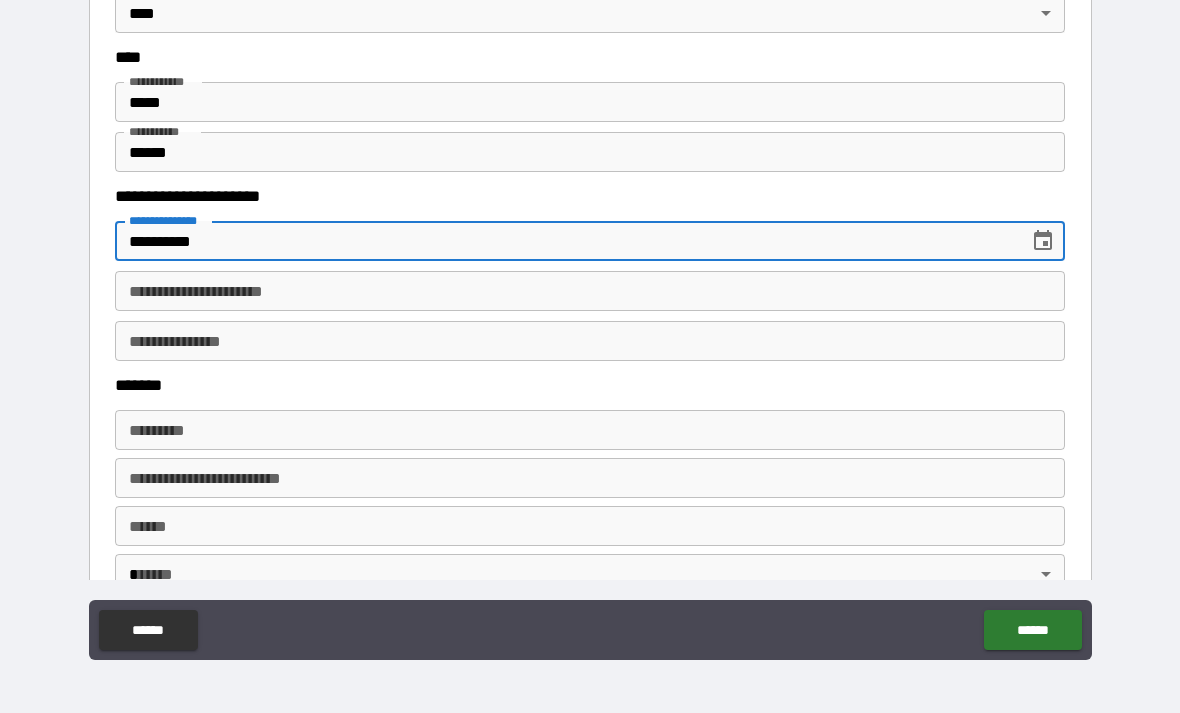 scroll, scrollTop: 1009, scrollLeft: 0, axis: vertical 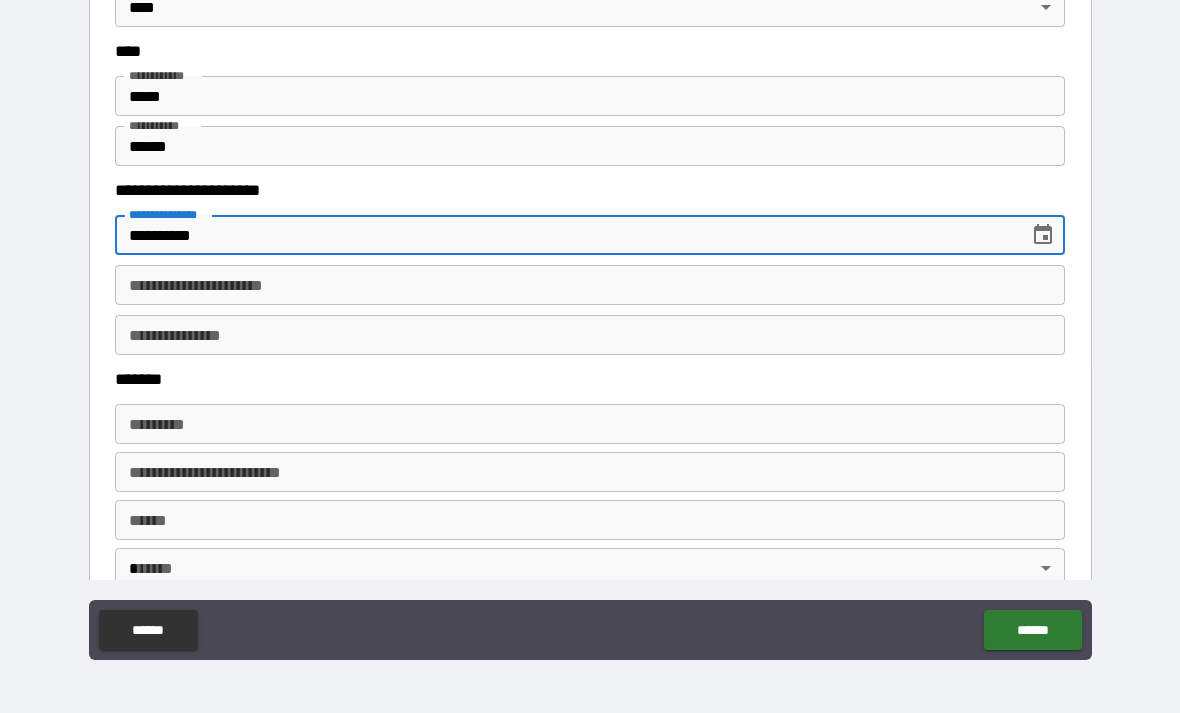 type on "**********" 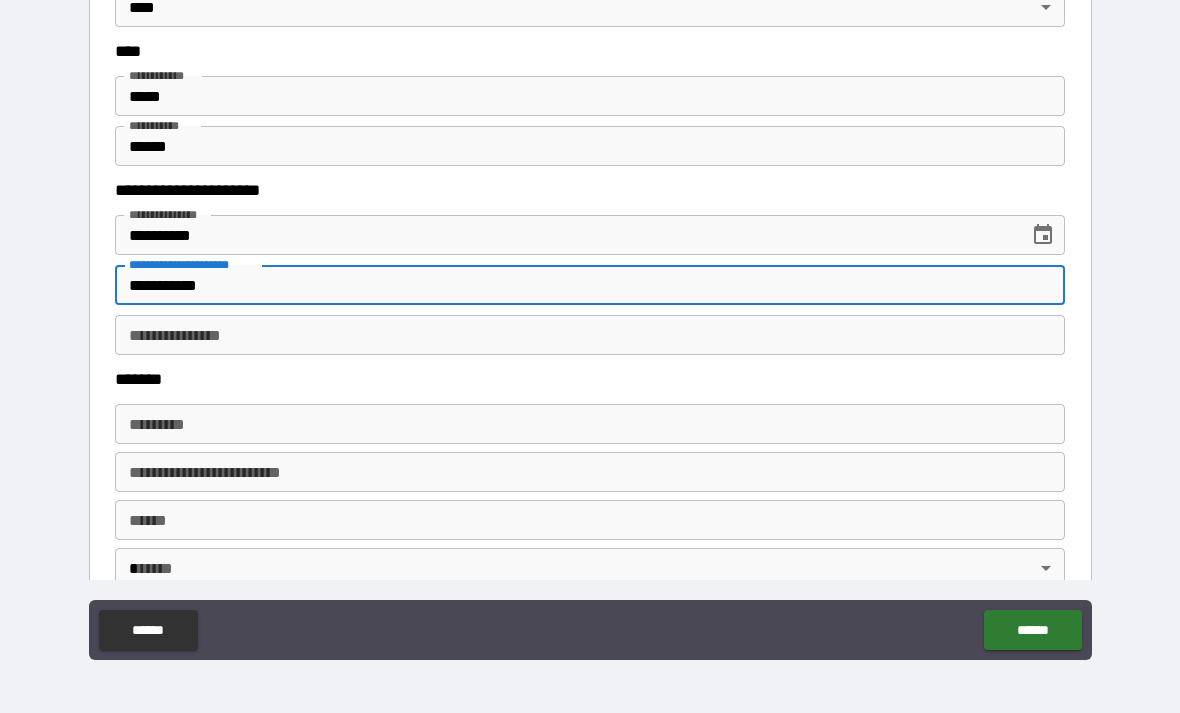 type on "**********" 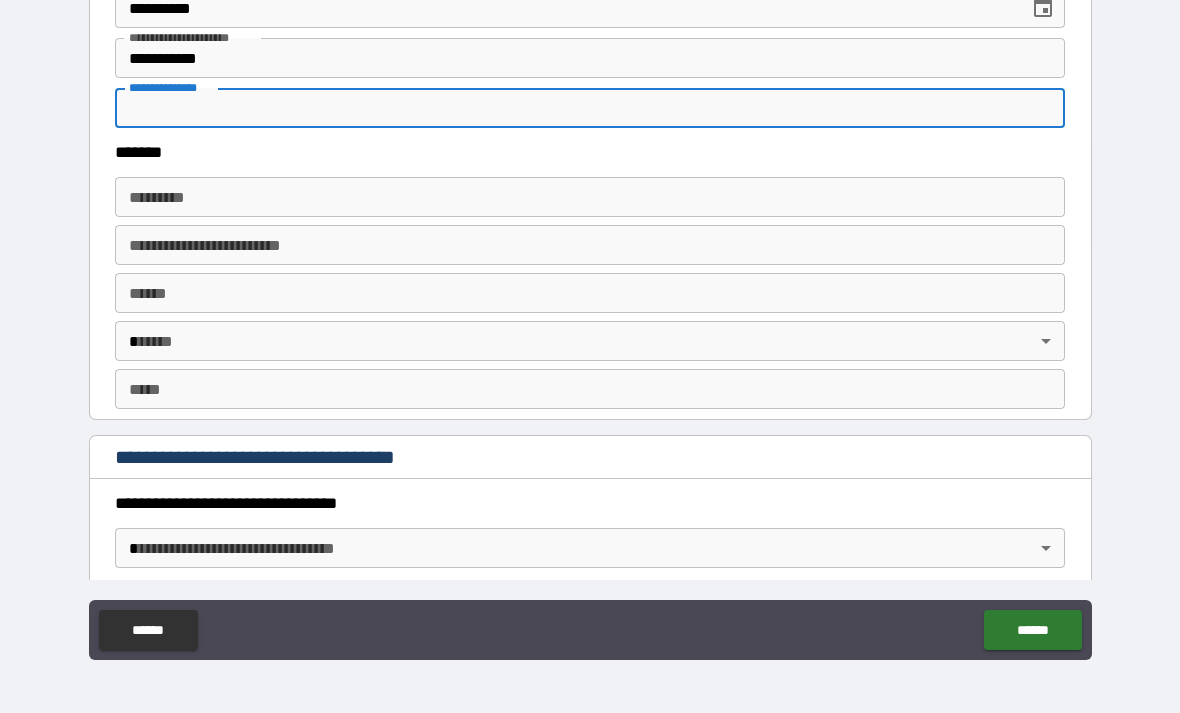 scroll, scrollTop: 1243, scrollLeft: 0, axis: vertical 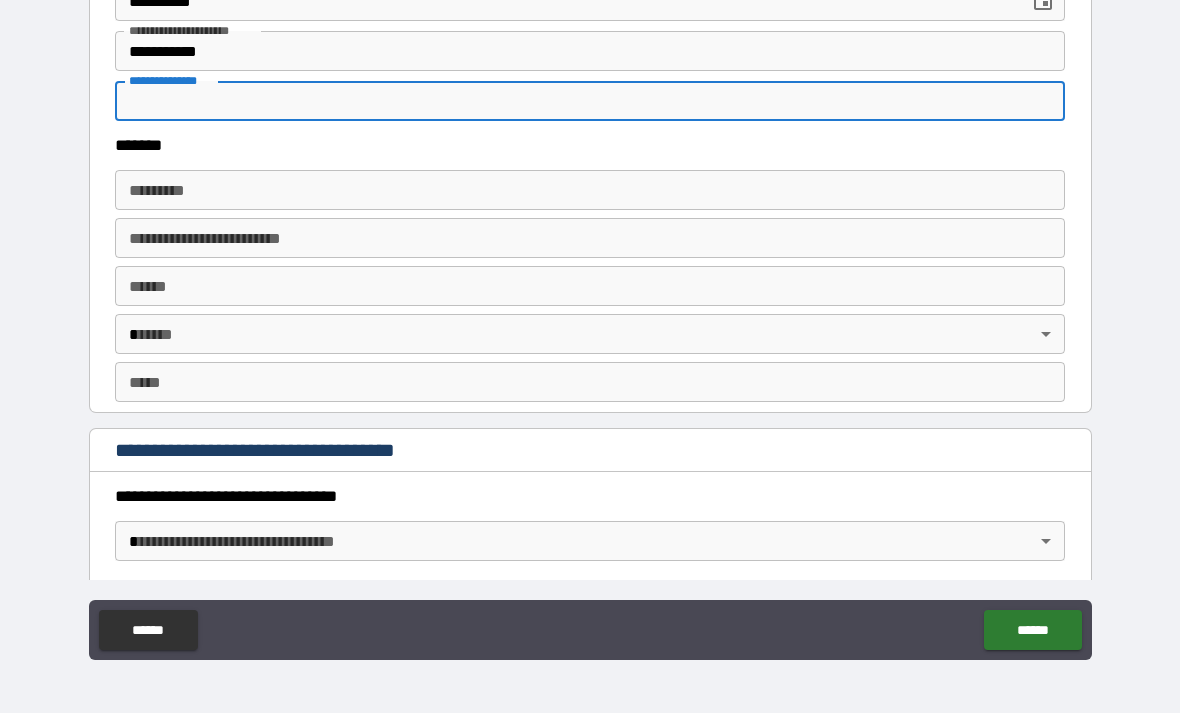 click on "*******   *" at bounding box center [590, 190] 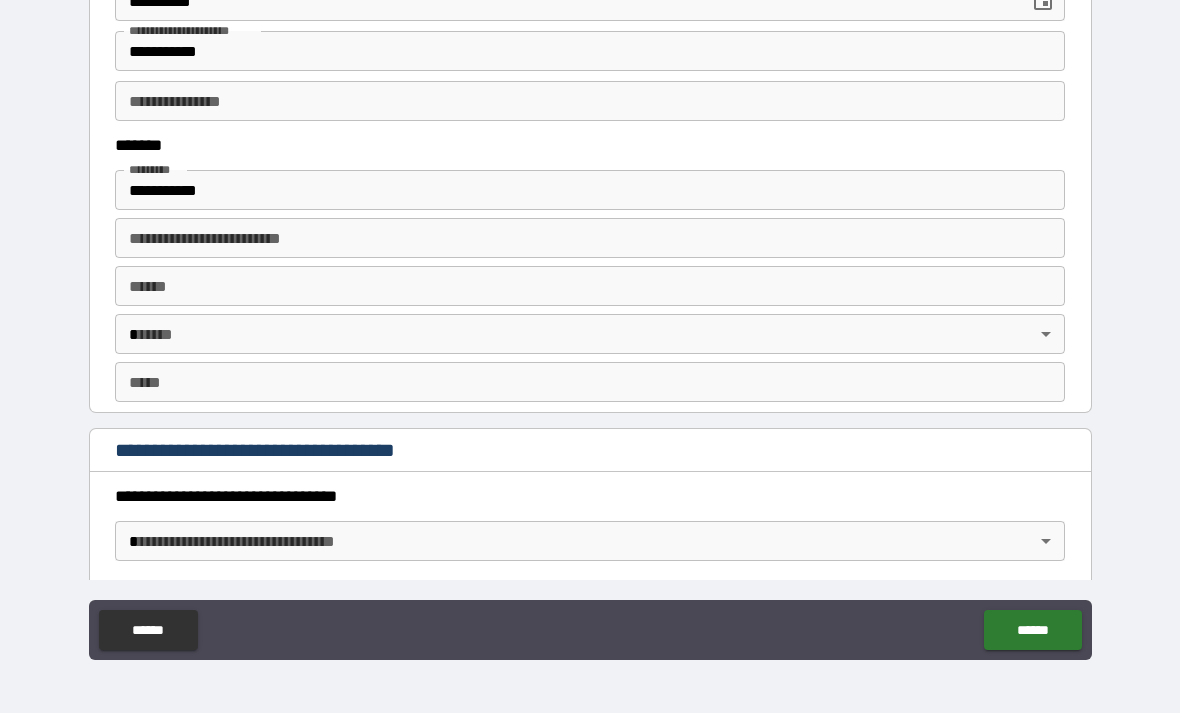 type on "**********" 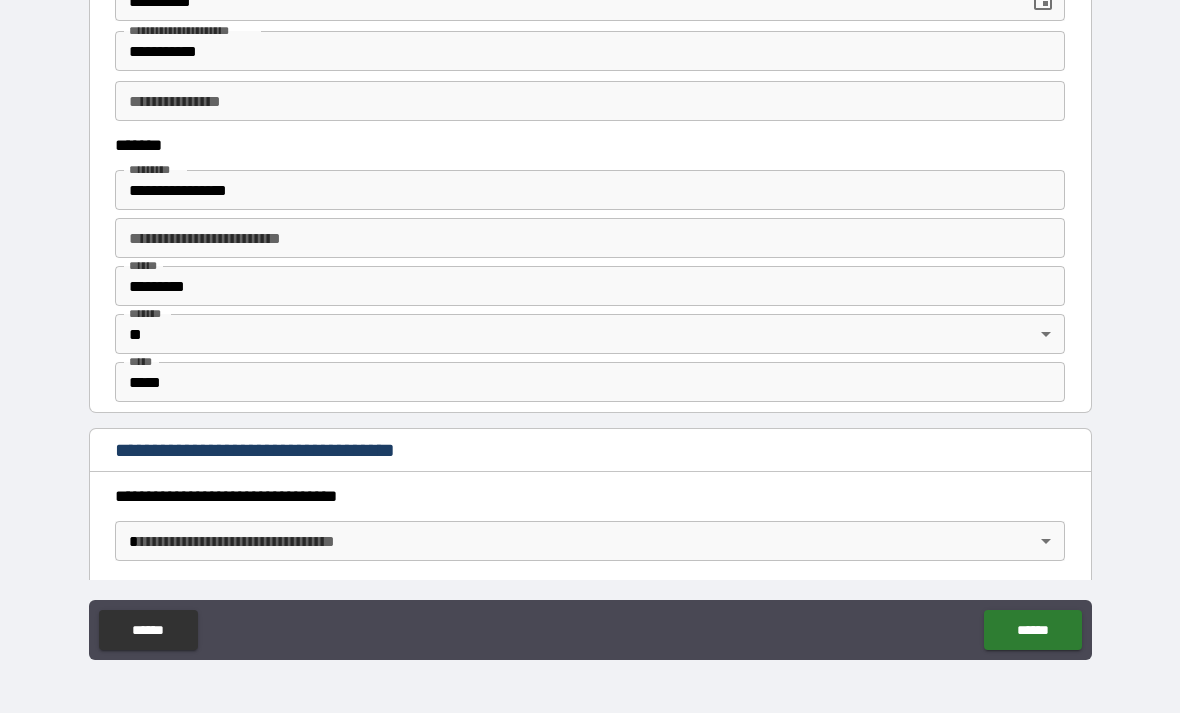 click on "**********" at bounding box center [590, 238] 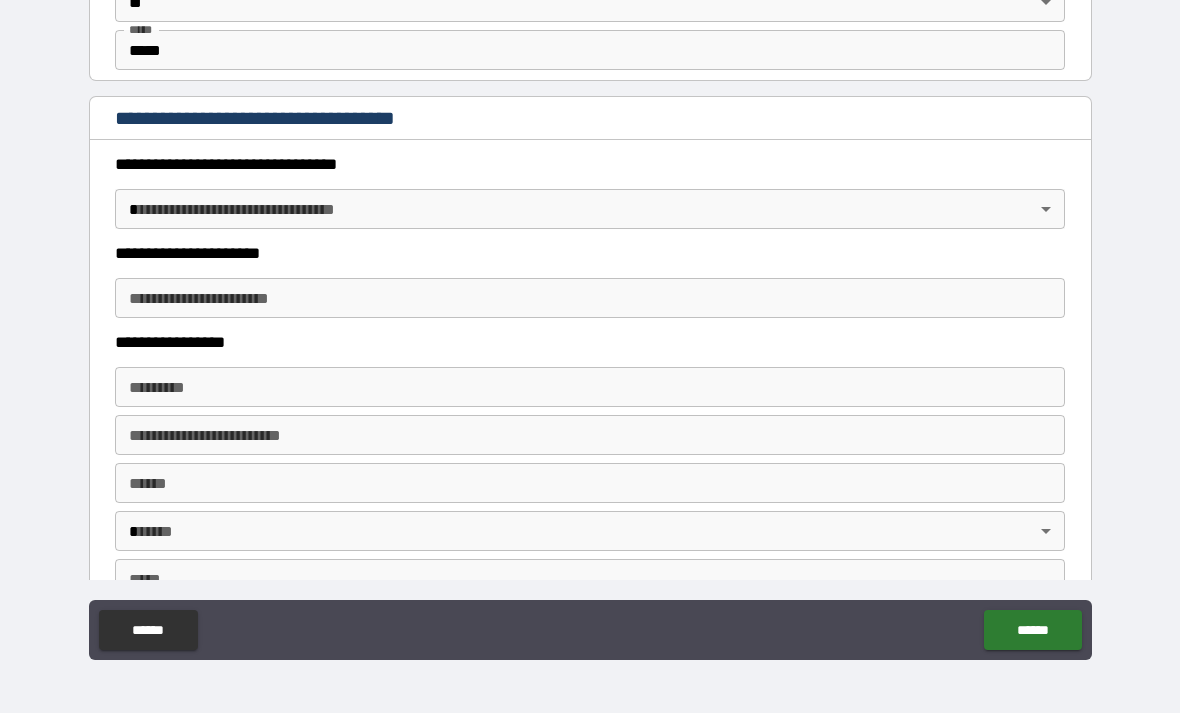 scroll, scrollTop: 1590, scrollLeft: 0, axis: vertical 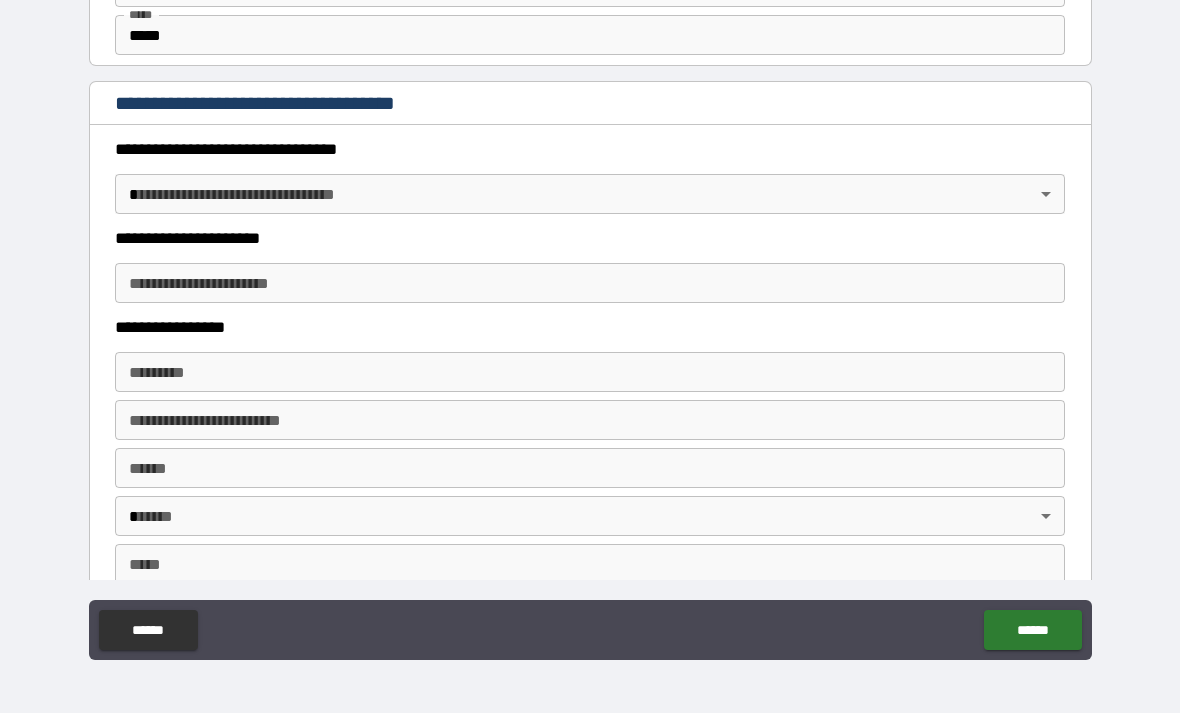 type on "******" 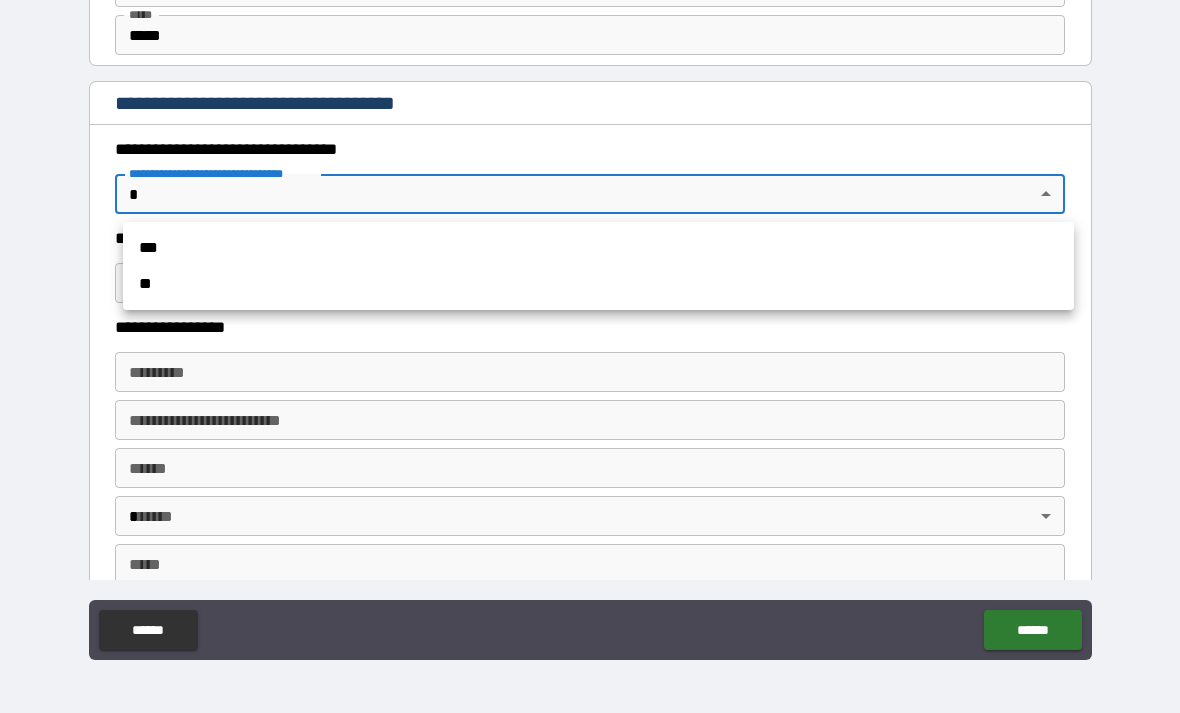click on "***" at bounding box center (598, 248) 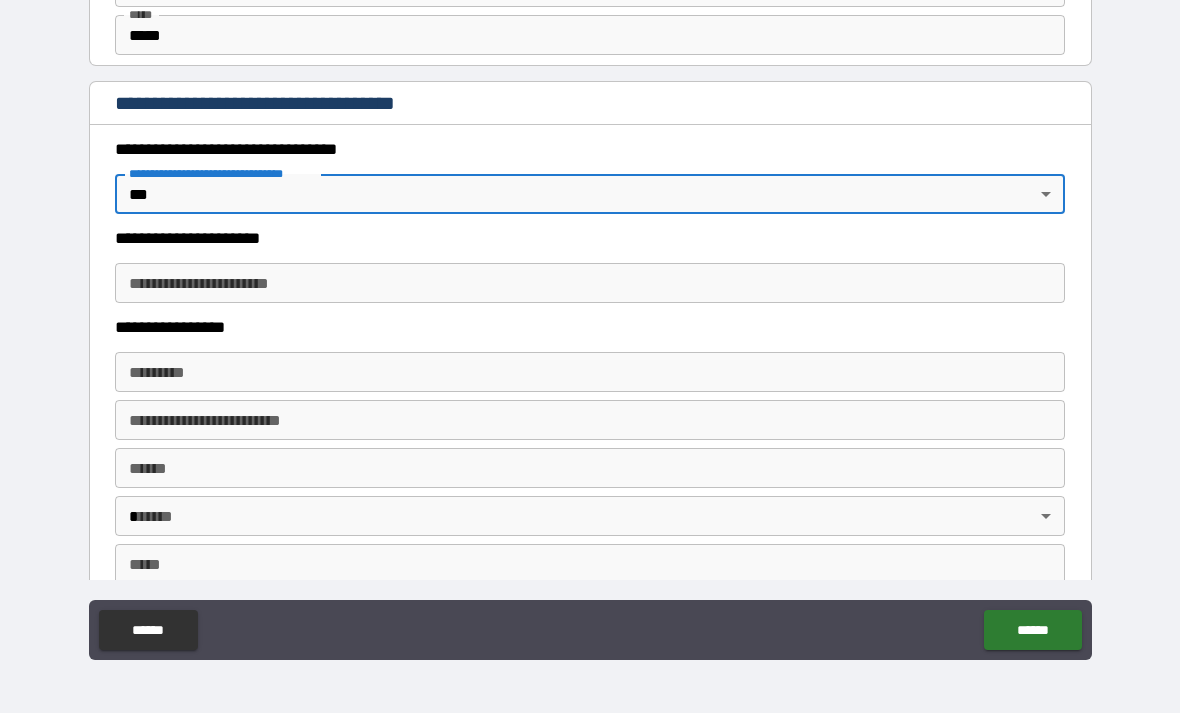 click on "**********" at bounding box center (590, 283) 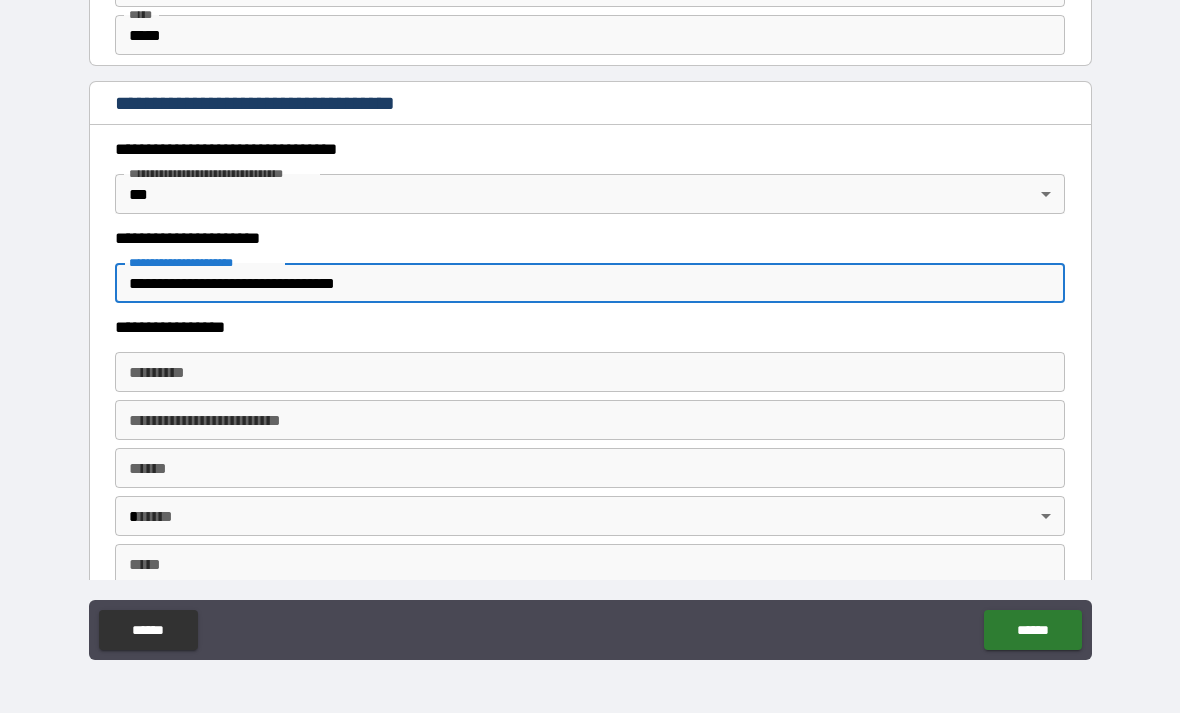 type on "**********" 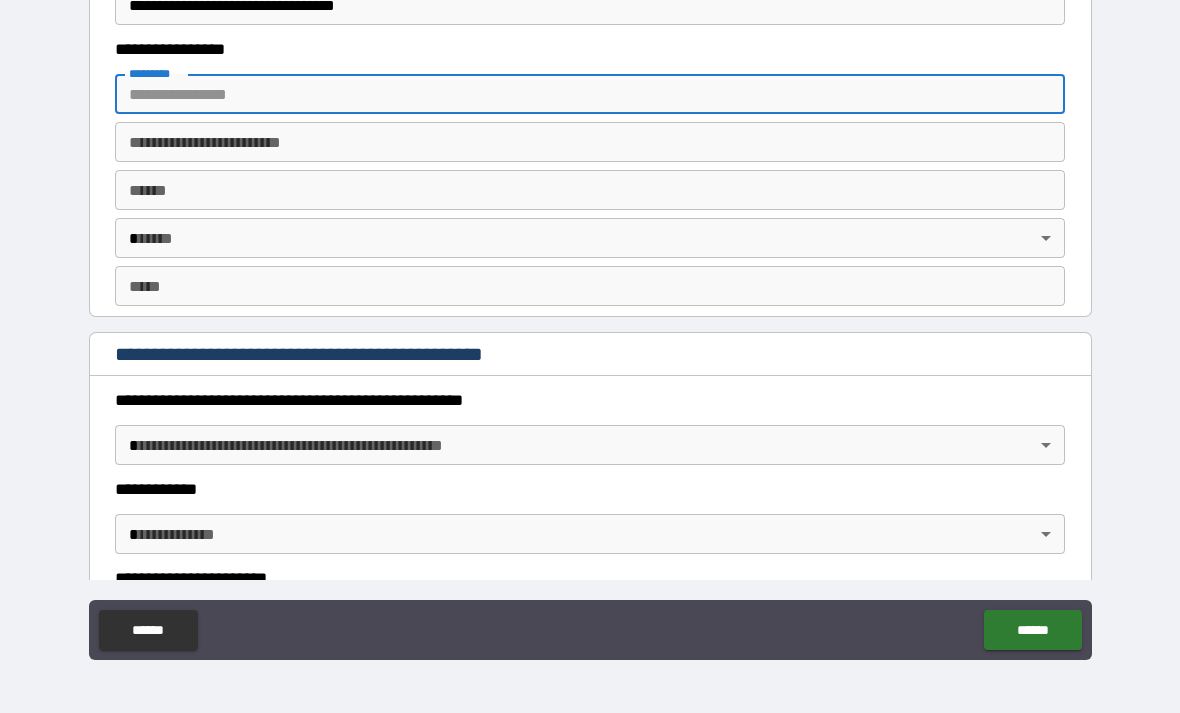 scroll, scrollTop: 1869, scrollLeft: 0, axis: vertical 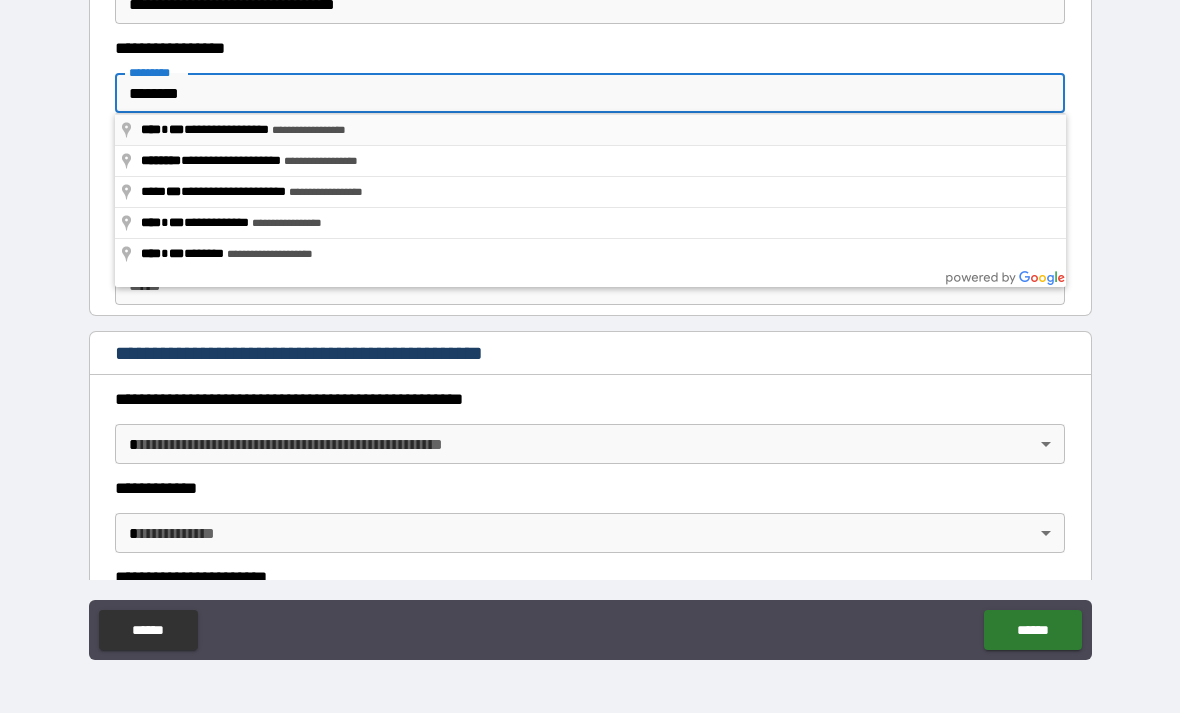 type on "**********" 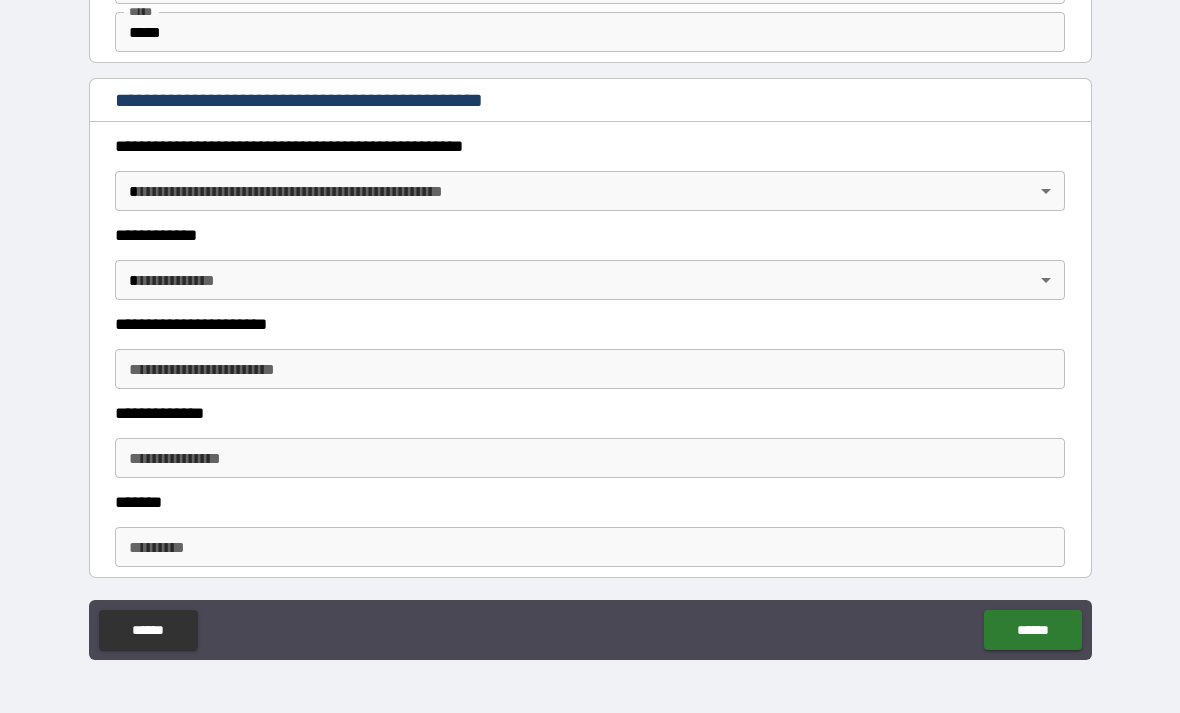scroll, scrollTop: 2123, scrollLeft: 0, axis: vertical 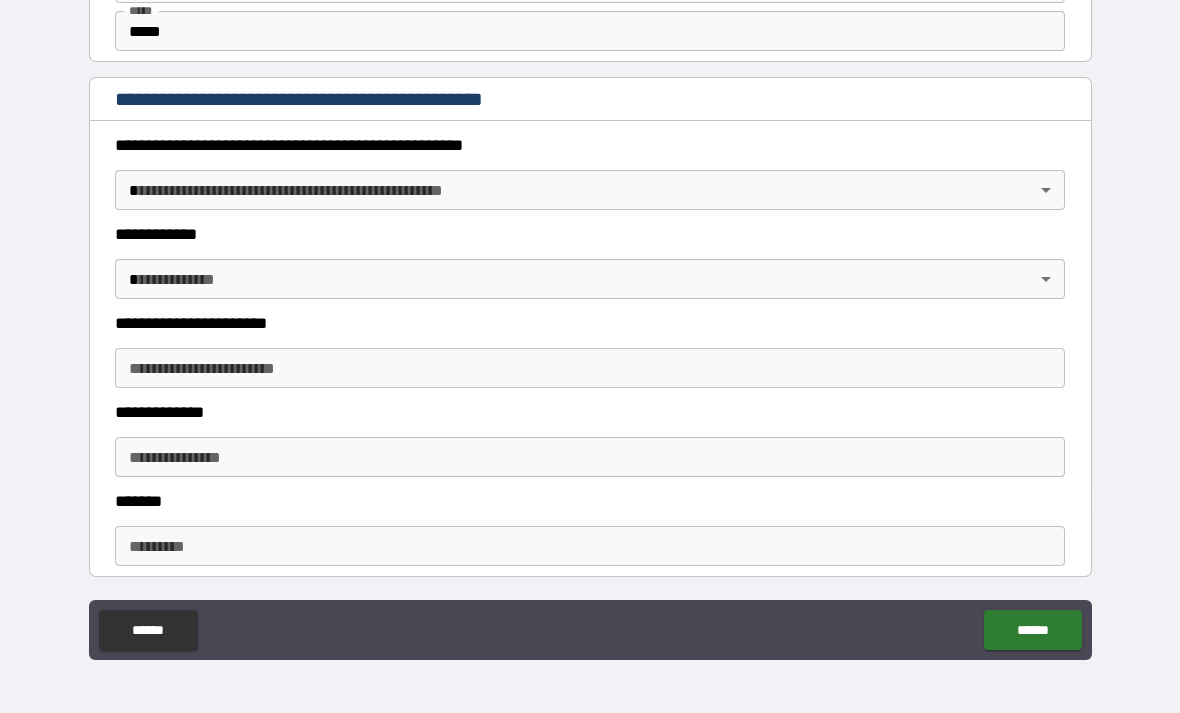 click on "**********" at bounding box center [590, 324] 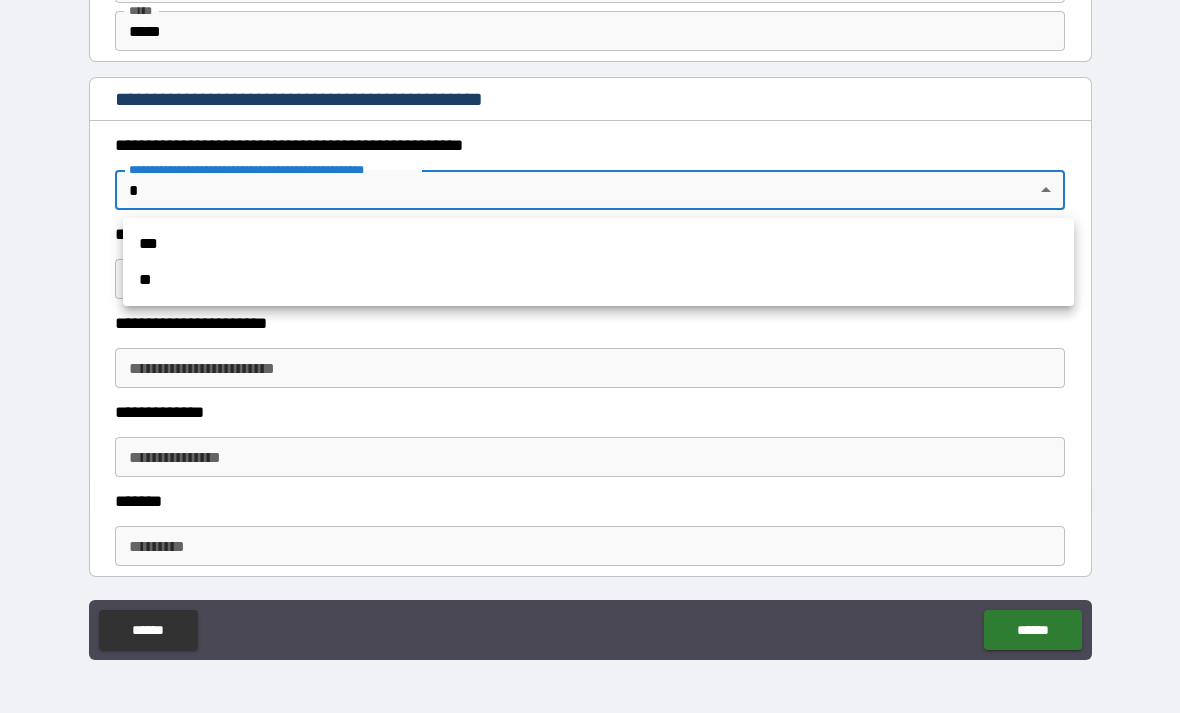 click on "**" at bounding box center [598, 280] 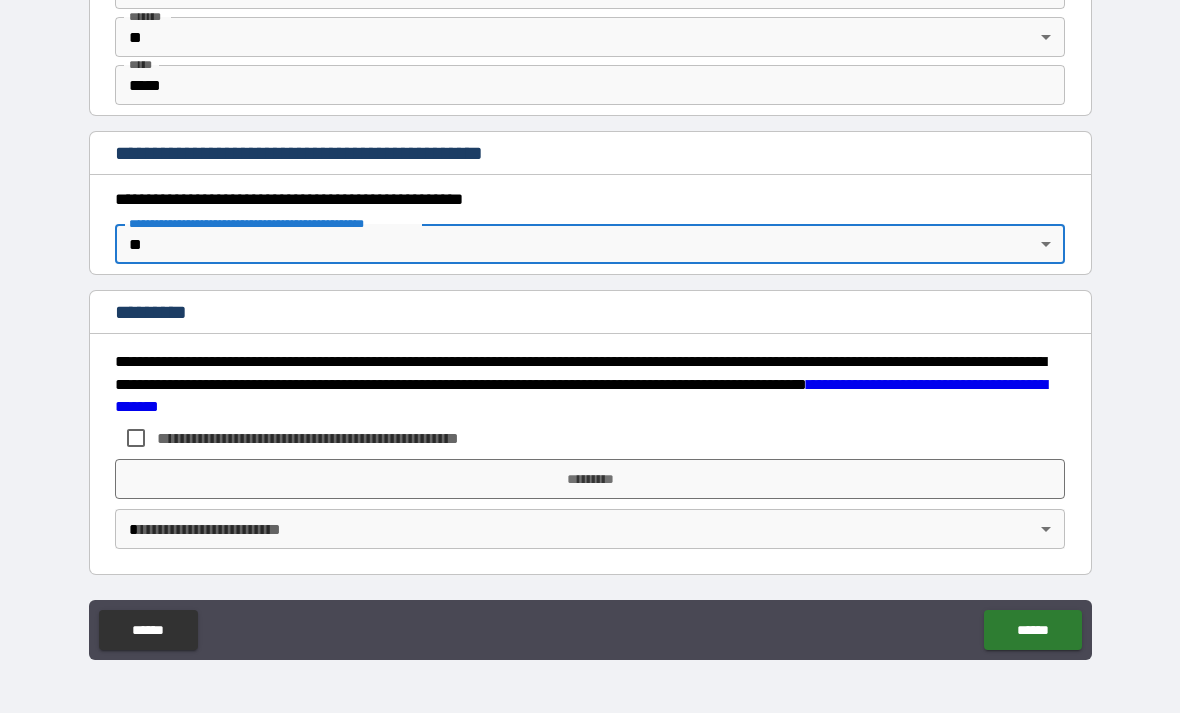 scroll, scrollTop: 2069, scrollLeft: 0, axis: vertical 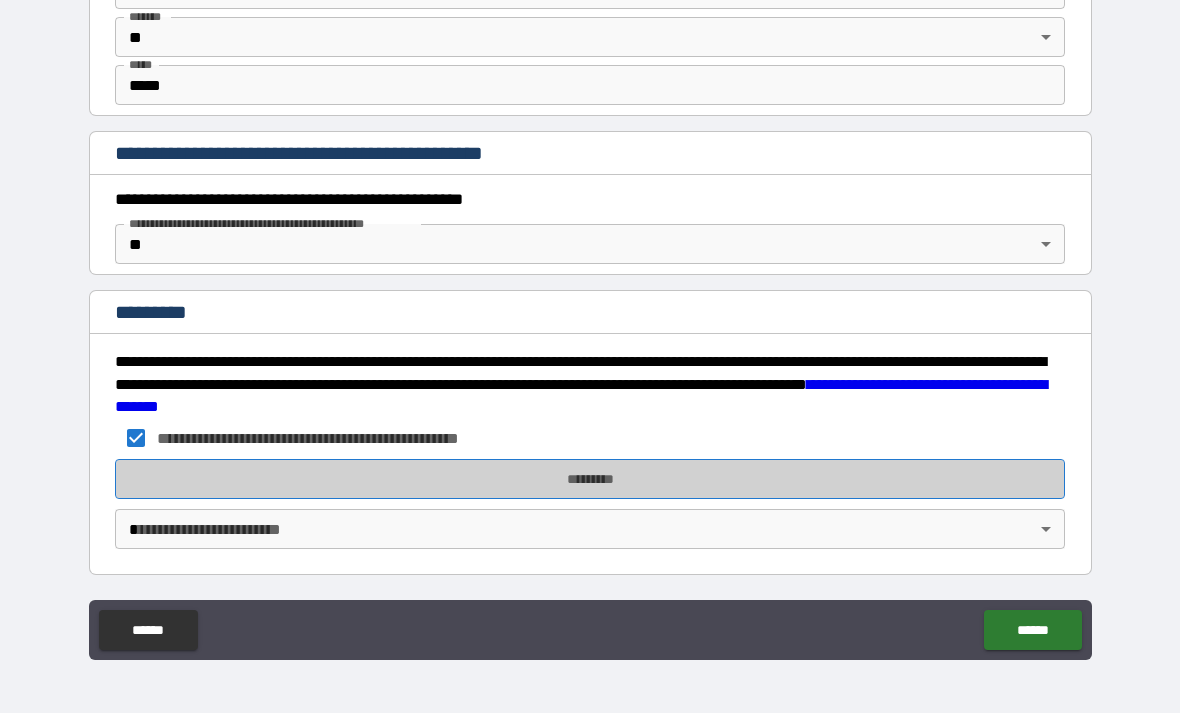 click on "*********" at bounding box center [590, 479] 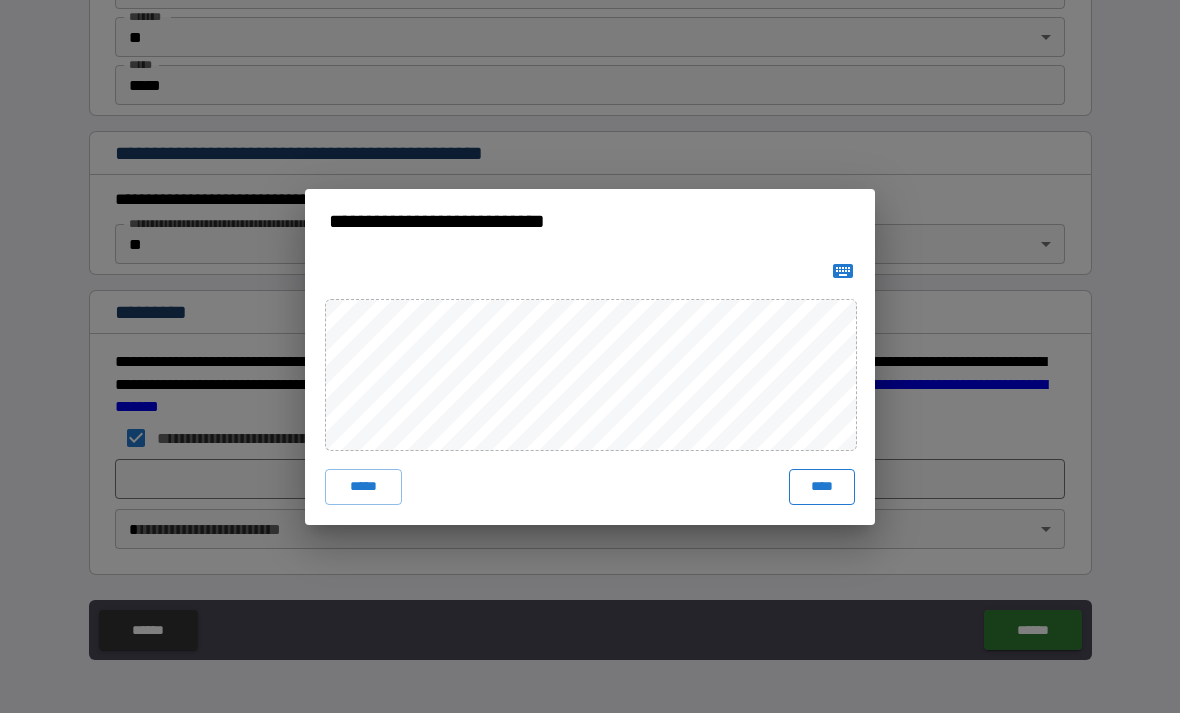 click on "****" at bounding box center [822, 487] 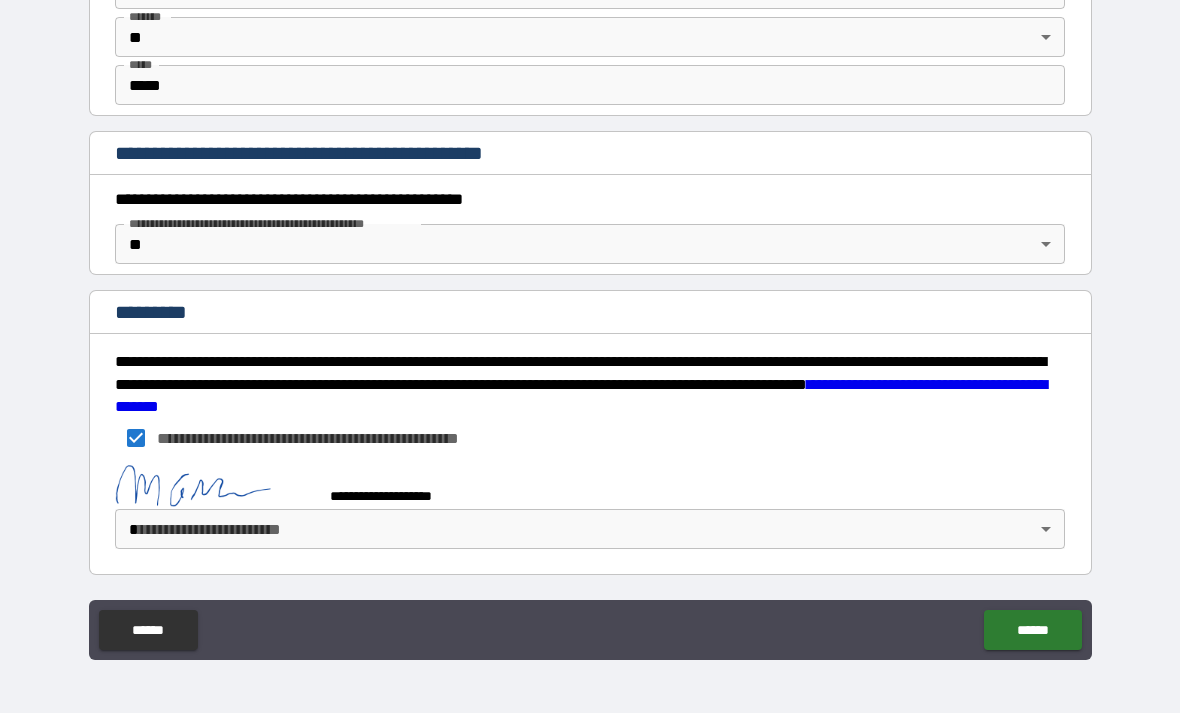 scroll, scrollTop: 2059, scrollLeft: 0, axis: vertical 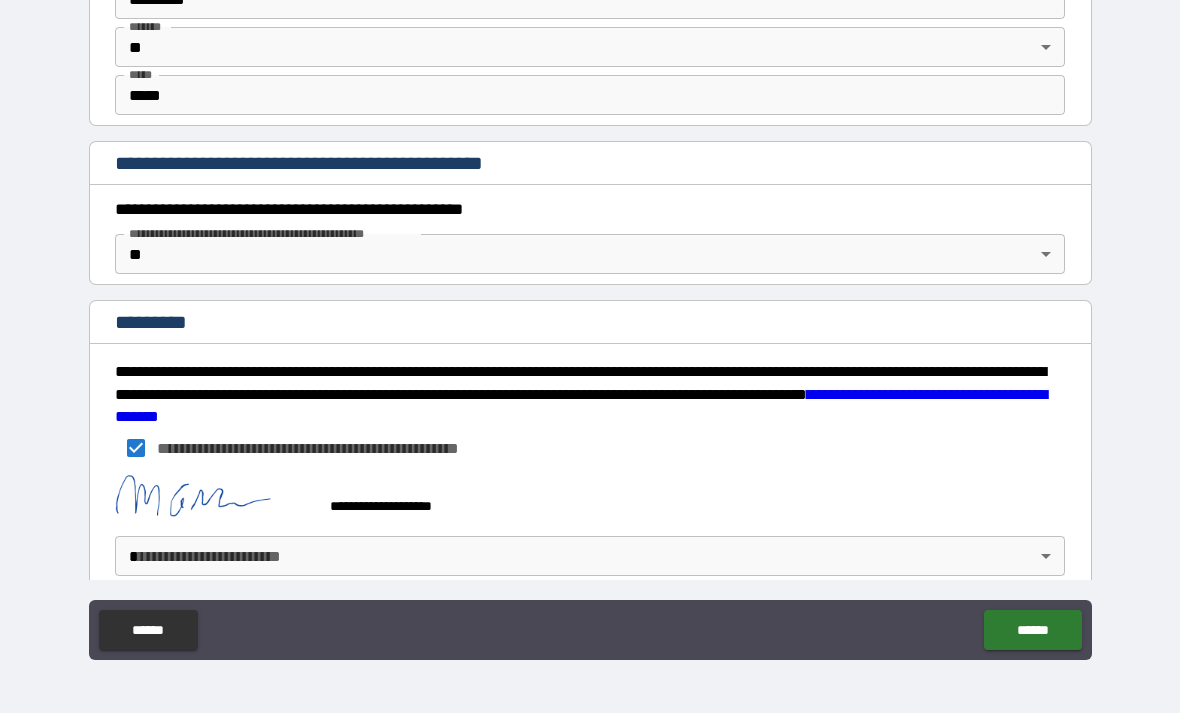 click on "**********" at bounding box center [590, 324] 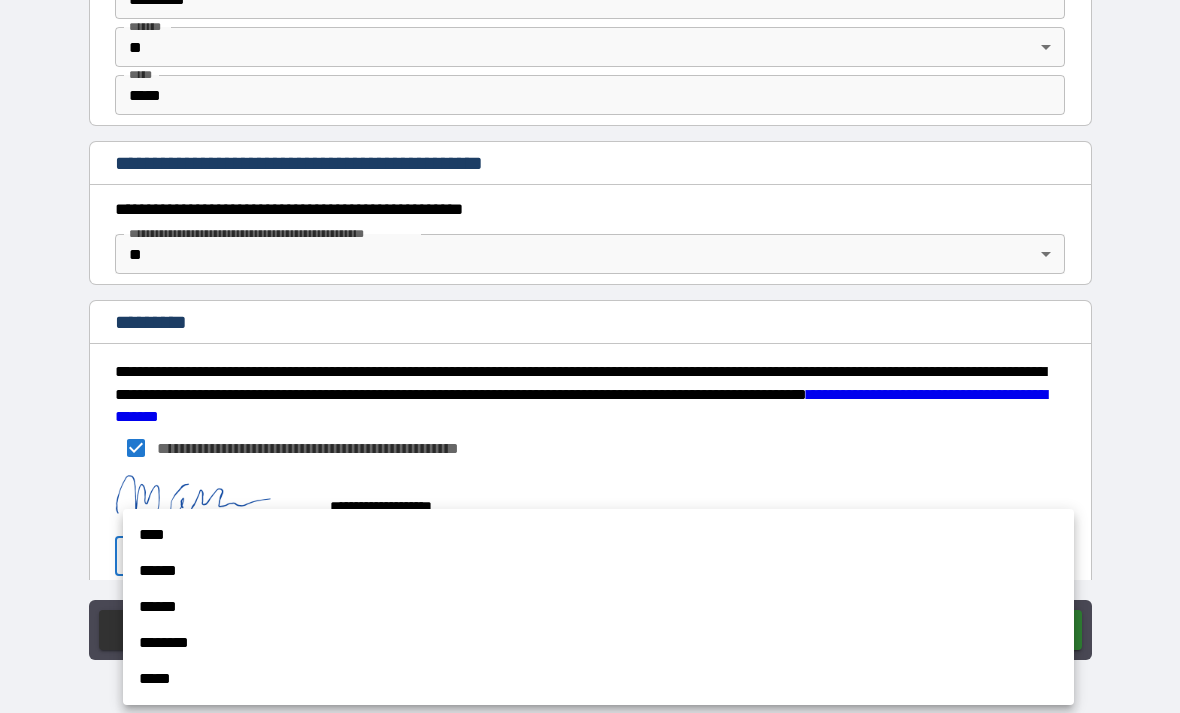click on "****" at bounding box center [598, 535] 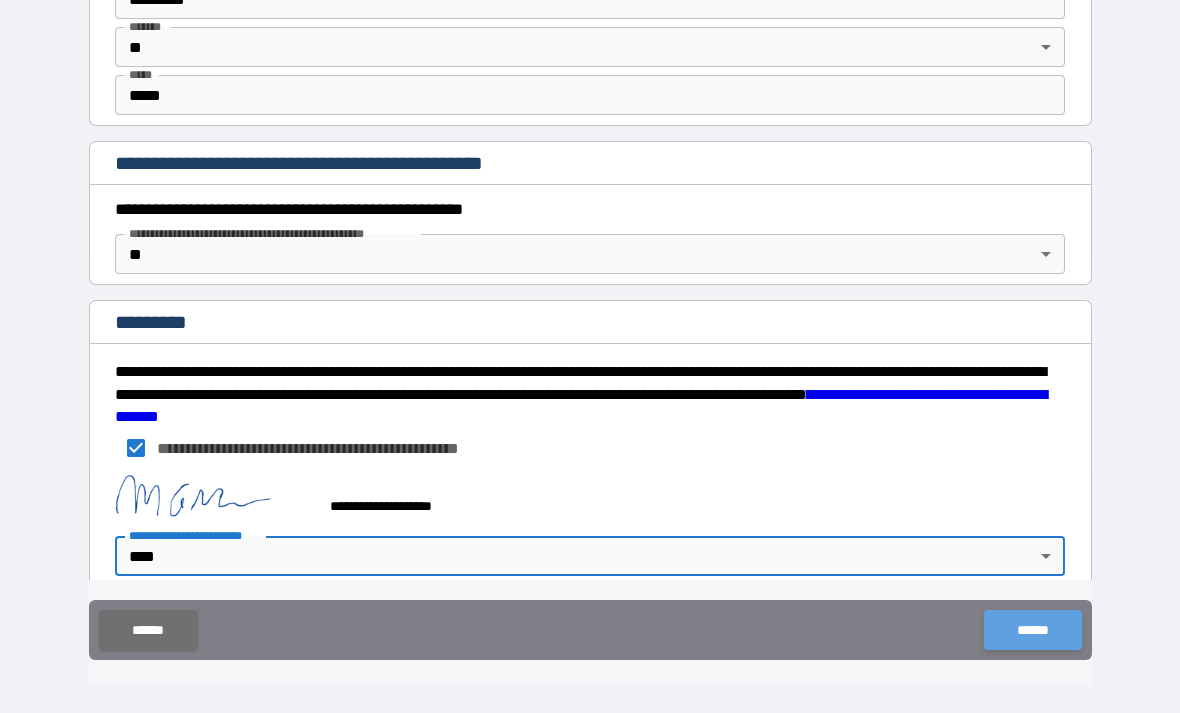click on "******" at bounding box center (1032, 630) 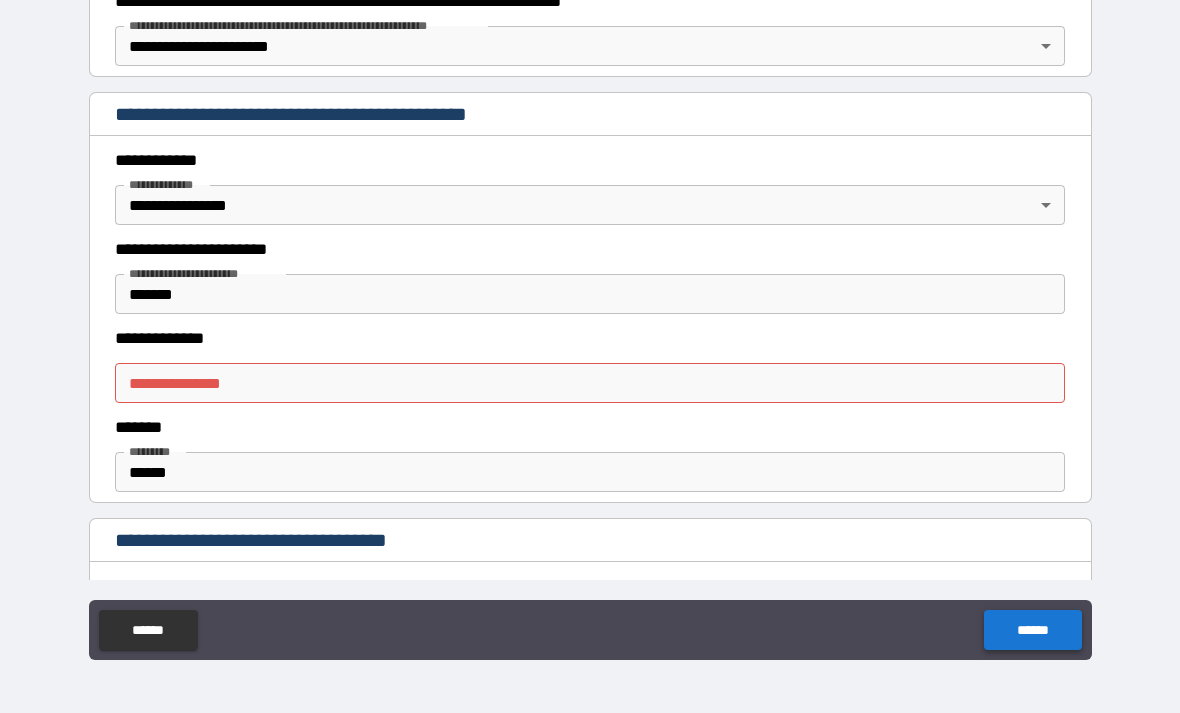 scroll, scrollTop: 382, scrollLeft: 0, axis: vertical 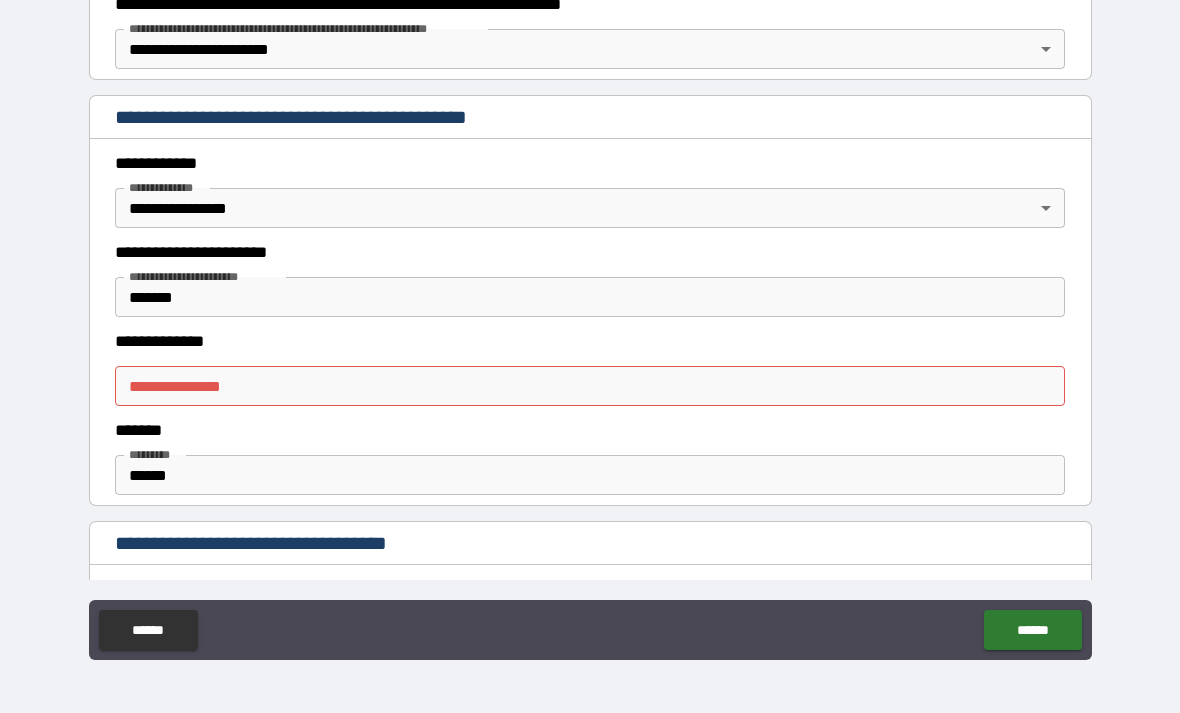 click on "**********" at bounding box center [590, 386] 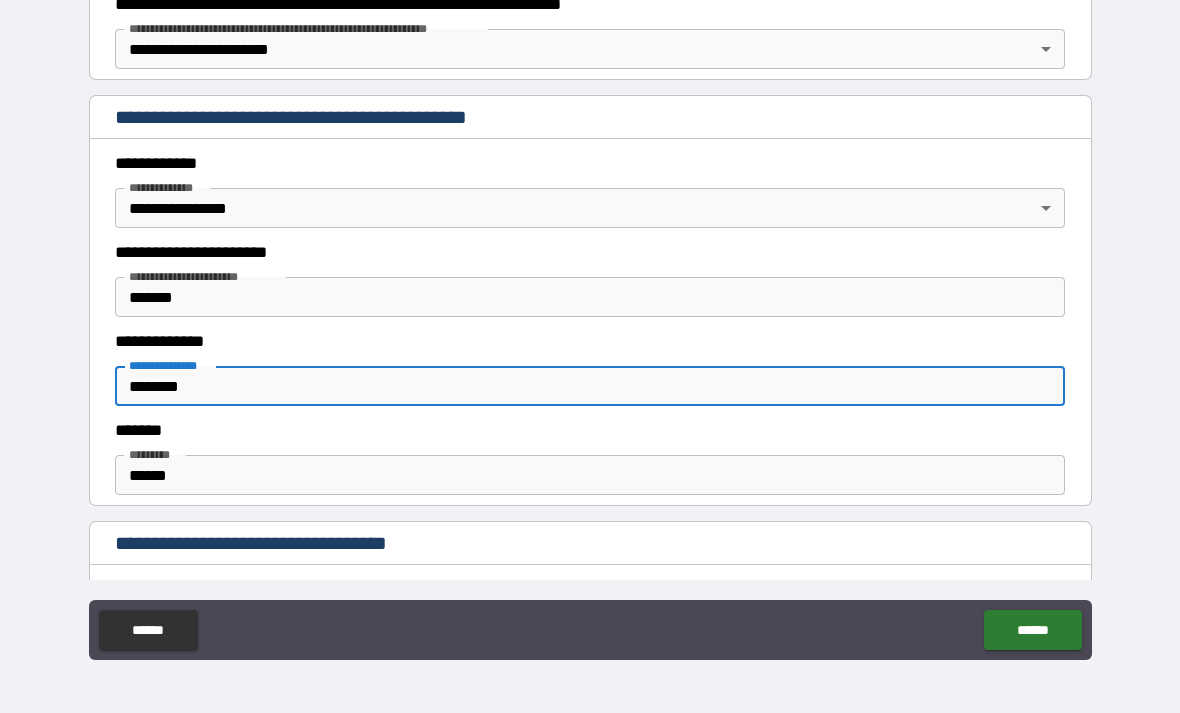type on "*********" 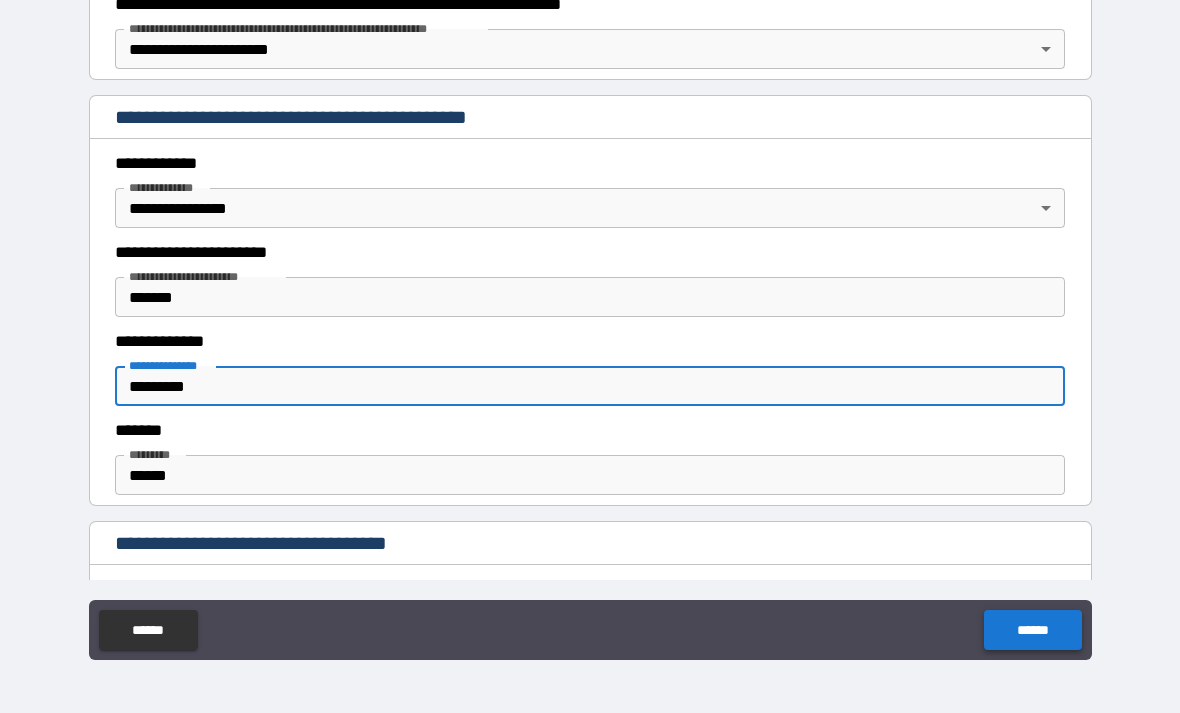 click on "******" at bounding box center [1032, 630] 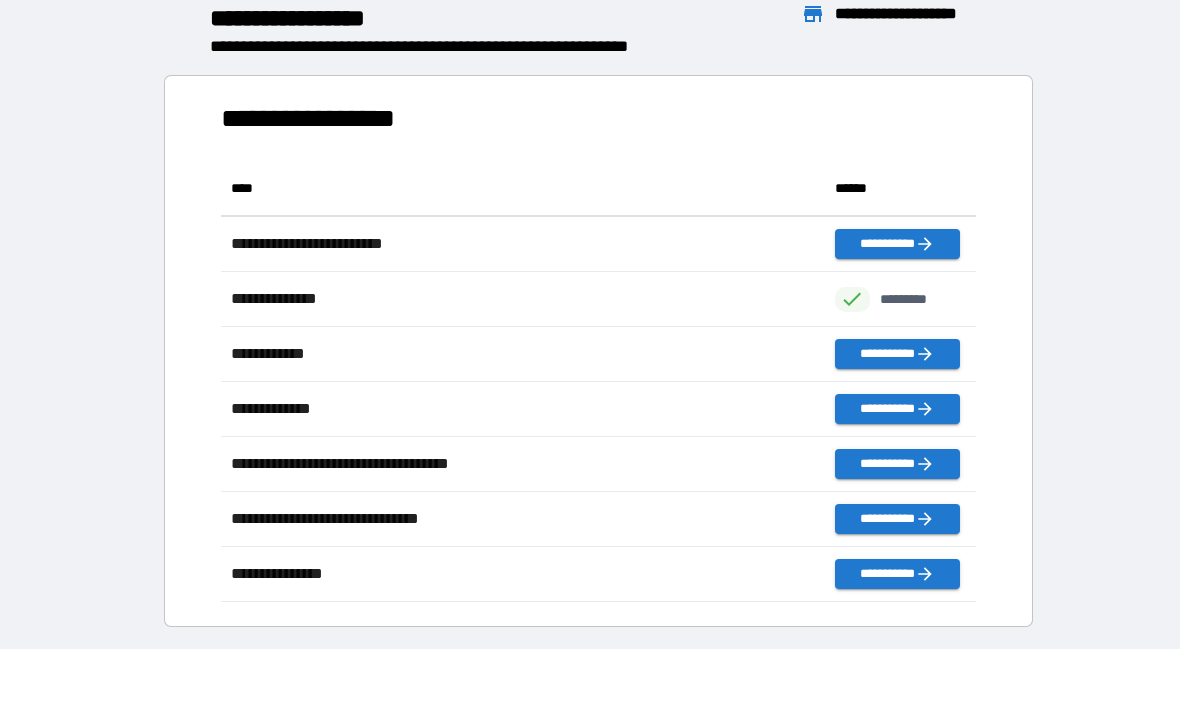 scroll, scrollTop: 1, scrollLeft: 1, axis: both 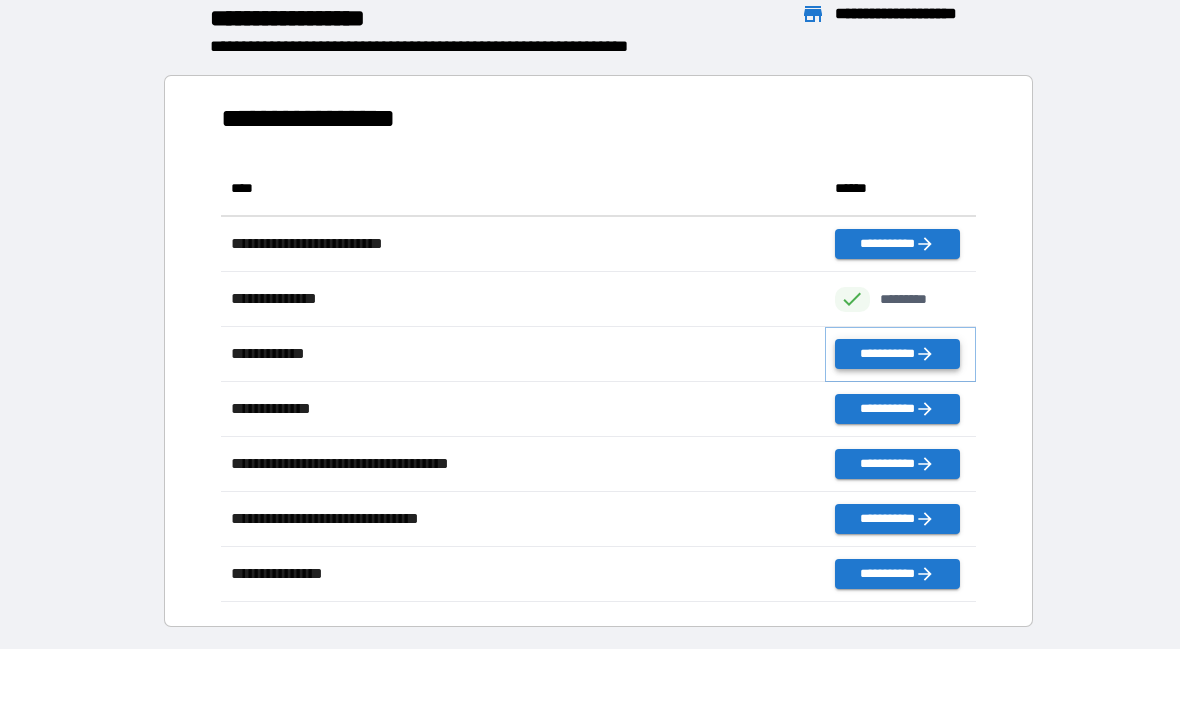 click on "**********" at bounding box center (897, 354) 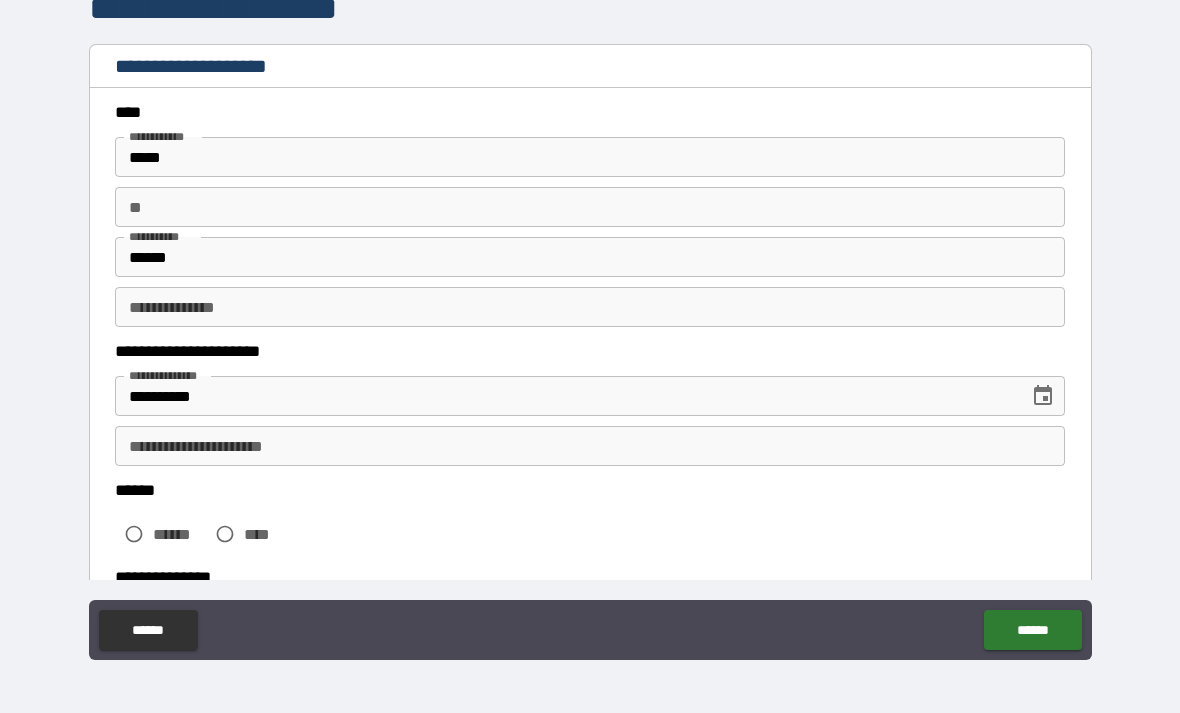click on "**********" at bounding box center [590, 446] 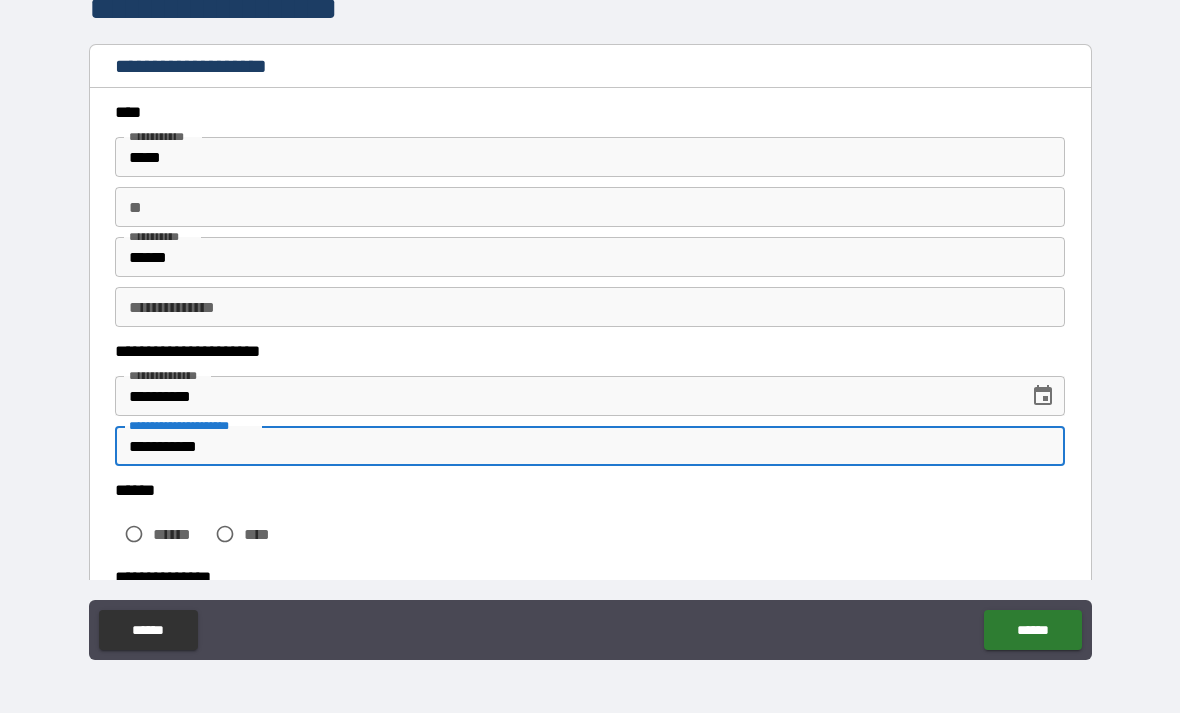 type on "**********" 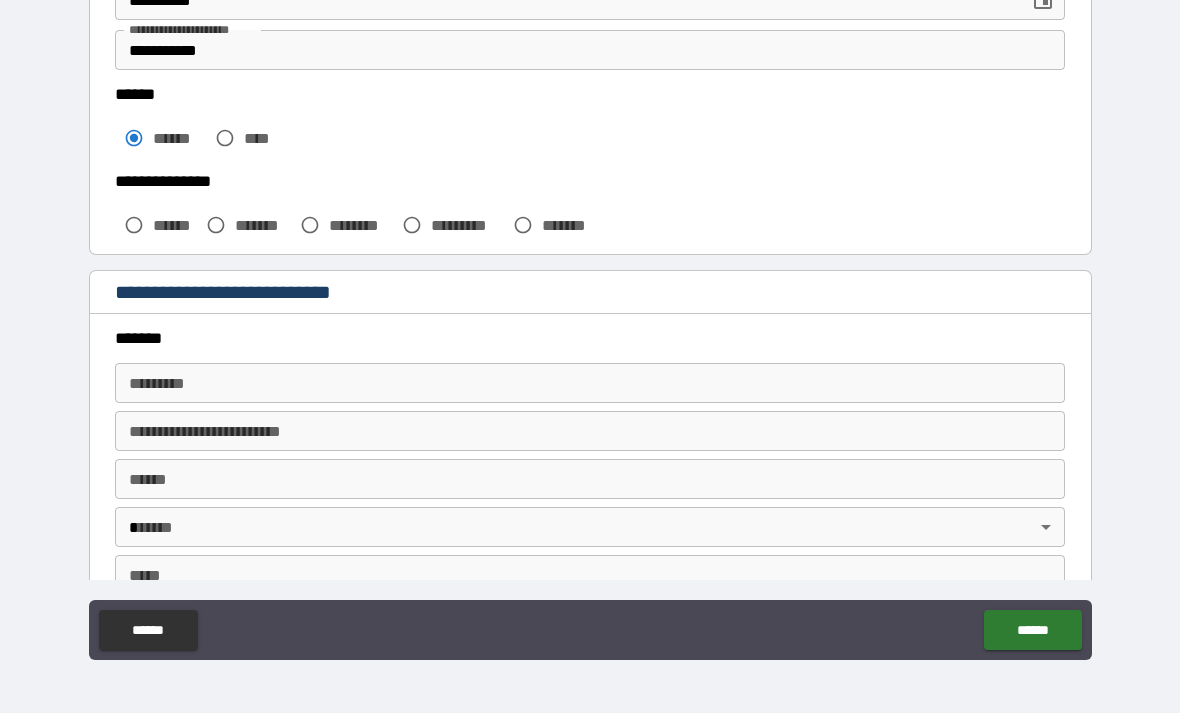 scroll, scrollTop: 408, scrollLeft: 0, axis: vertical 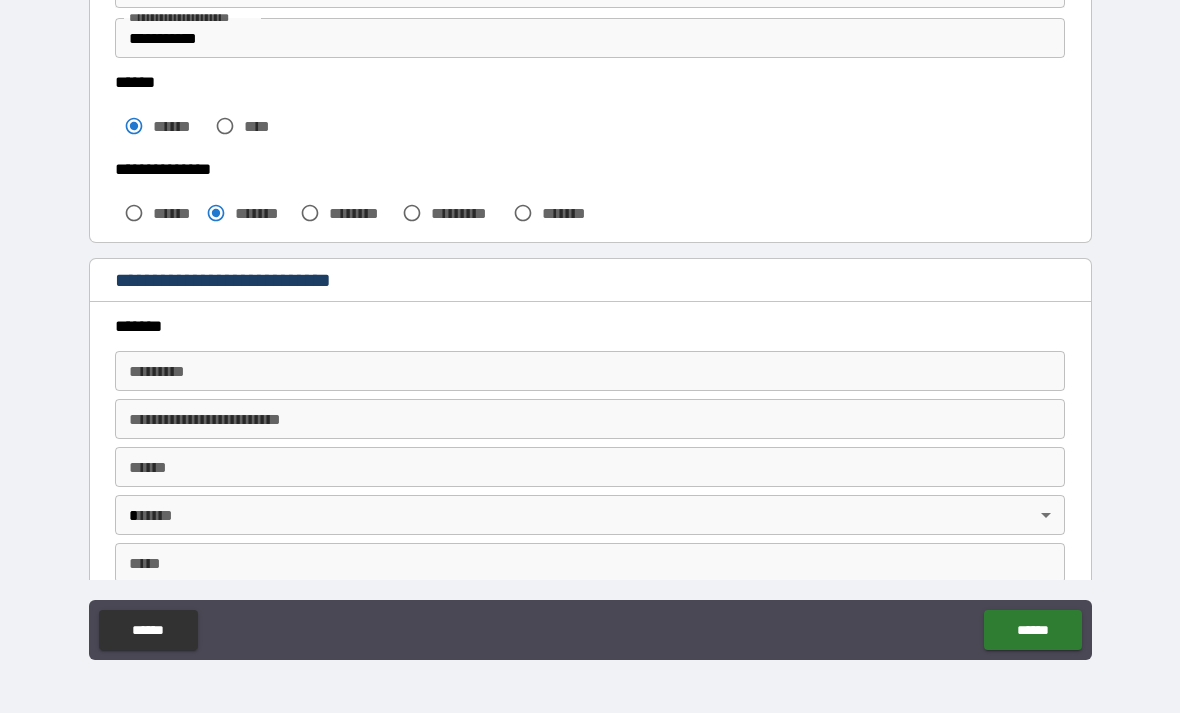 click on "*******   *" at bounding box center (590, 371) 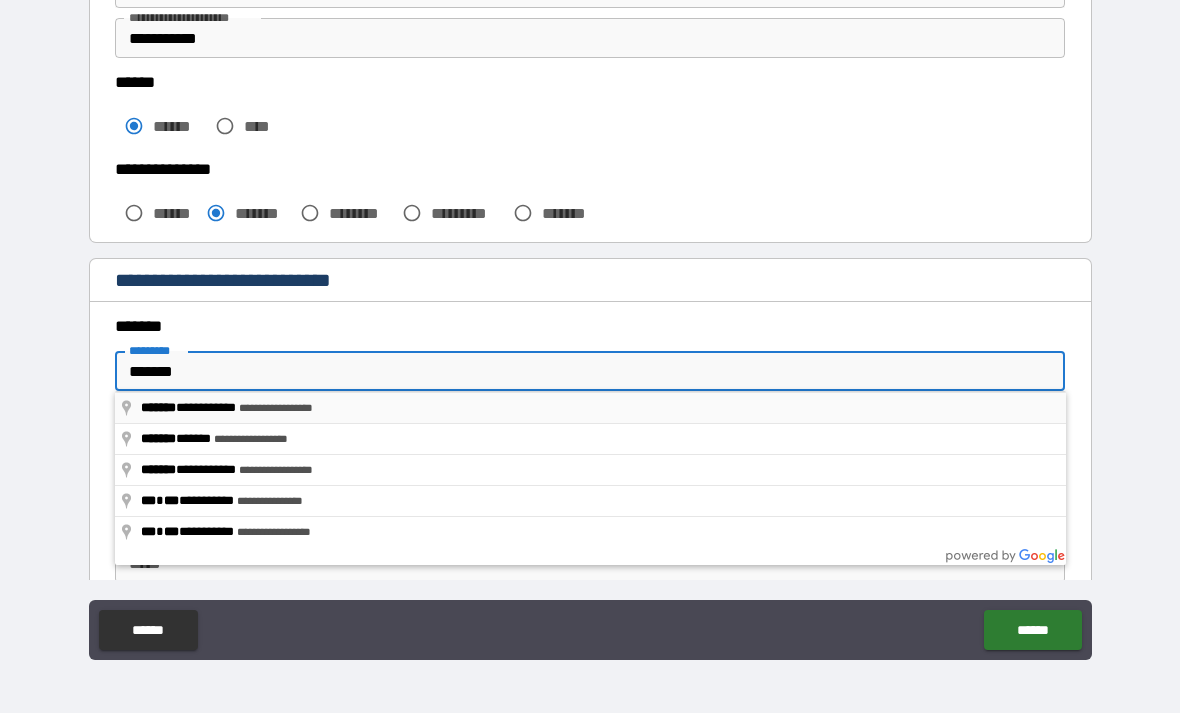 type on "**********" 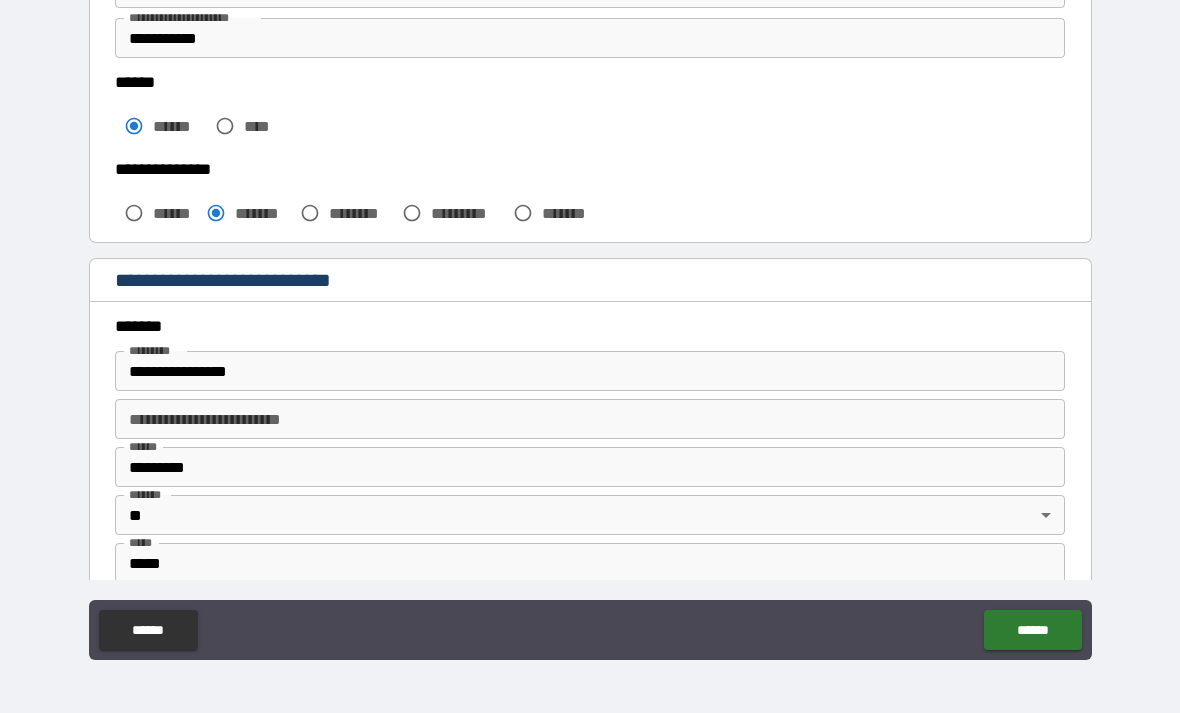 click on "**********" at bounding box center [590, 419] 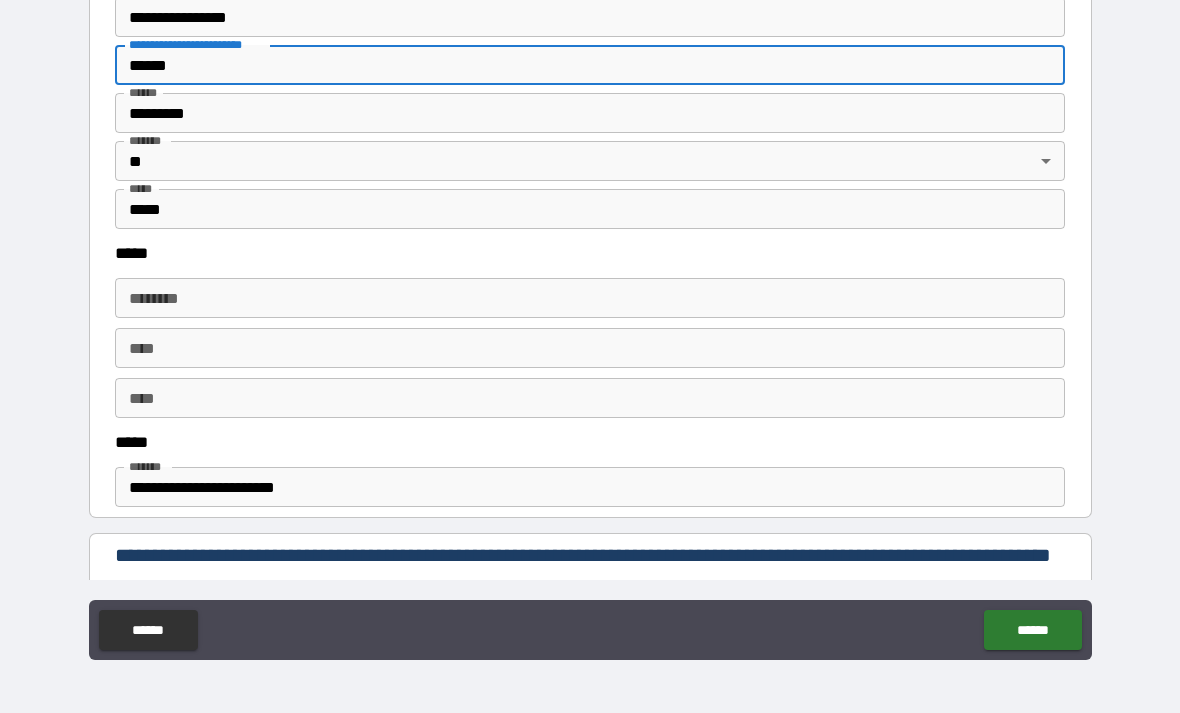 scroll, scrollTop: 795, scrollLeft: 0, axis: vertical 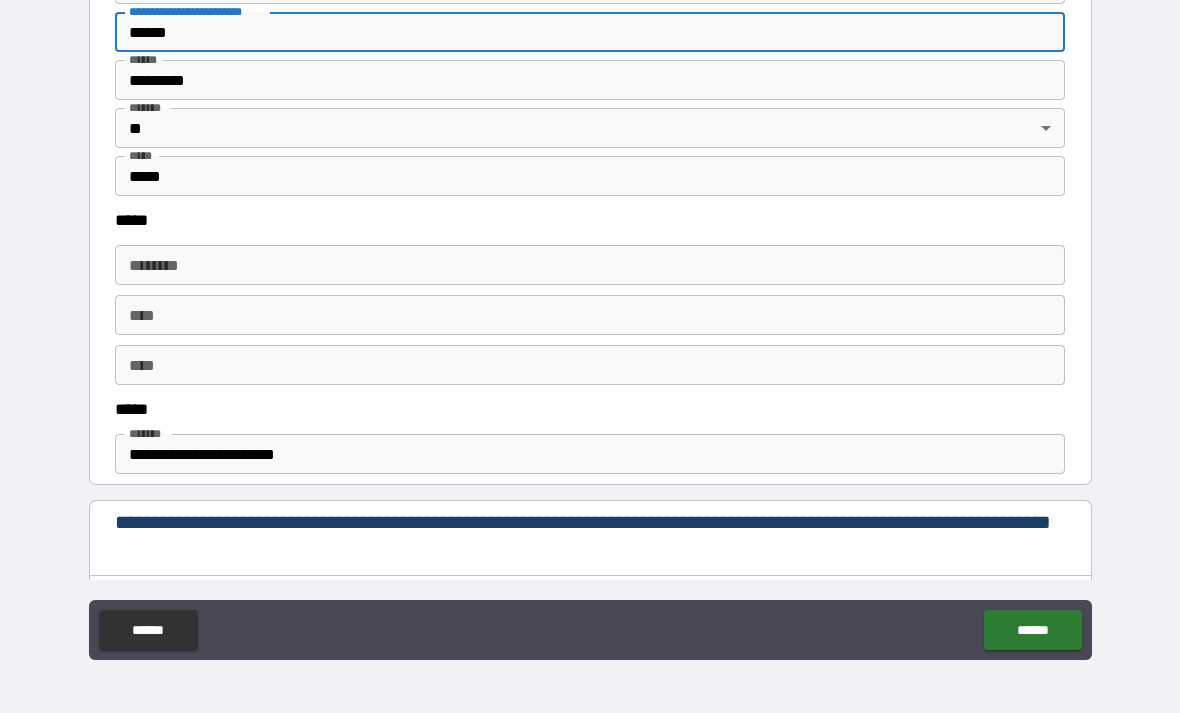type on "******" 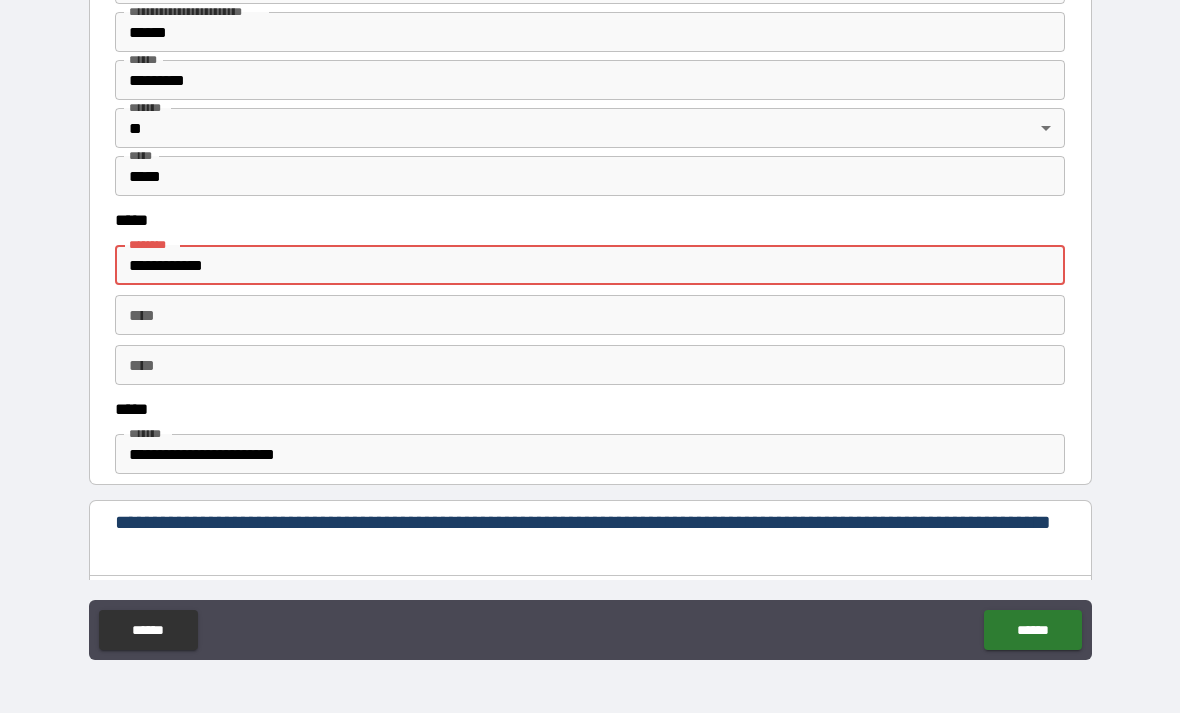 type on "**********" 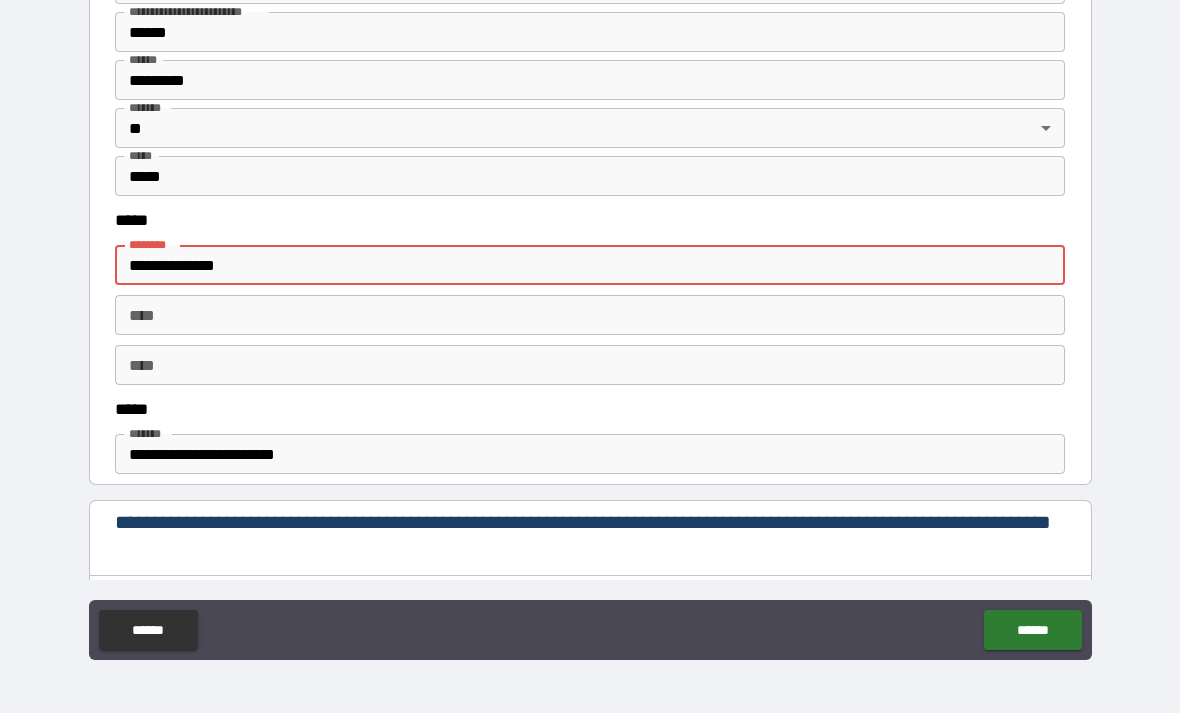 type on "*" 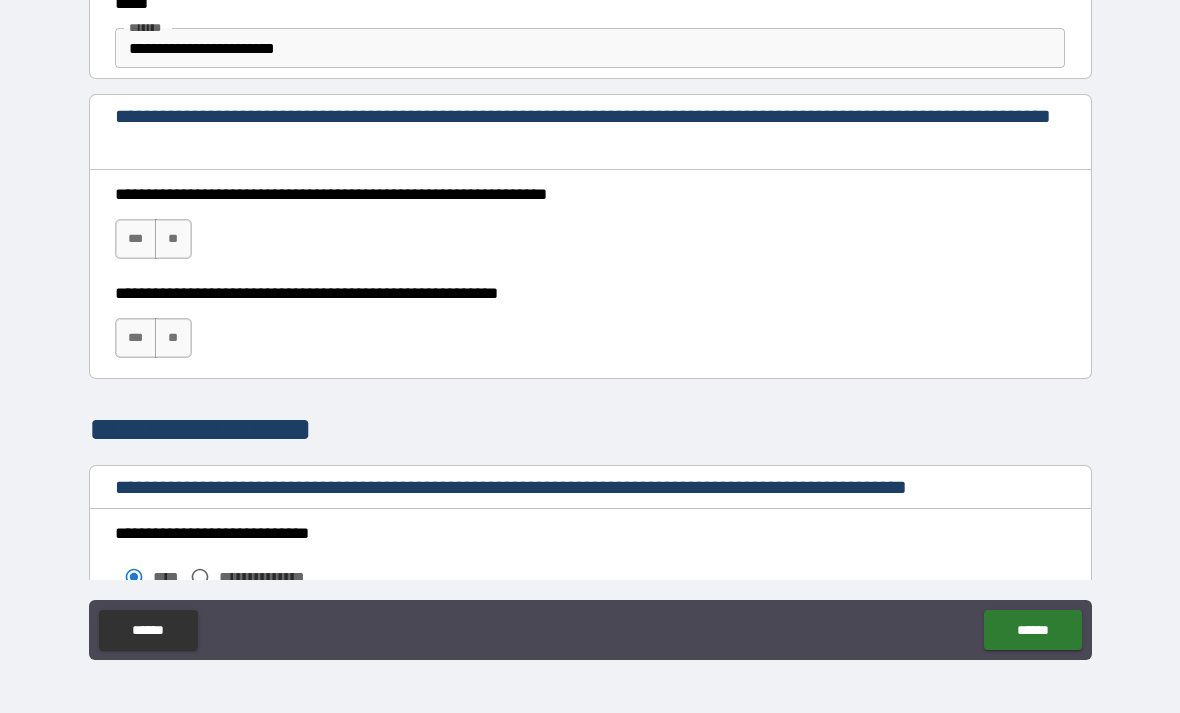scroll, scrollTop: 1217, scrollLeft: 0, axis: vertical 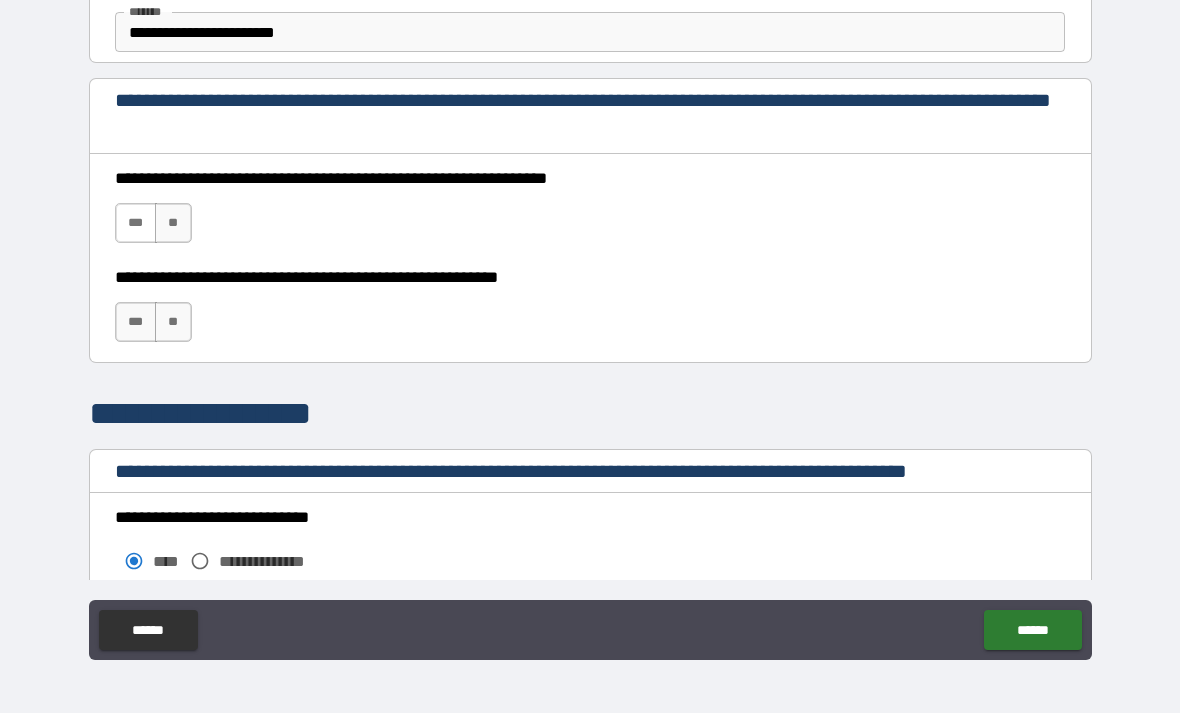 click on "***" at bounding box center (136, 223) 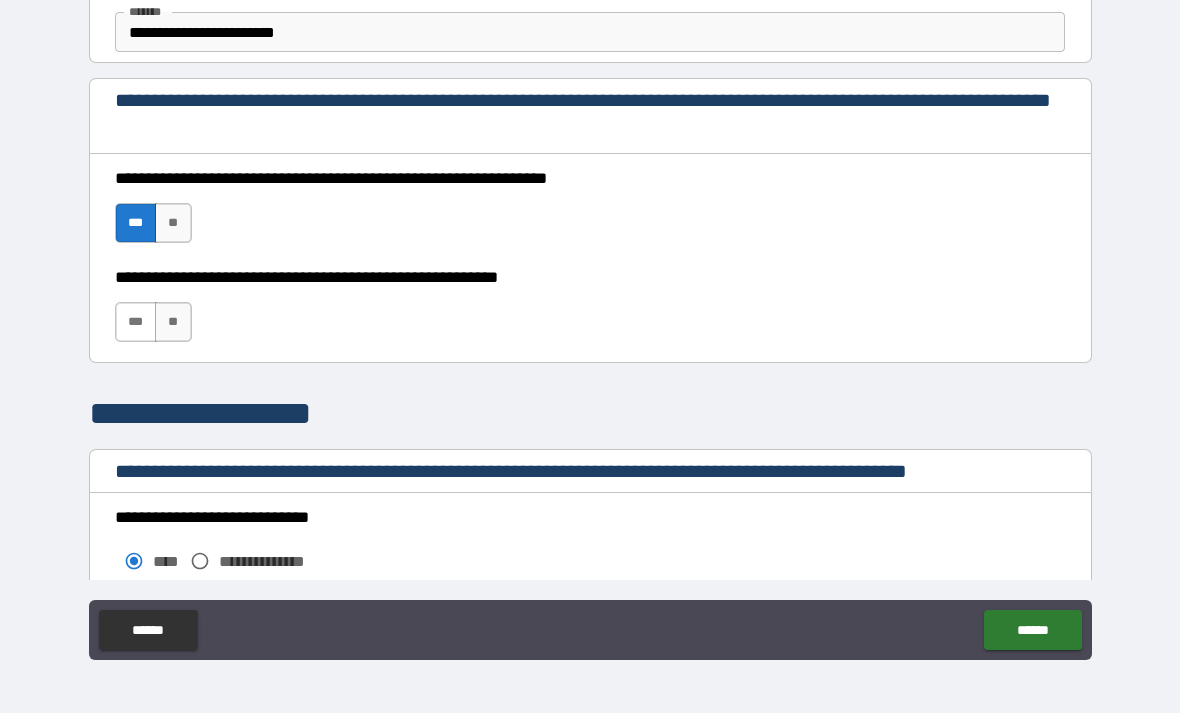 click on "***" at bounding box center (136, 322) 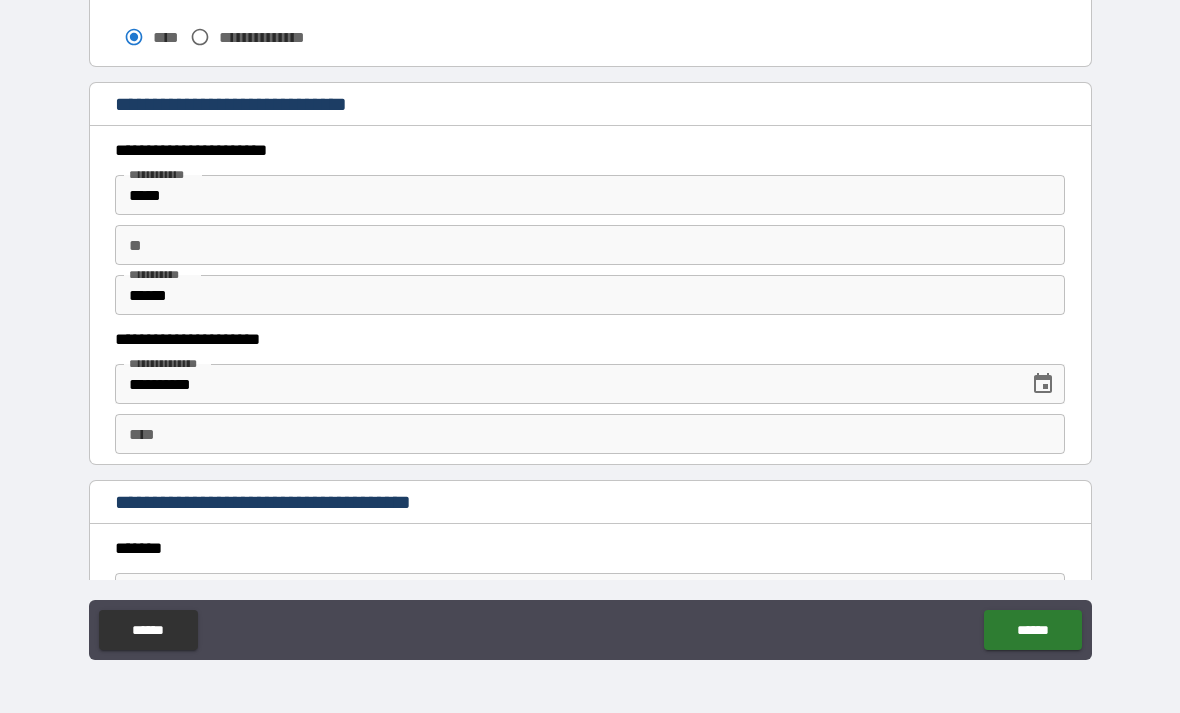 scroll, scrollTop: 1743, scrollLeft: 0, axis: vertical 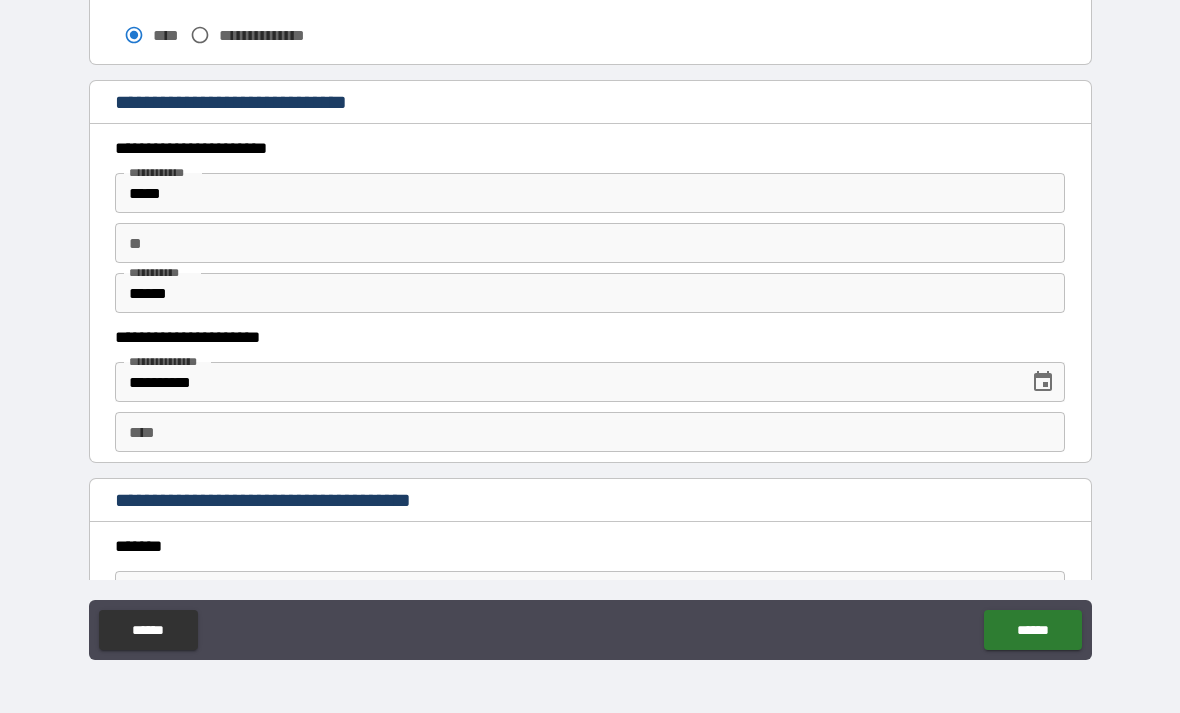 click on "****" at bounding box center (590, 432) 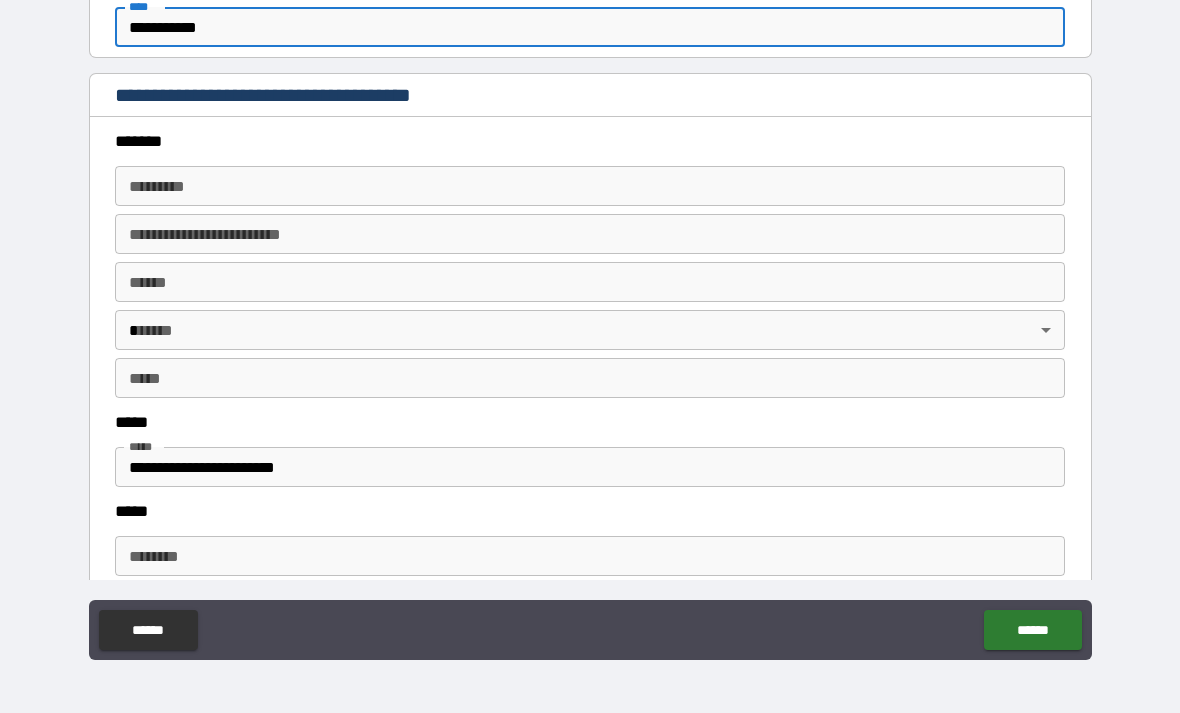 scroll, scrollTop: 2152, scrollLeft: 0, axis: vertical 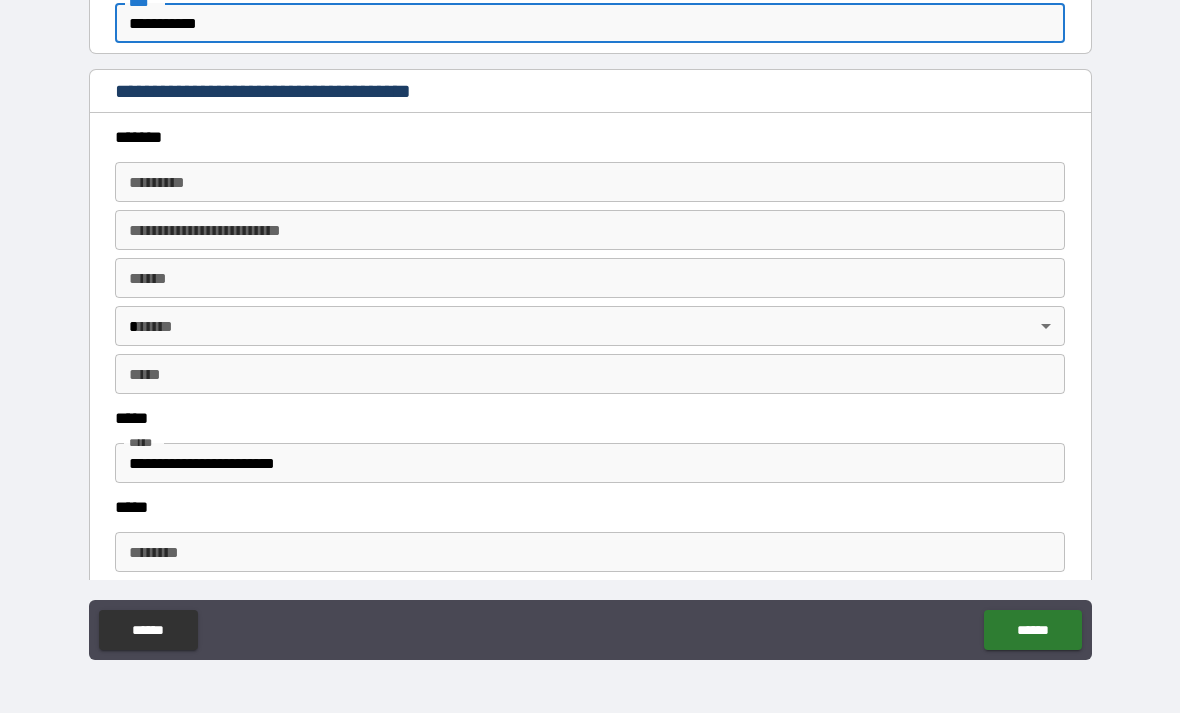 type on "**********" 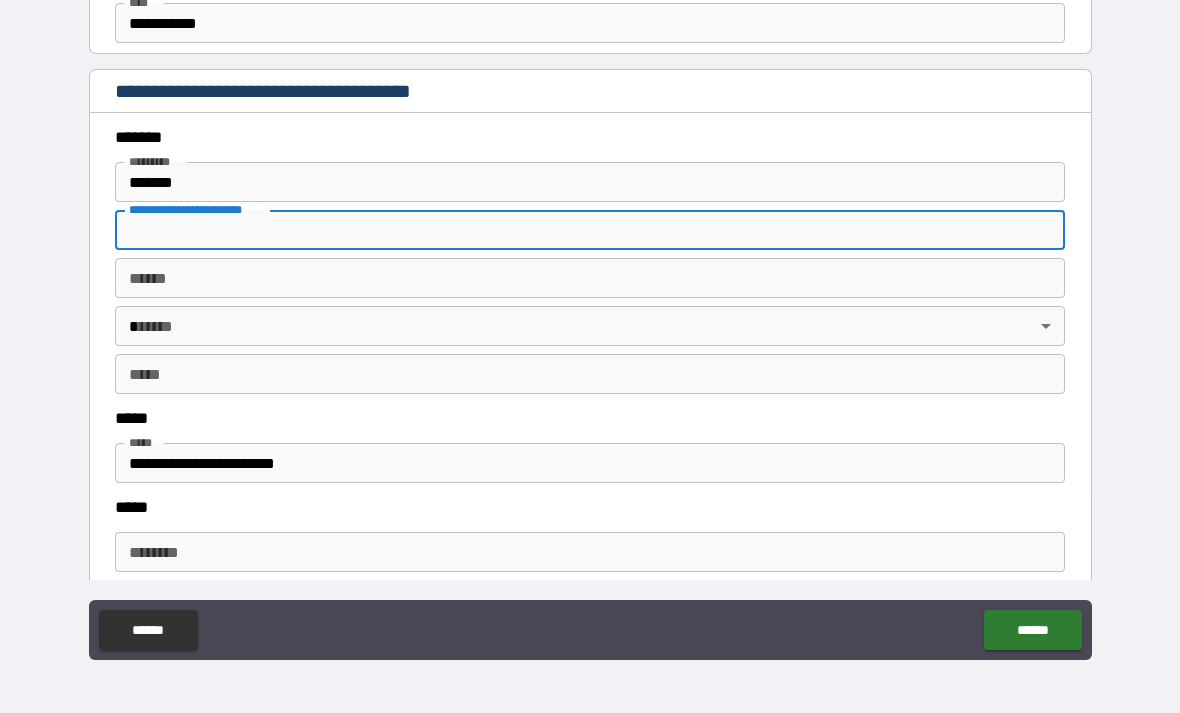 type on "**********" 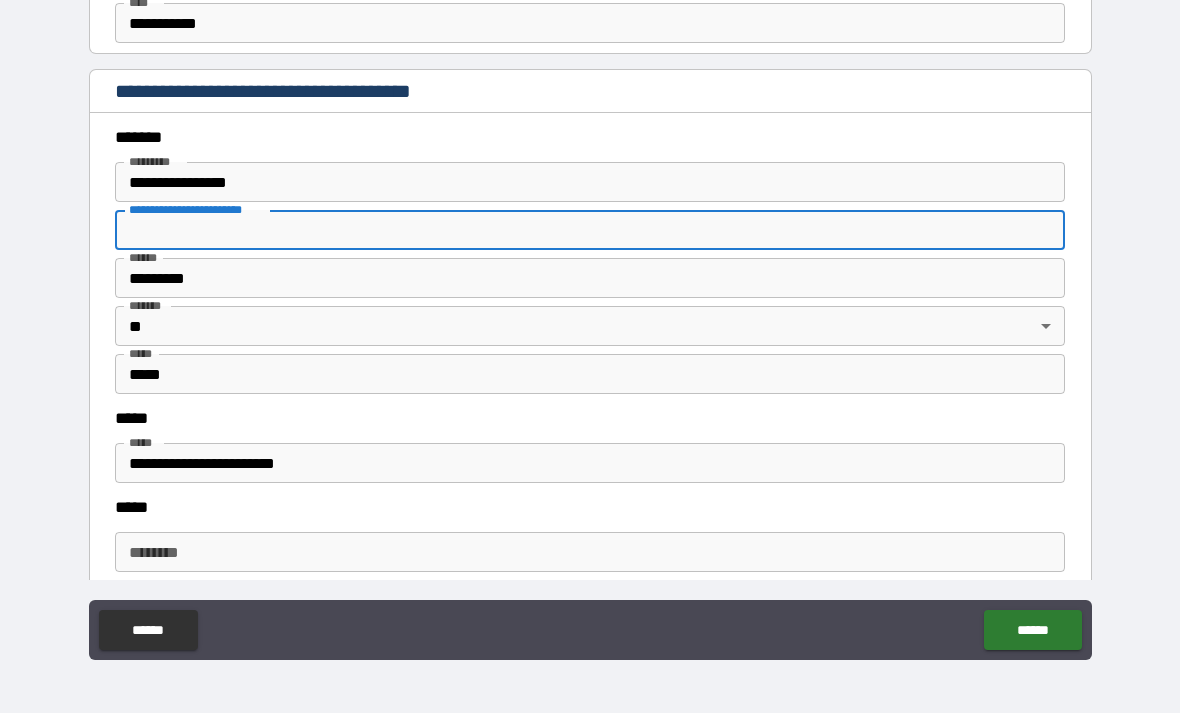 click on "**********" at bounding box center [590, 230] 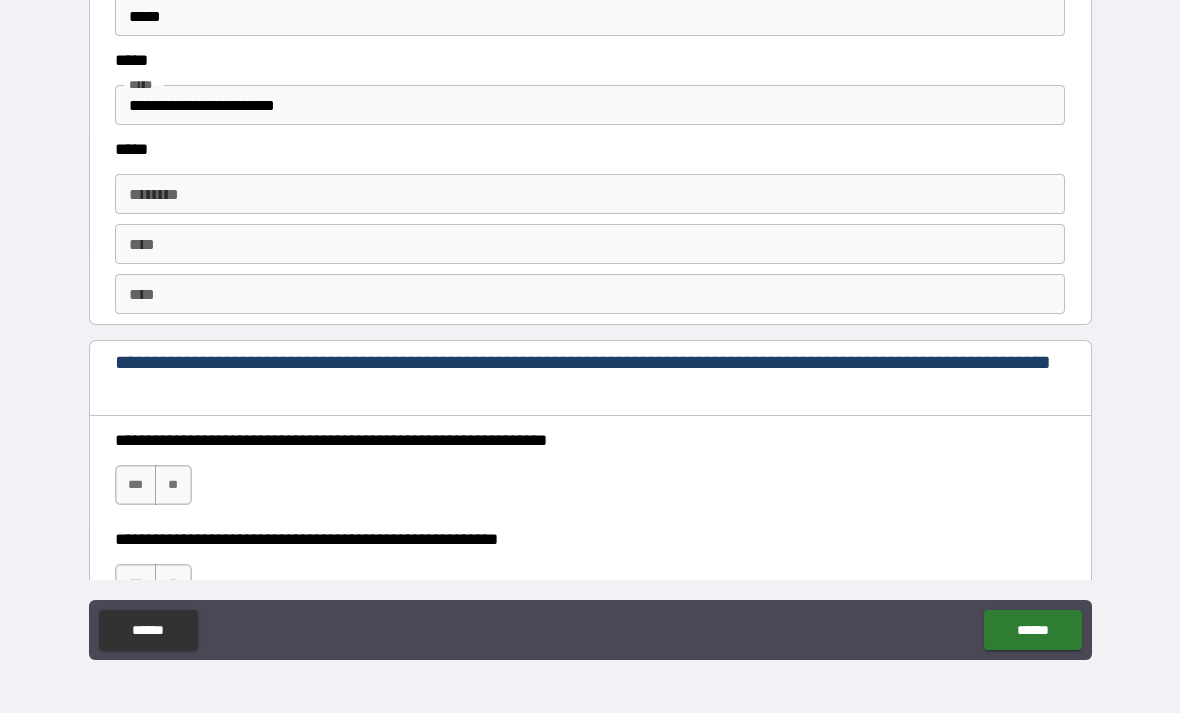 scroll, scrollTop: 2512, scrollLeft: 0, axis: vertical 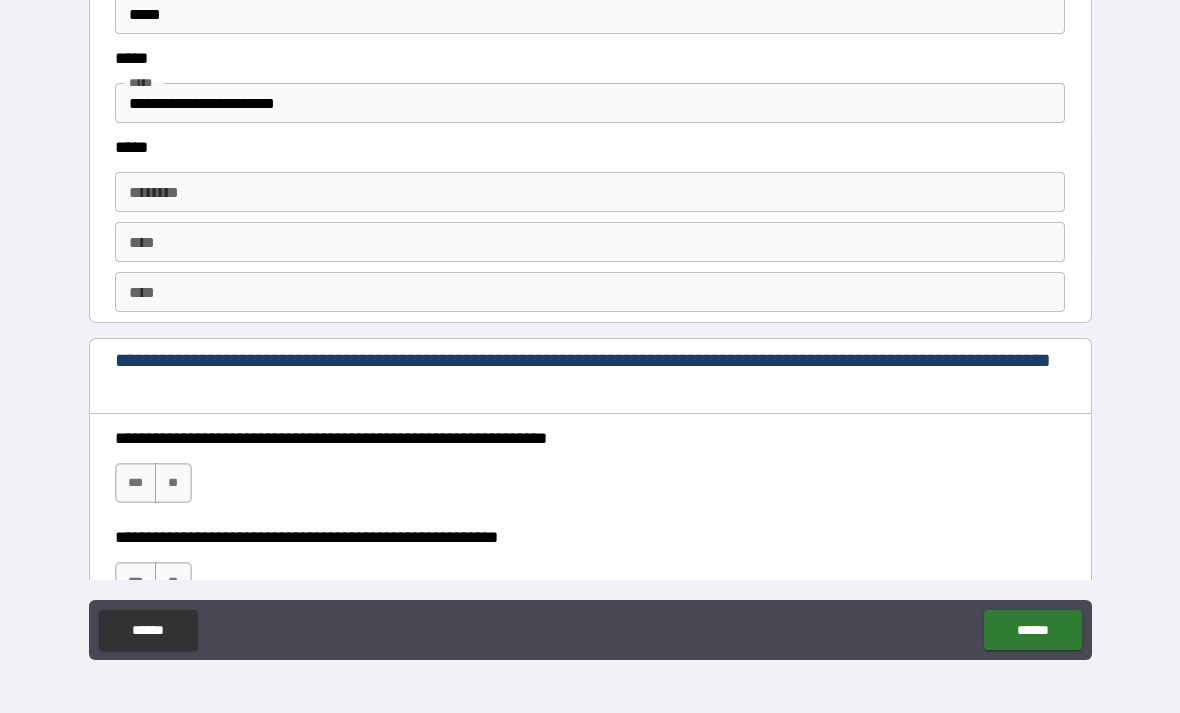 type on "******" 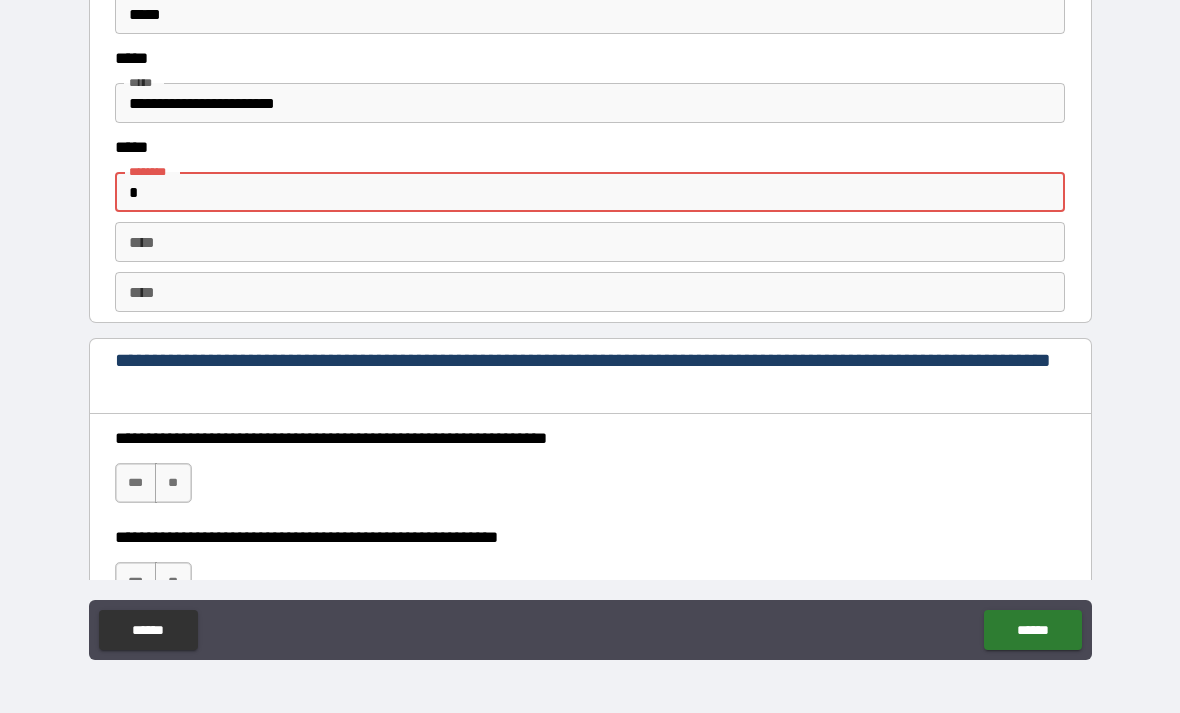 type on "**********" 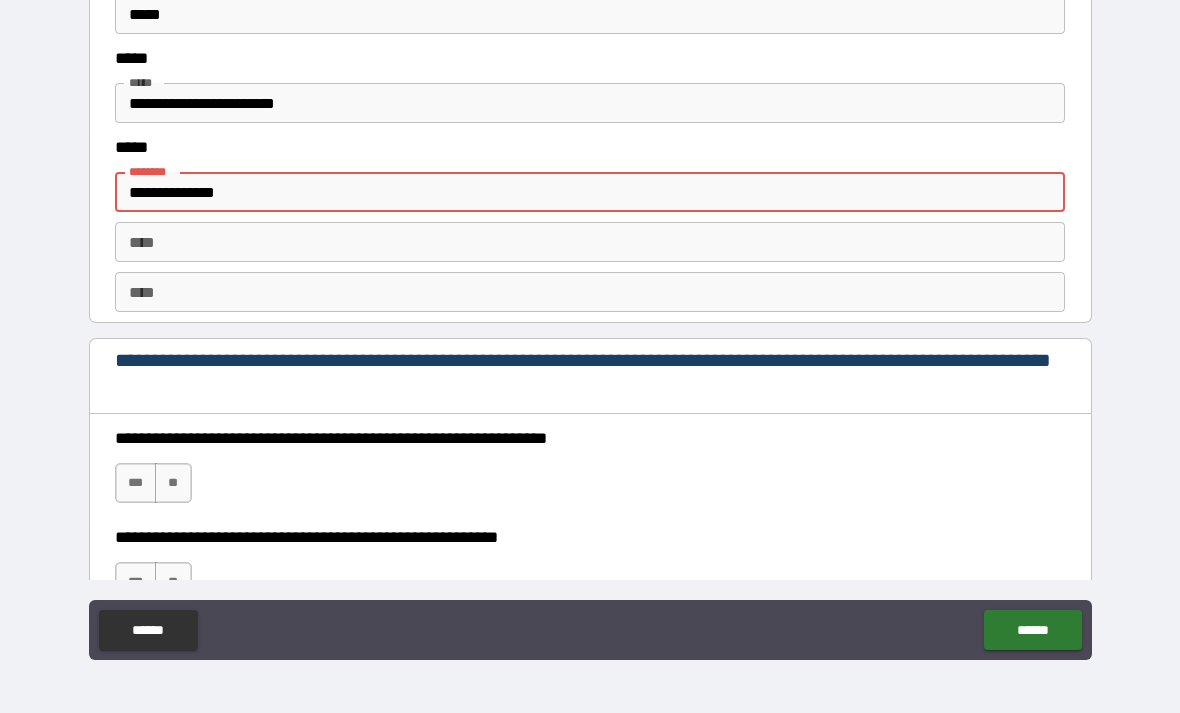 type on "*" 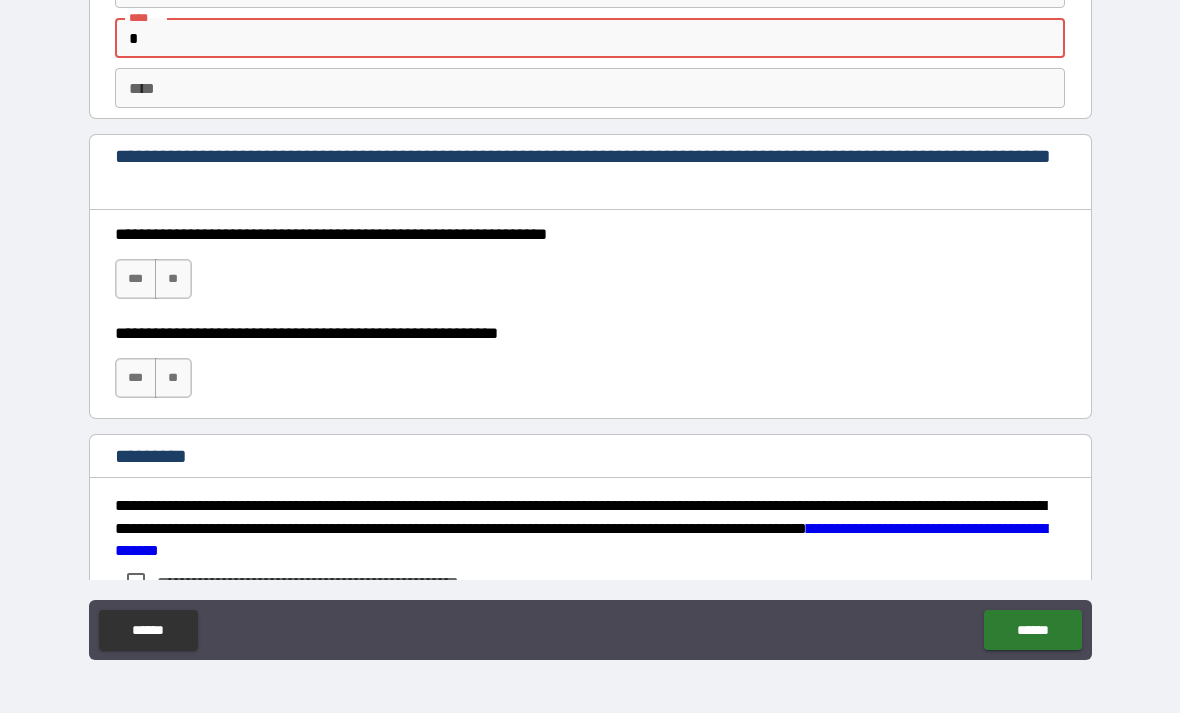 scroll, scrollTop: 2719, scrollLeft: 0, axis: vertical 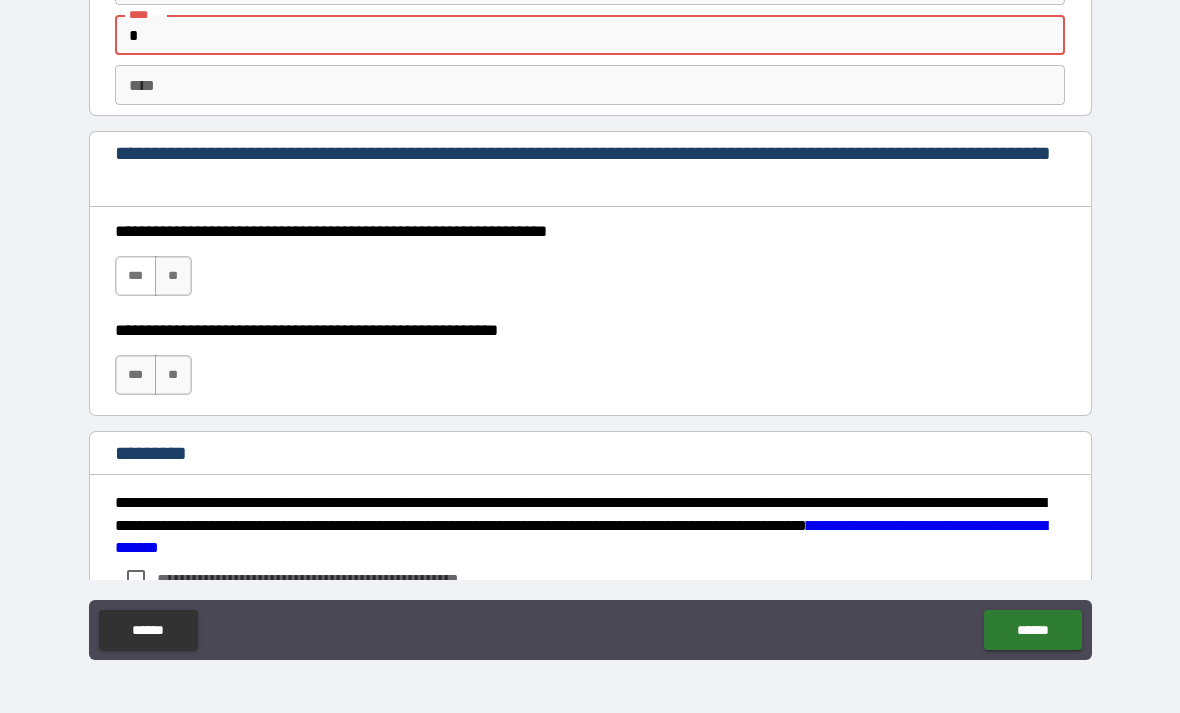 click on "***" at bounding box center (136, 276) 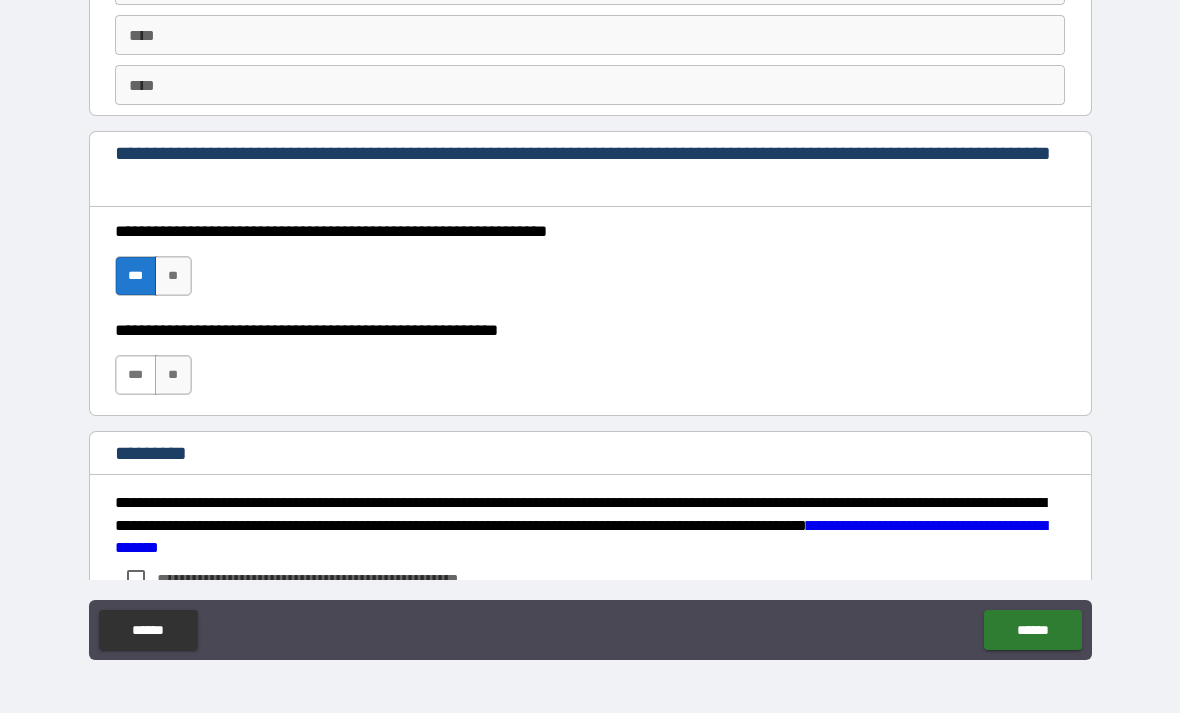 click on "***" at bounding box center (136, 375) 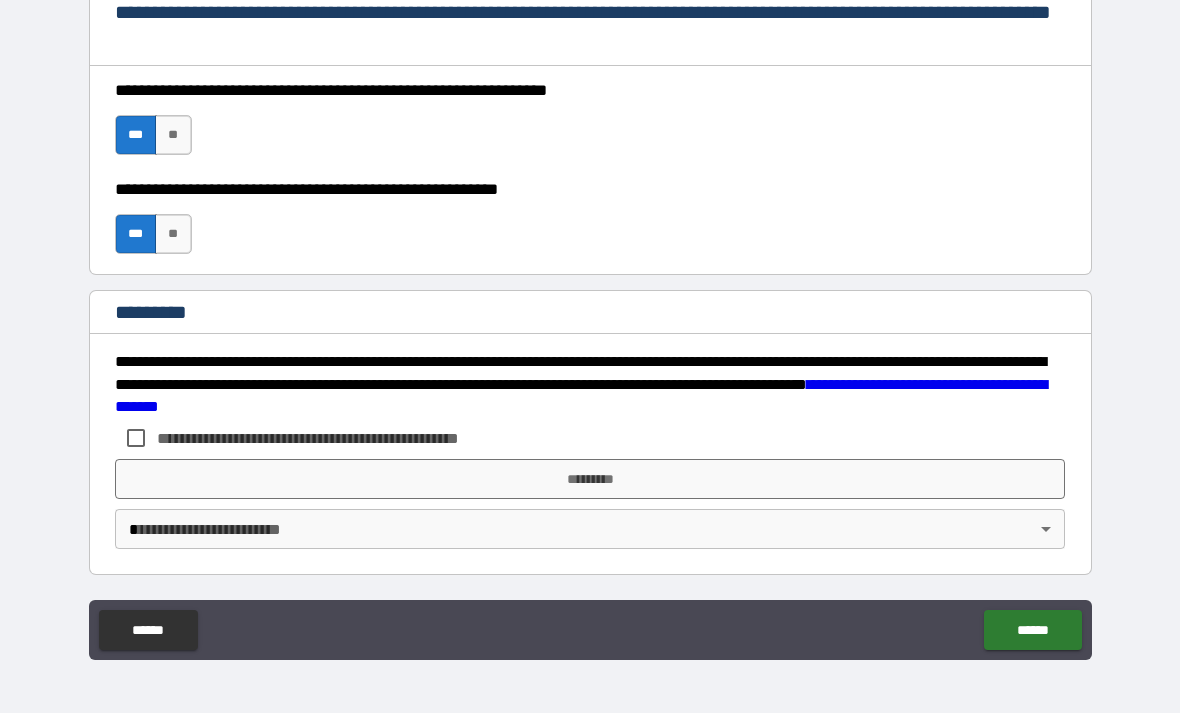 scroll, scrollTop: 2860, scrollLeft: 0, axis: vertical 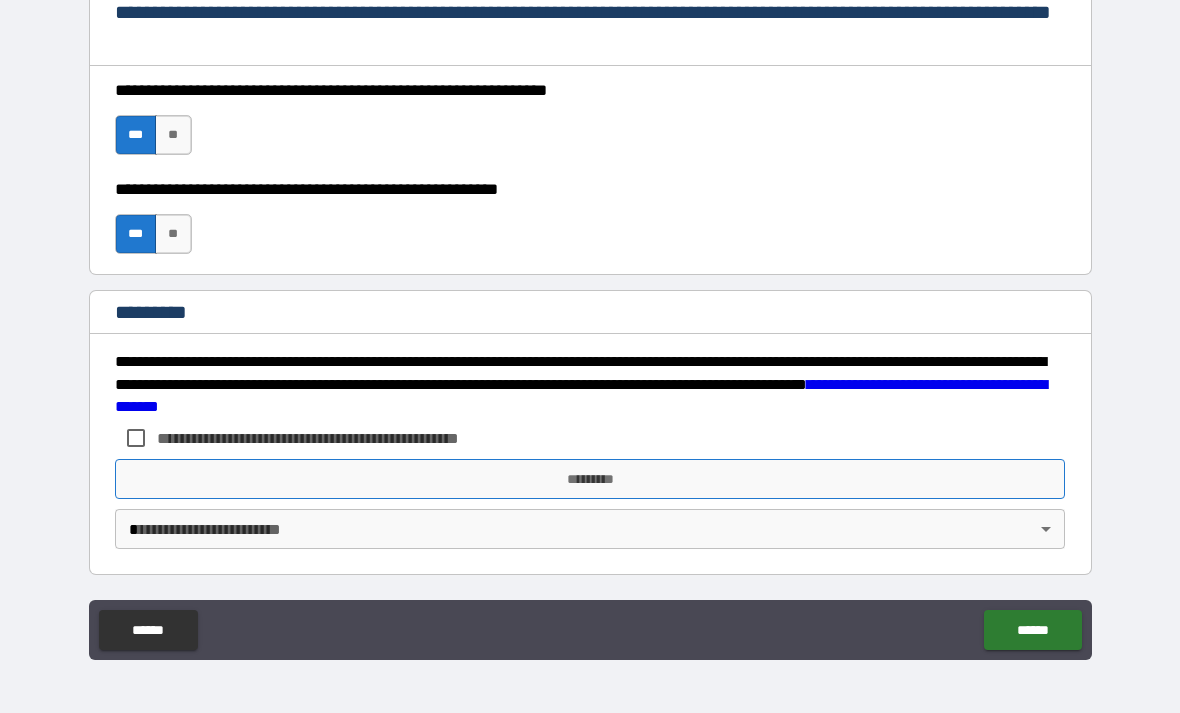 click on "*********" at bounding box center (590, 479) 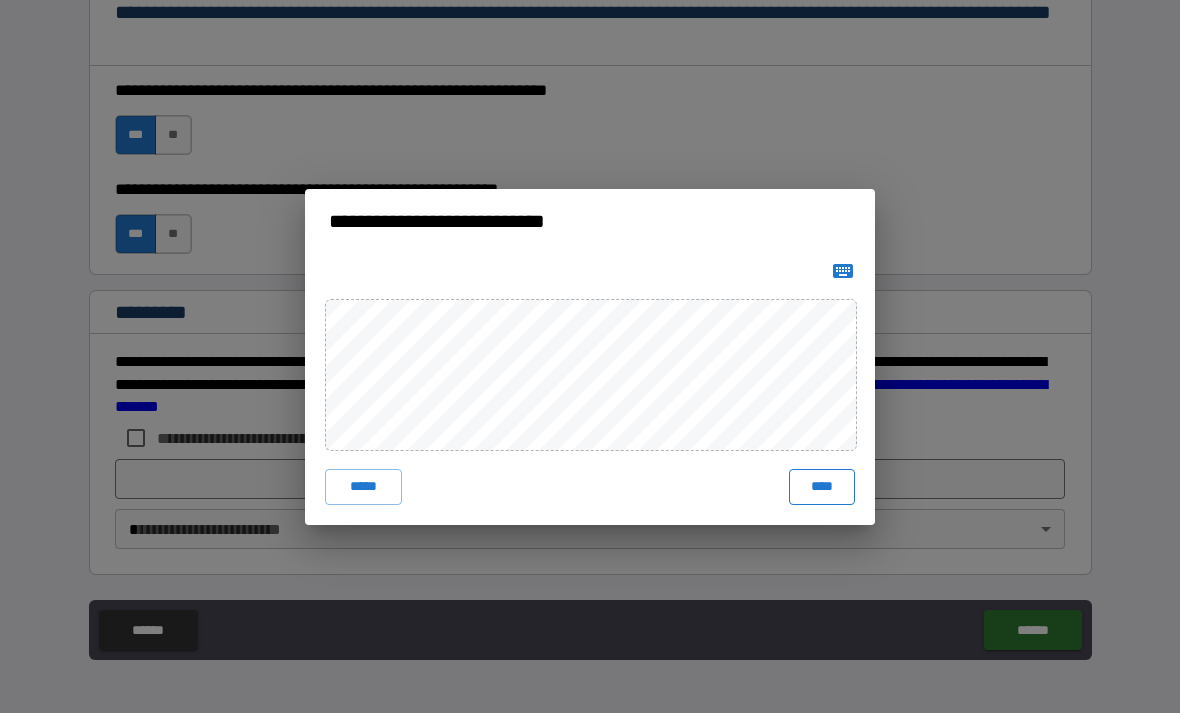click on "****" at bounding box center [822, 487] 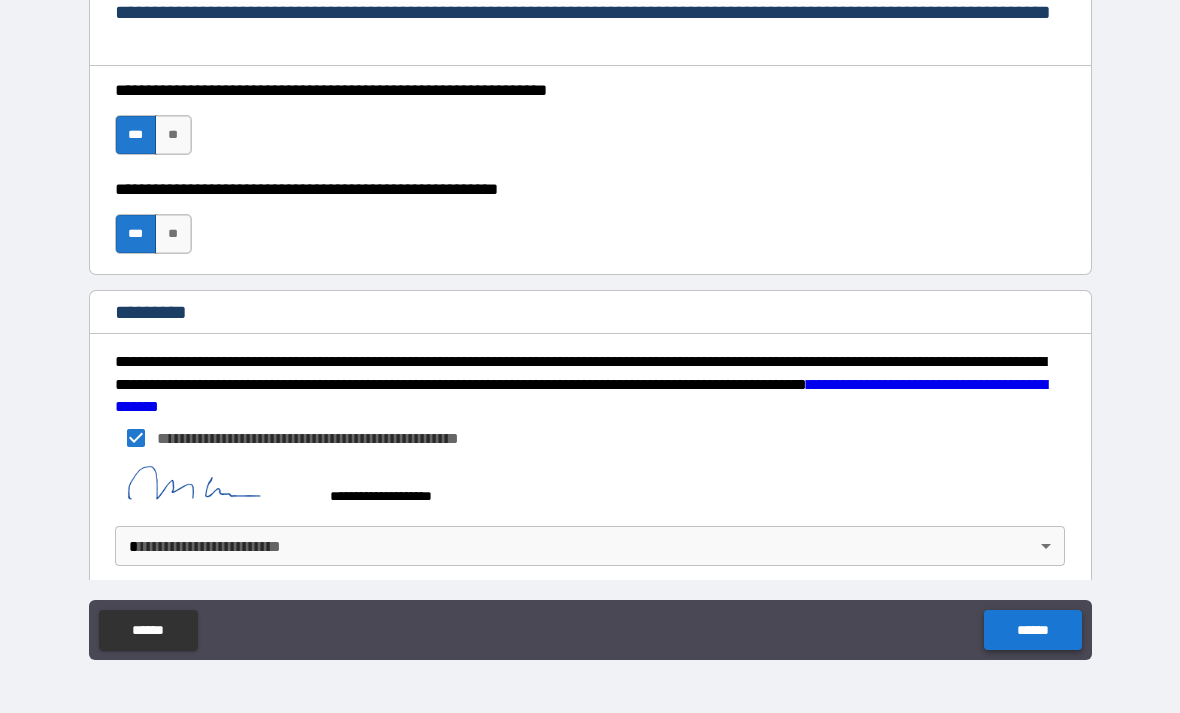 click on "******" at bounding box center [1032, 630] 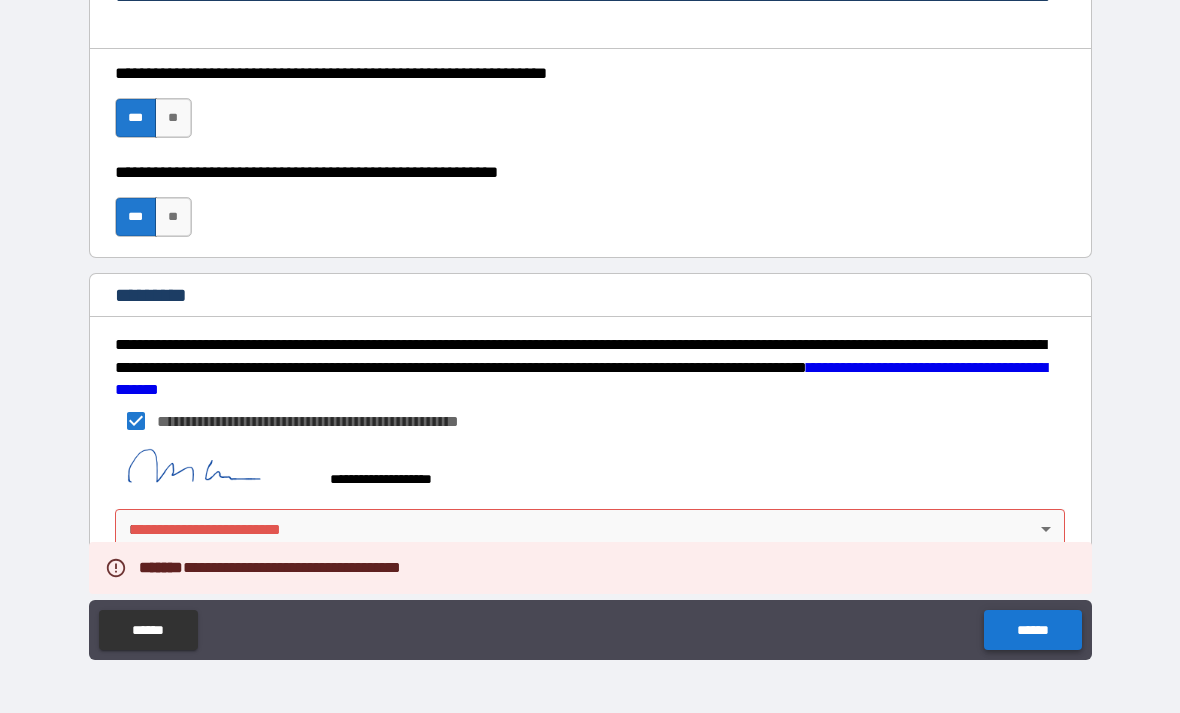 scroll, scrollTop: 2877, scrollLeft: 0, axis: vertical 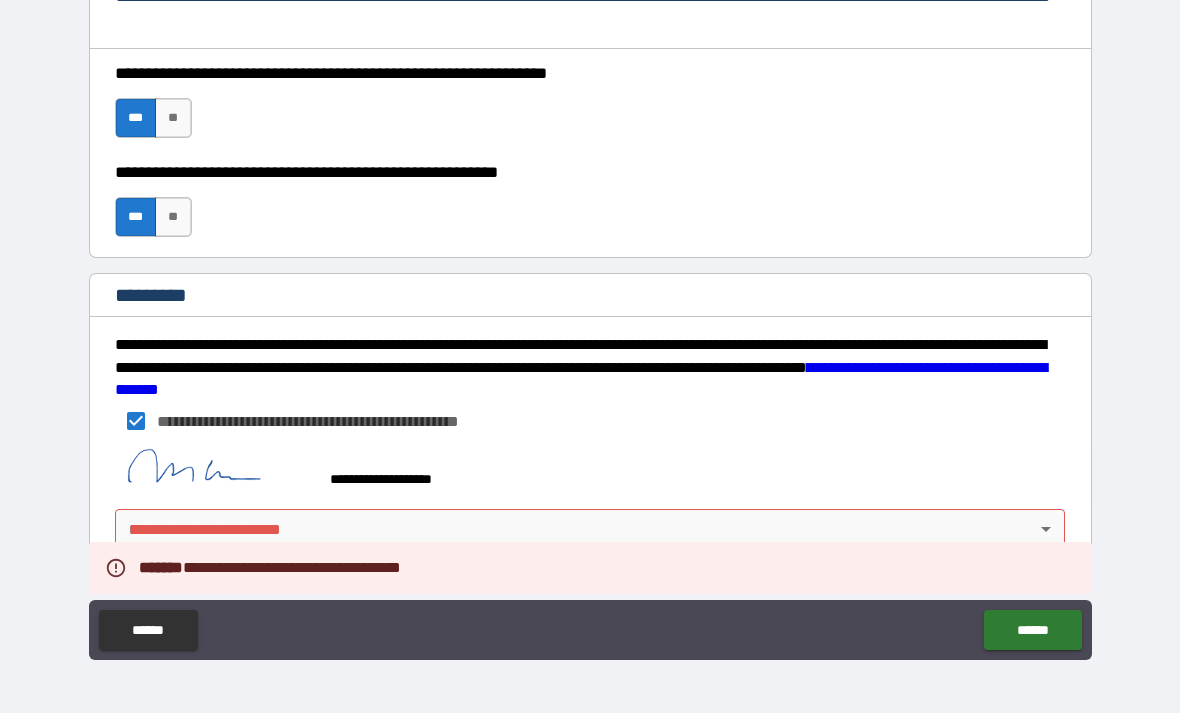 click on "**********" at bounding box center (590, 324) 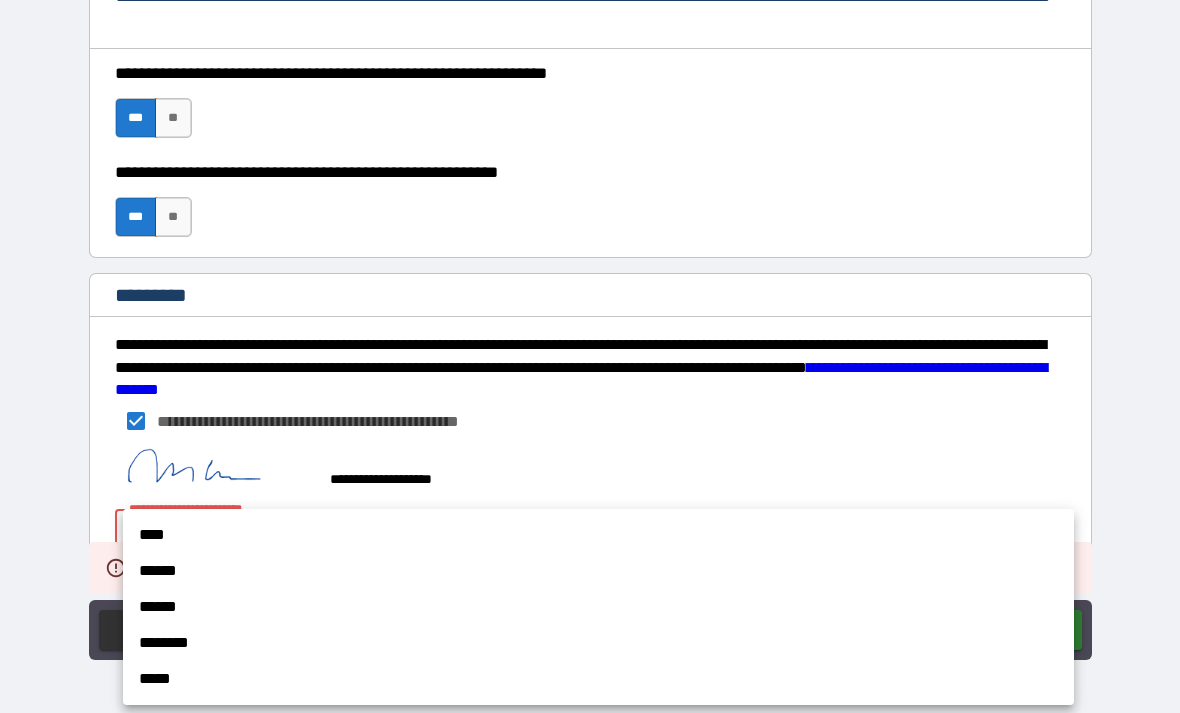 click on "****" at bounding box center [598, 535] 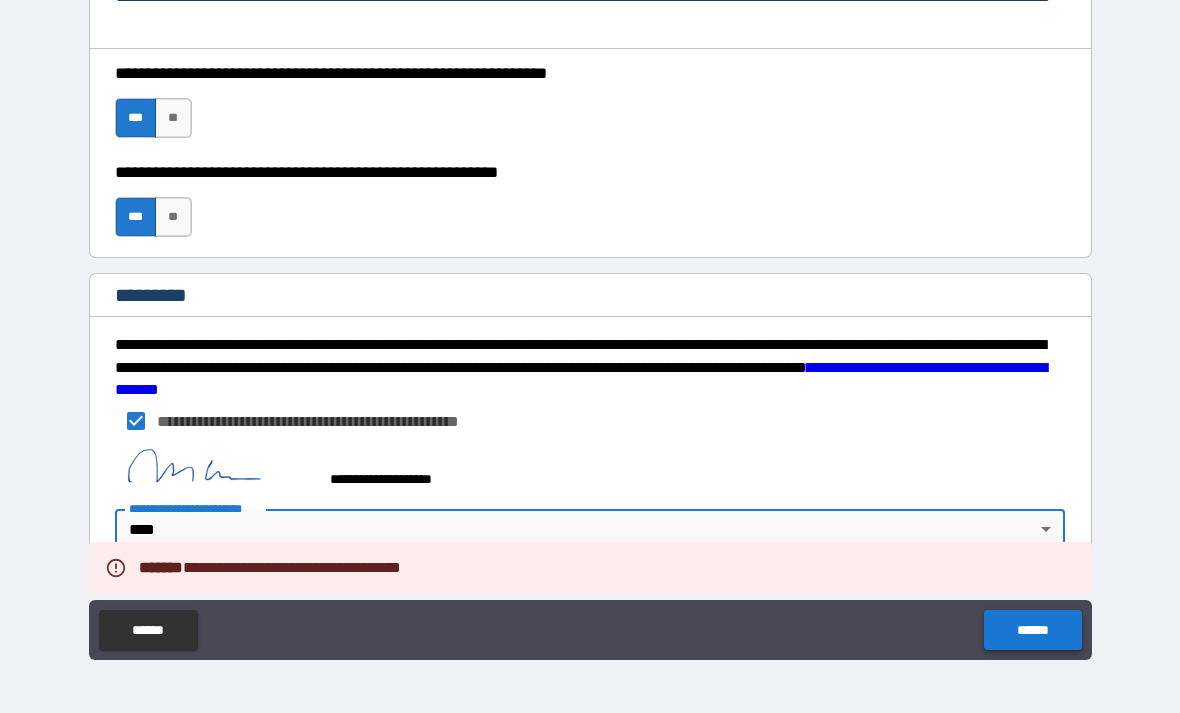 click on "******" at bounding box center [1032, 630] 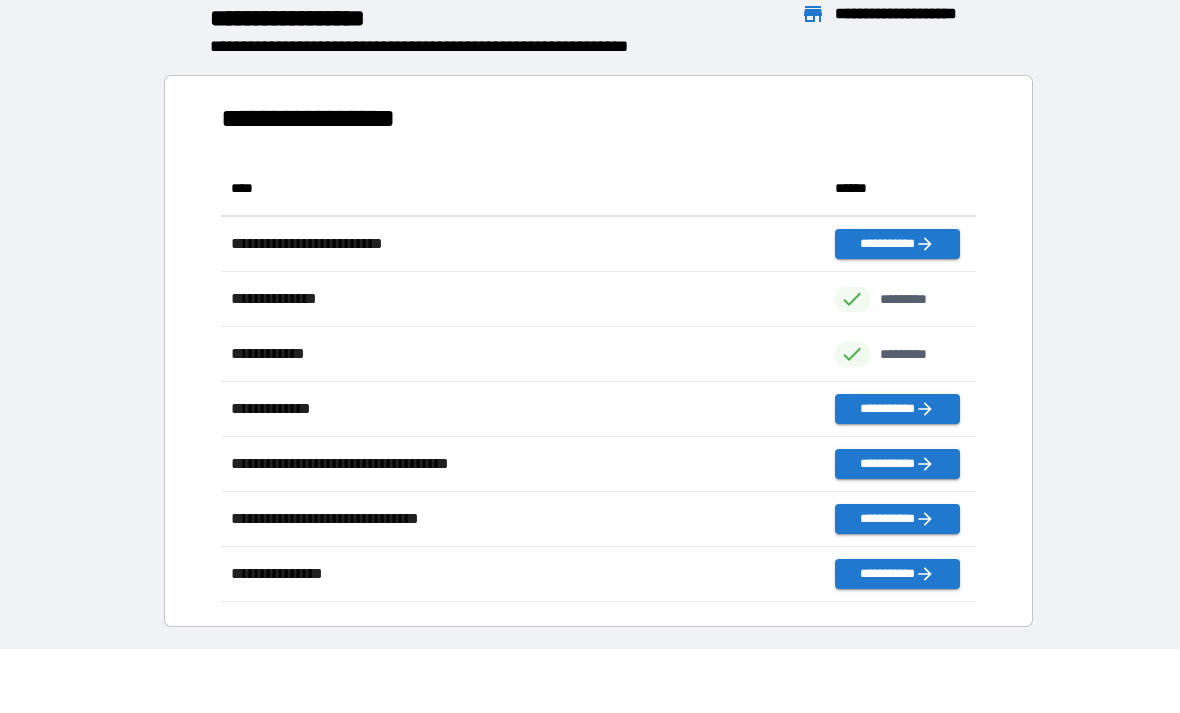 scroll, scrollTop: 1, scrollLeft: 1, axis: both 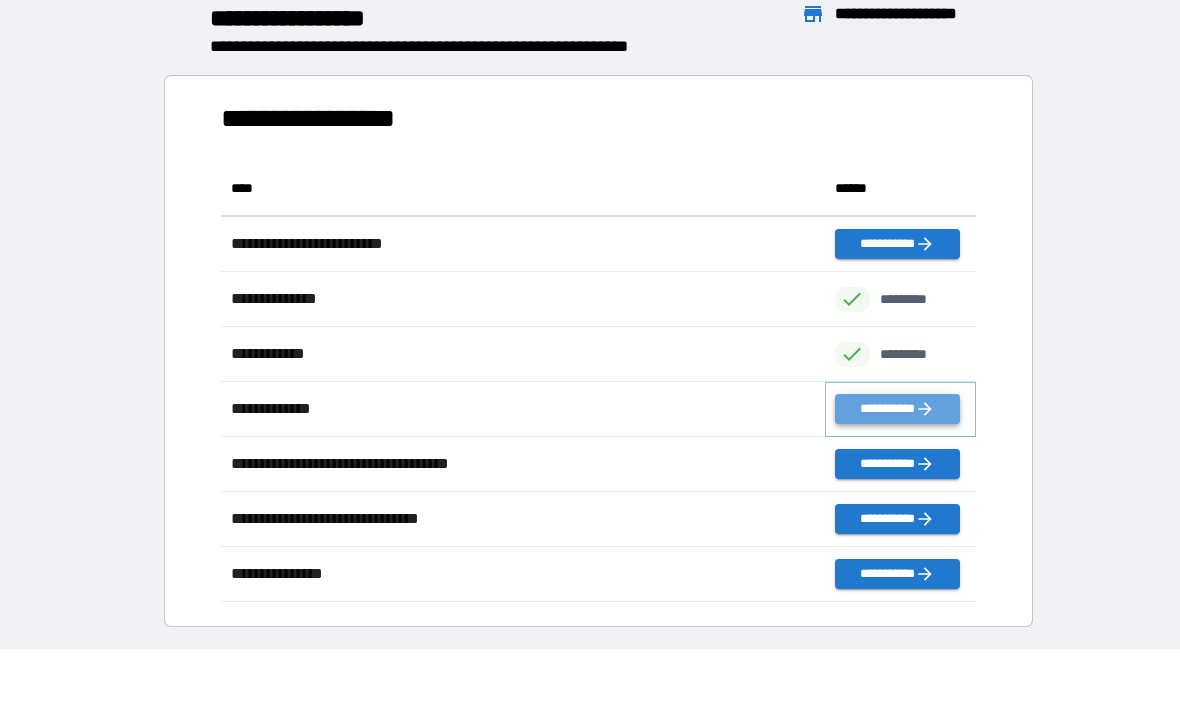 click on "**********" at bounding box center (897, 409) 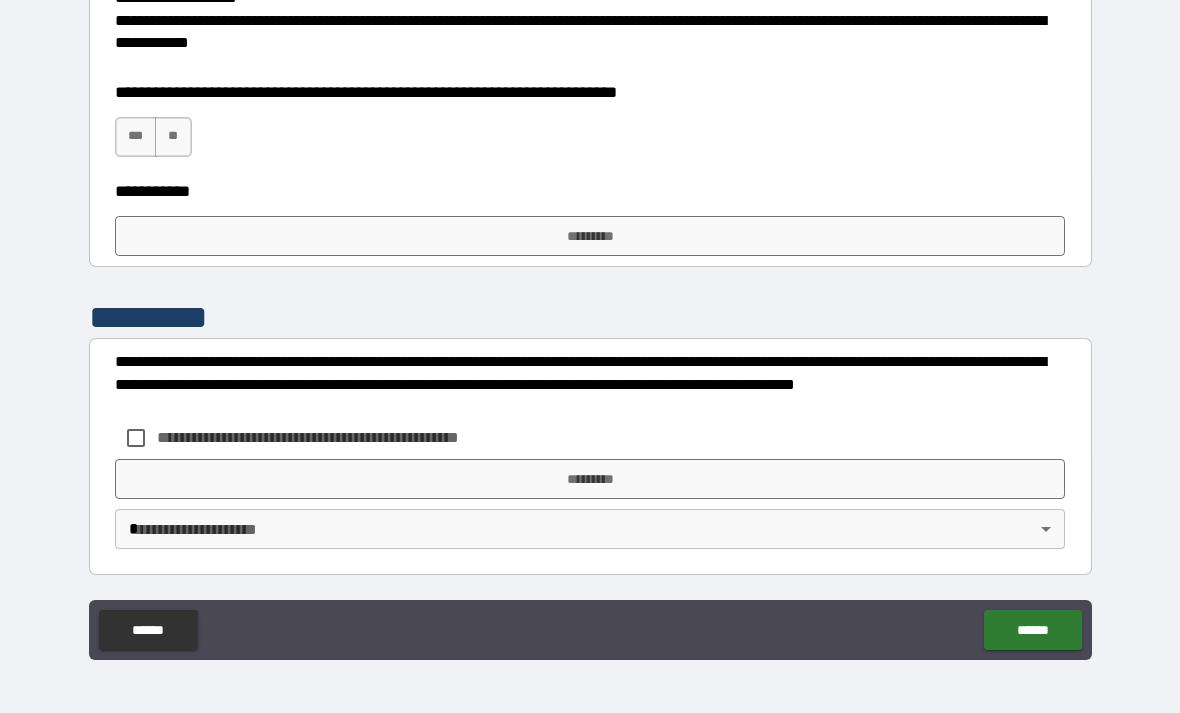 scroll, scrollTop: 3074, scrollLeft: 0, axis: vertical 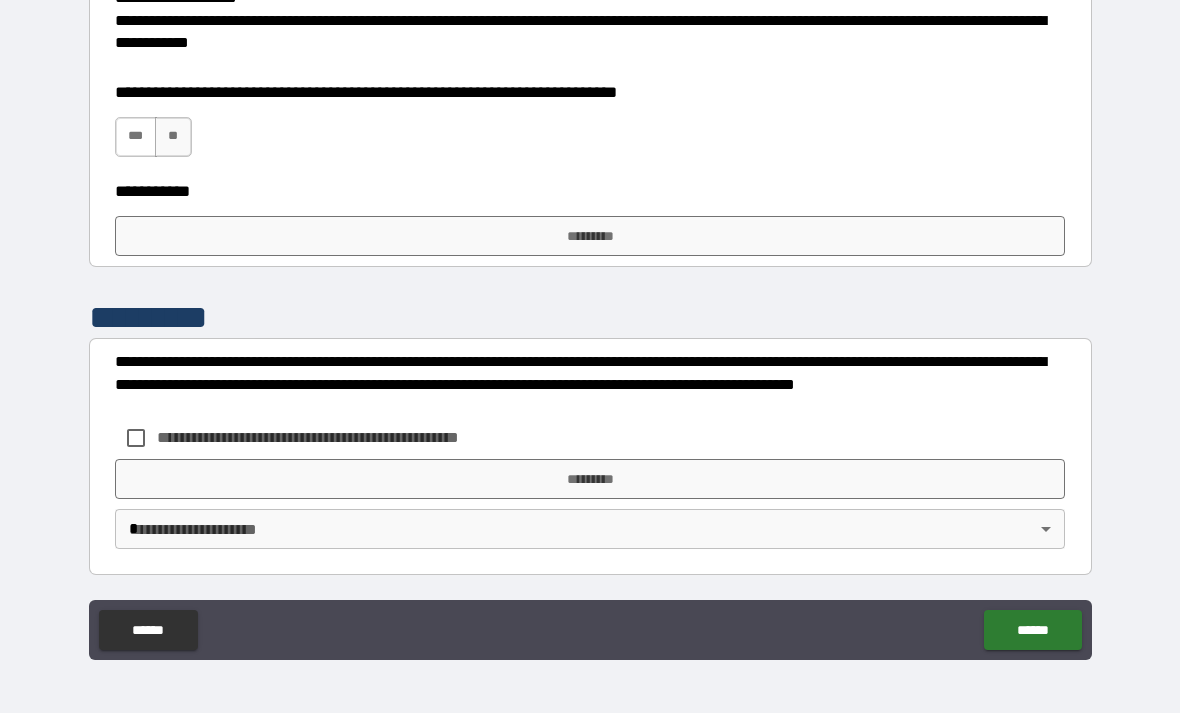 click on "***" at bounding box center [136, 137] 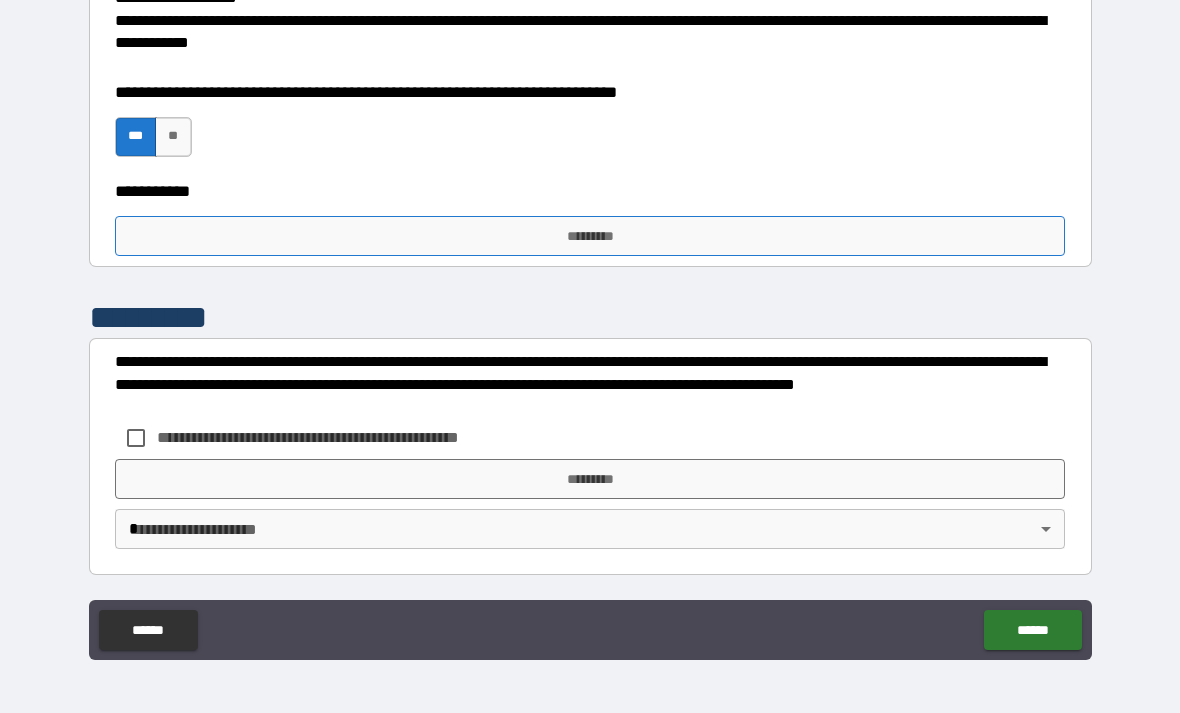 click on "*********" at bounding box center [590, 236] 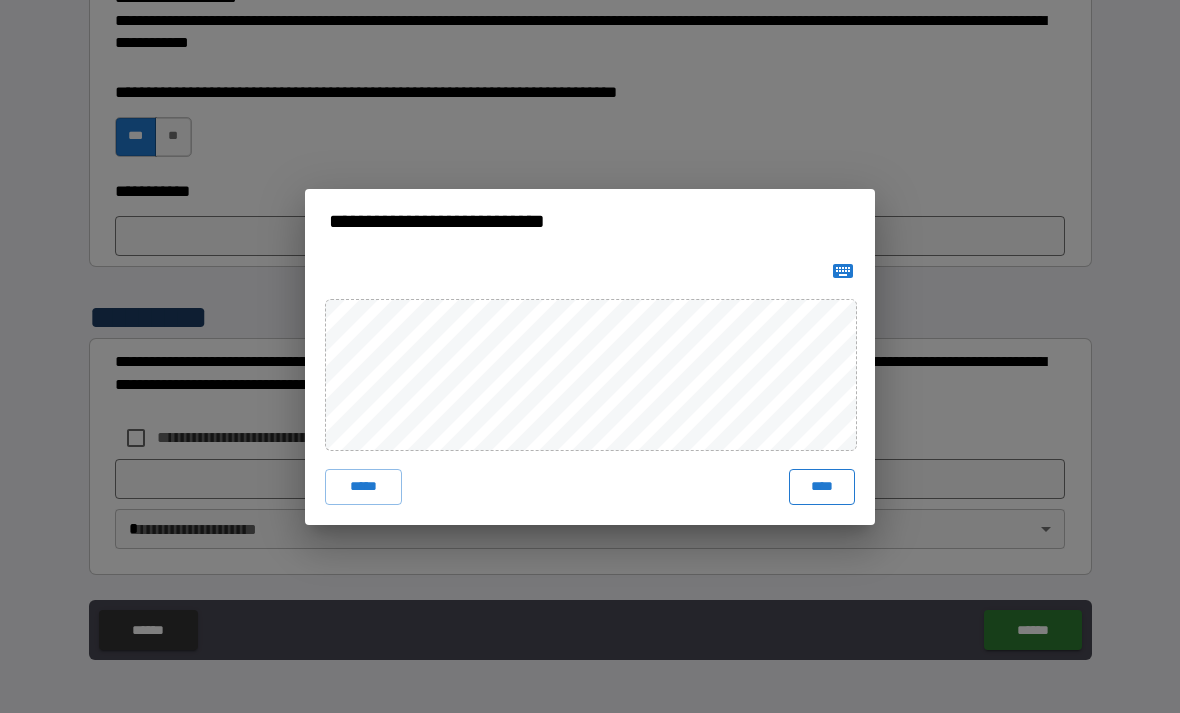 click on "****" at bounding box center [822, 487] 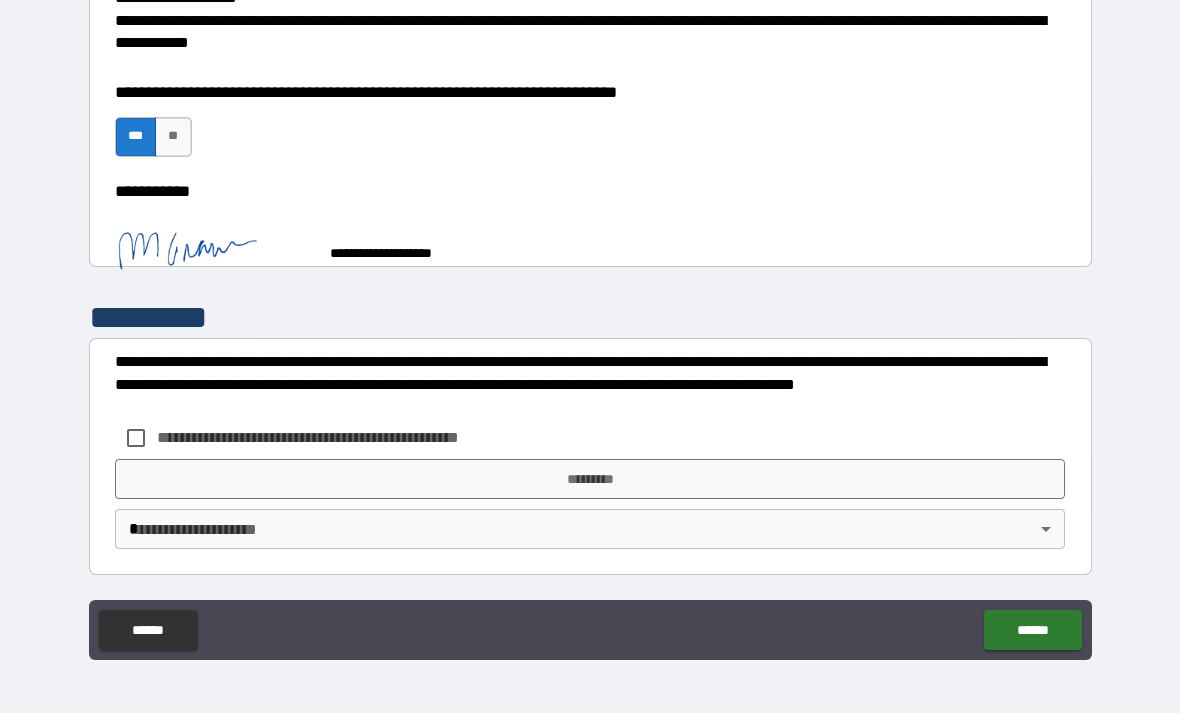 scroll, scrollTop: 3064, scrollLeft: 0, axis: vertical 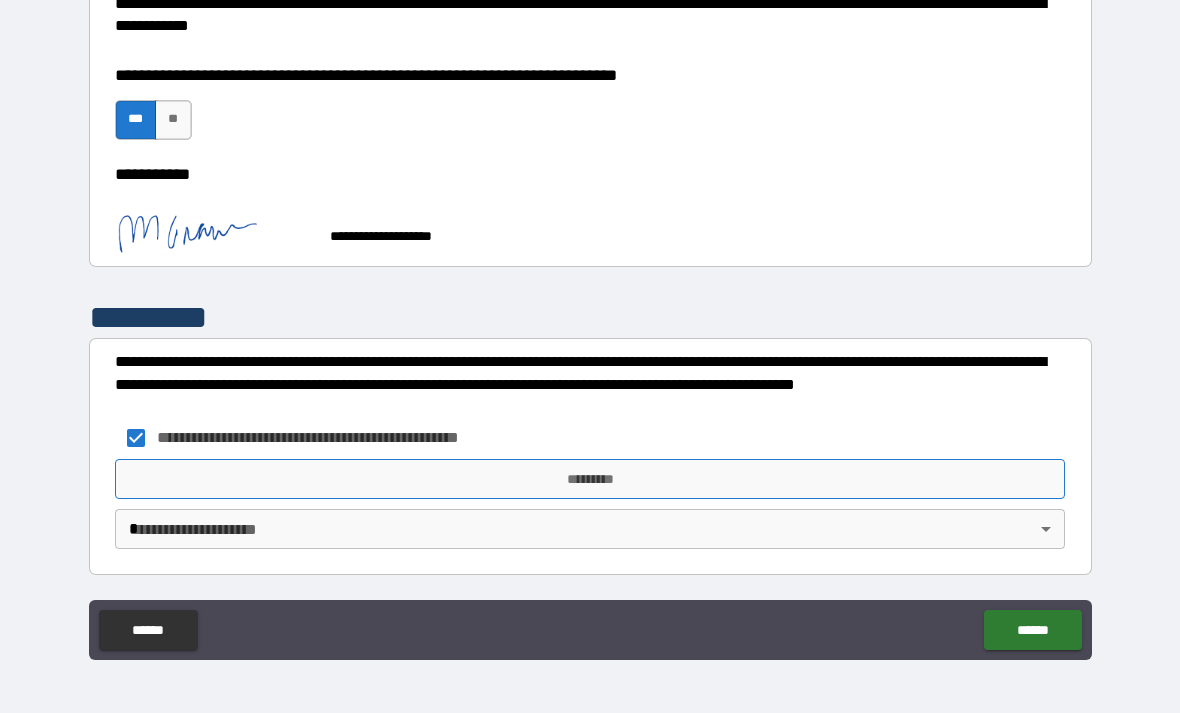 click on "*********" at bounding box center [590, 479] 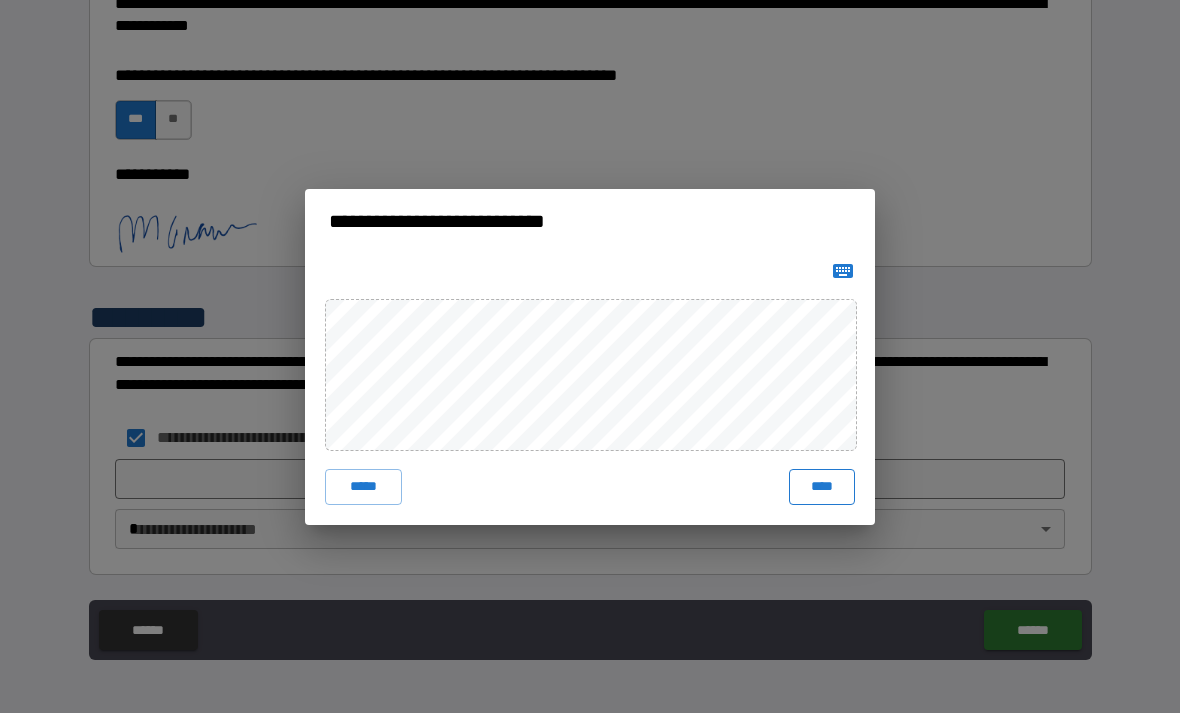 click on "****" at bounding box center (822, 487) 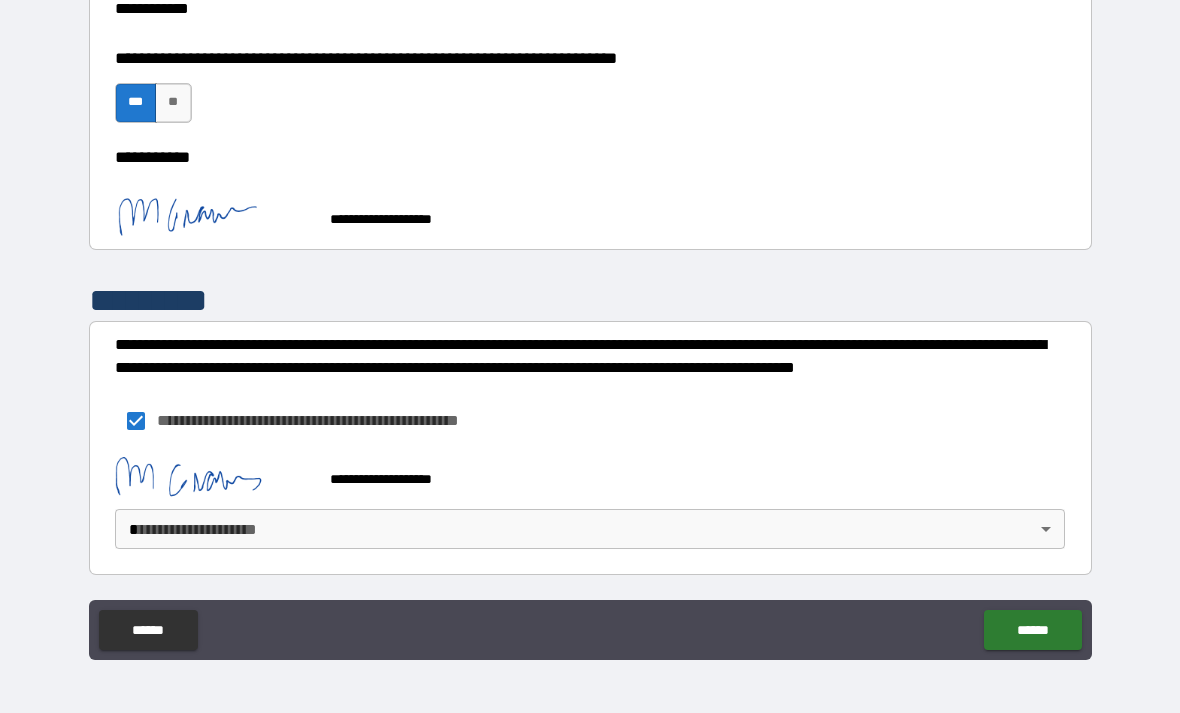 click on "**********" at bounding box center (590, 324) 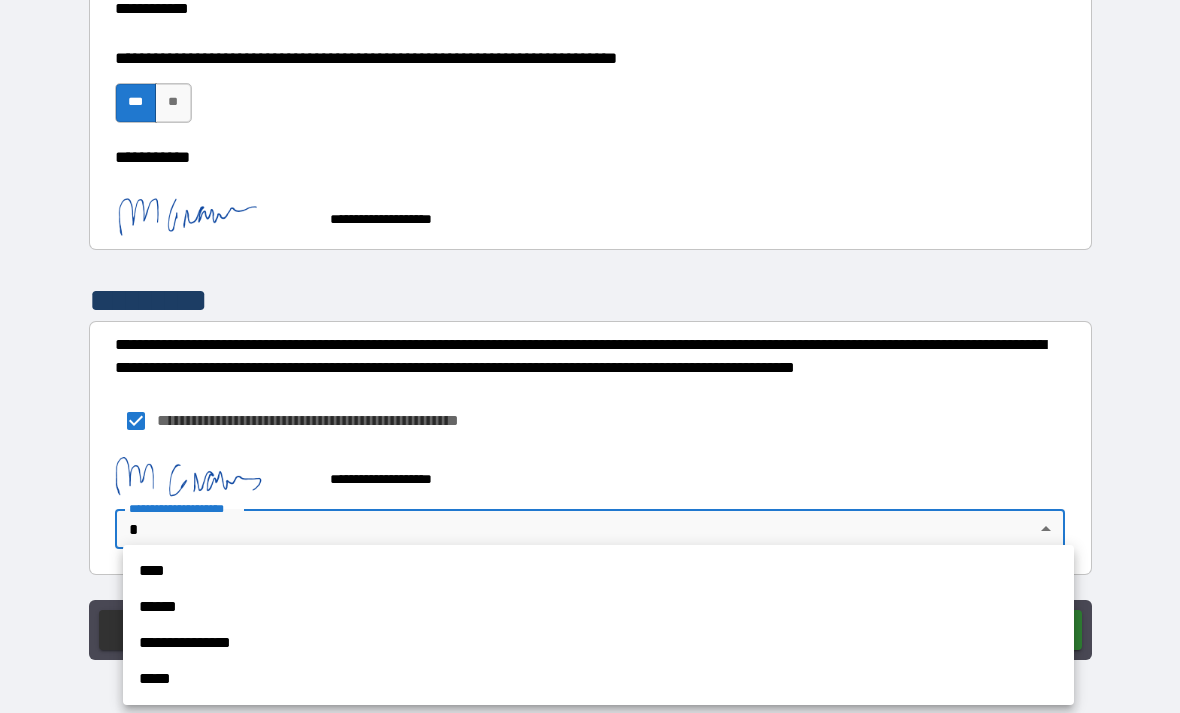 click on "****" at bounding box center [598, 571] 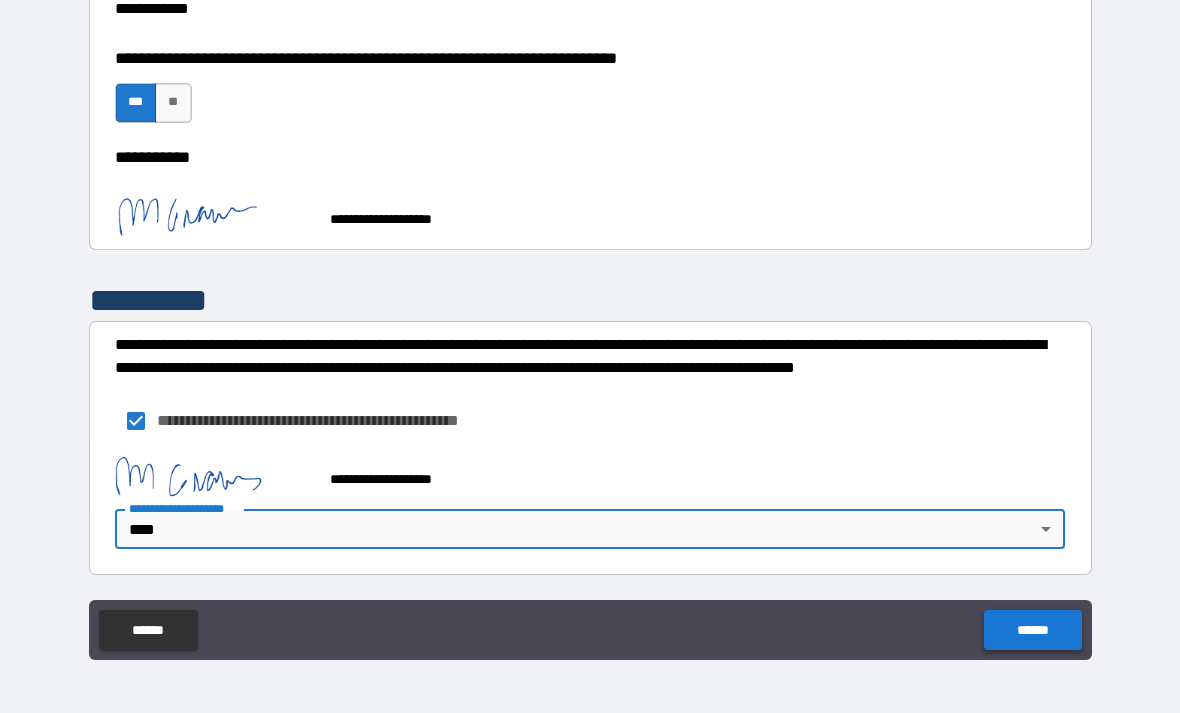 click on "******" at bounding box center [1032, 630] 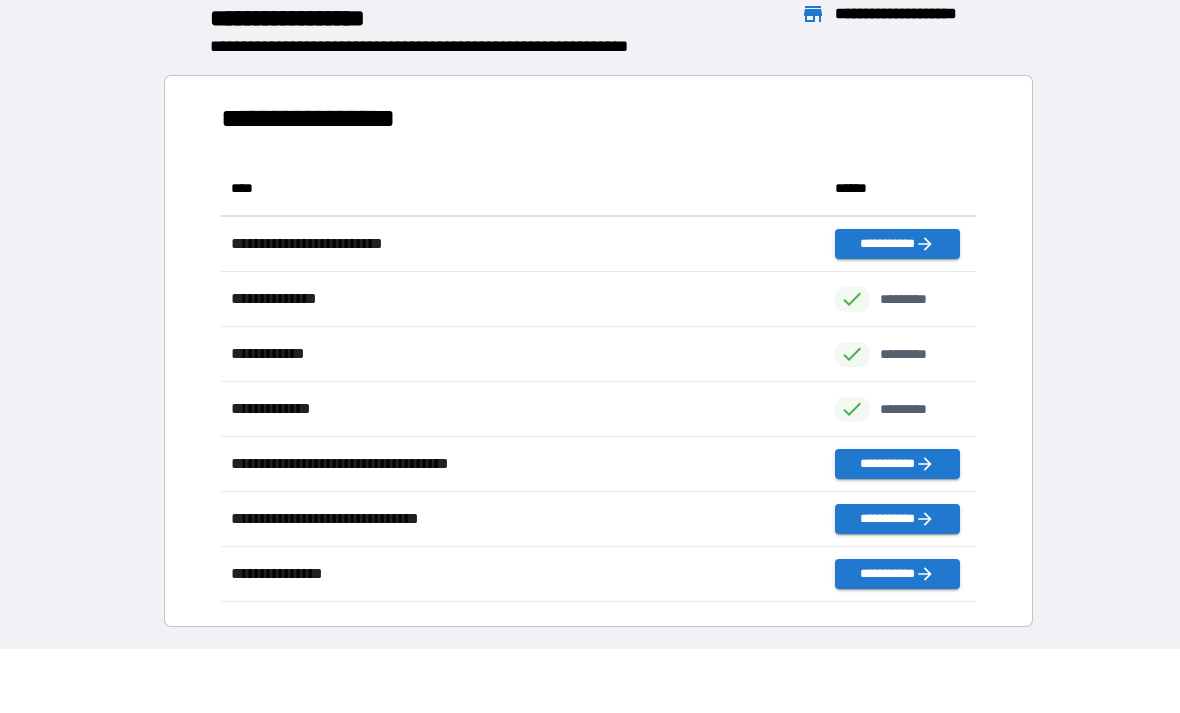 scroll, scrollTop: 1, scrollLeft: 1, axis: both 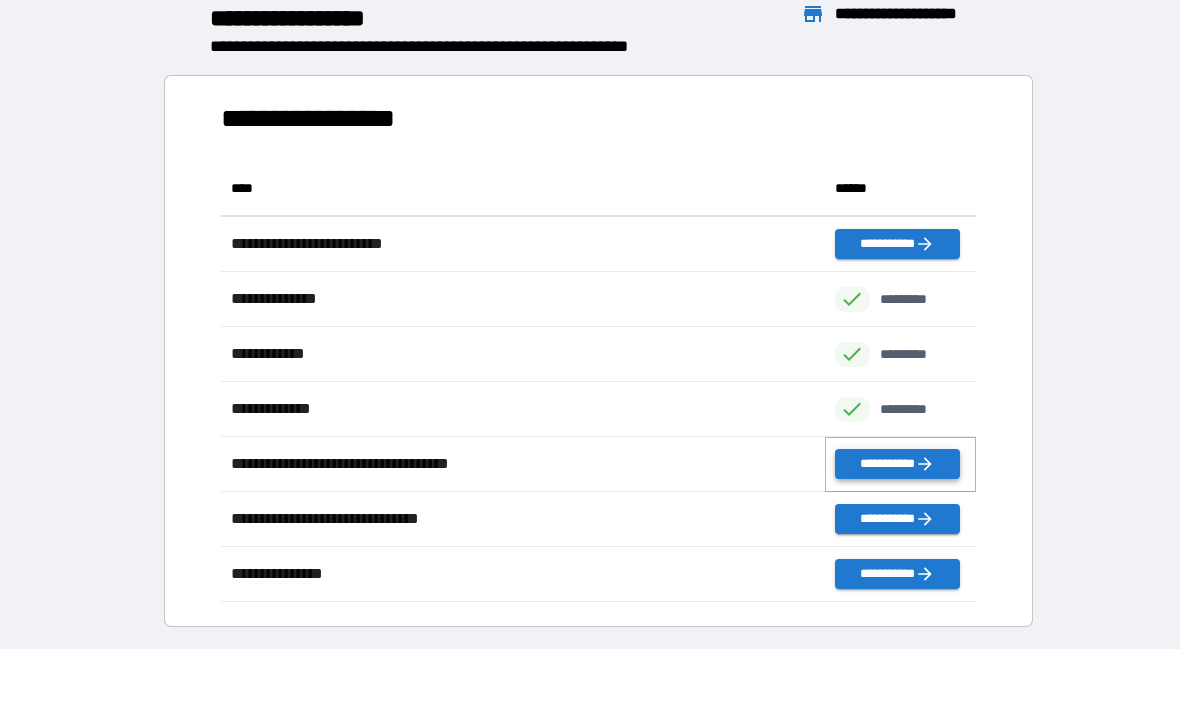 click on "**********" at bounding box center (897, 464) 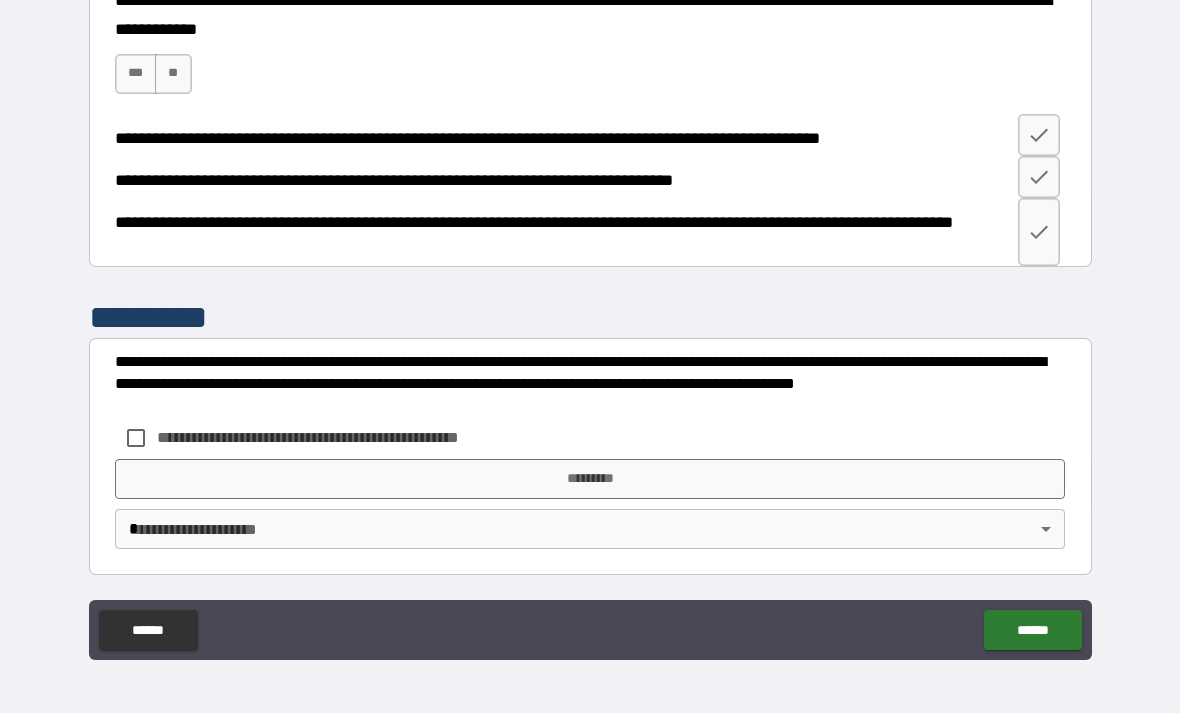 scroll, scrollTop: 856, scrollLeft: 0, axis: vertical 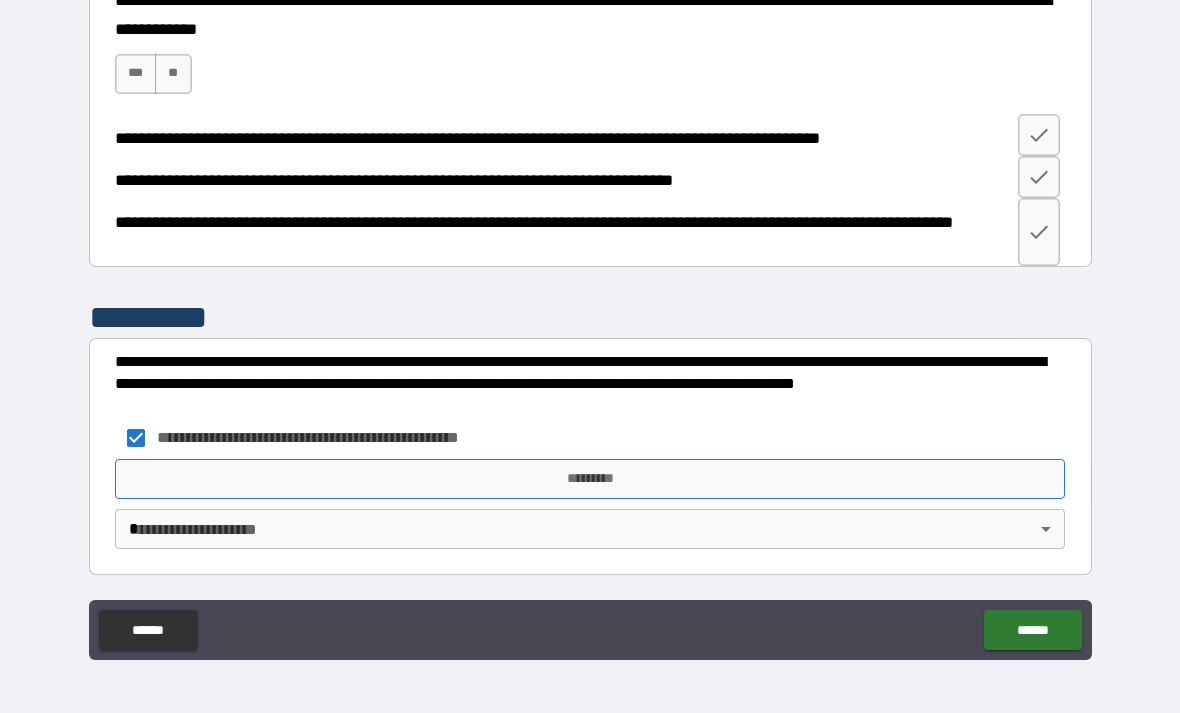 click on "*********" at bounding box center [590, 479] 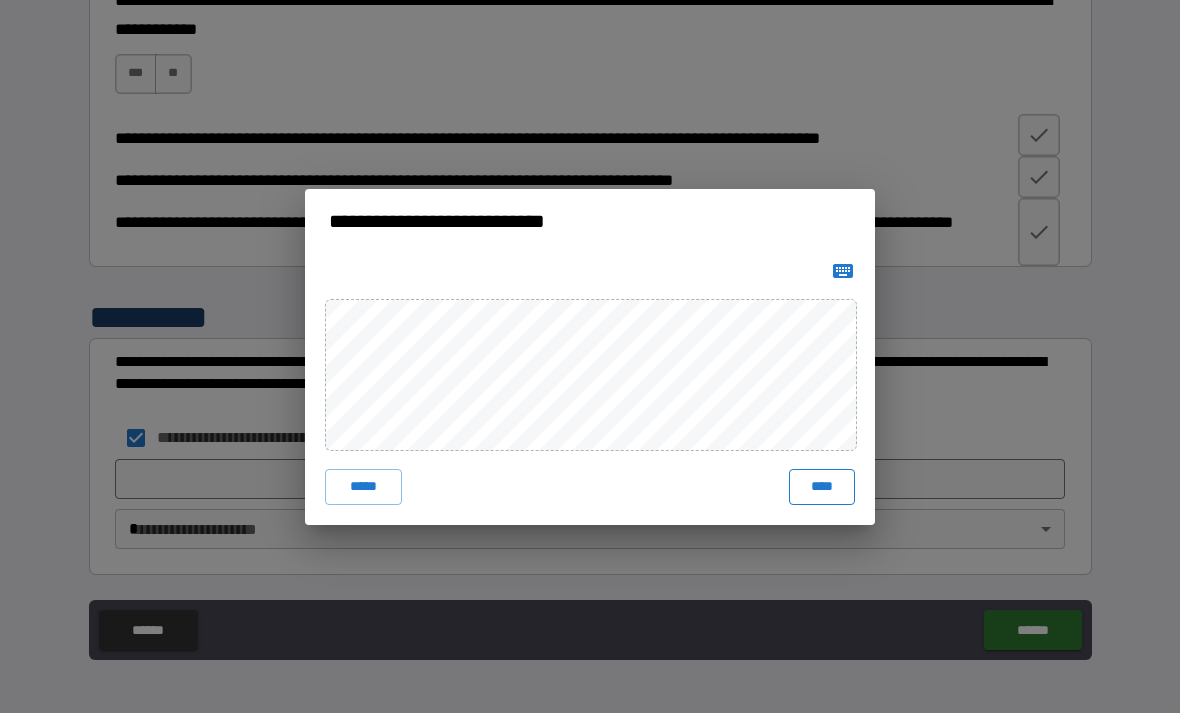 click on "****" at bounding box center [822, 487] 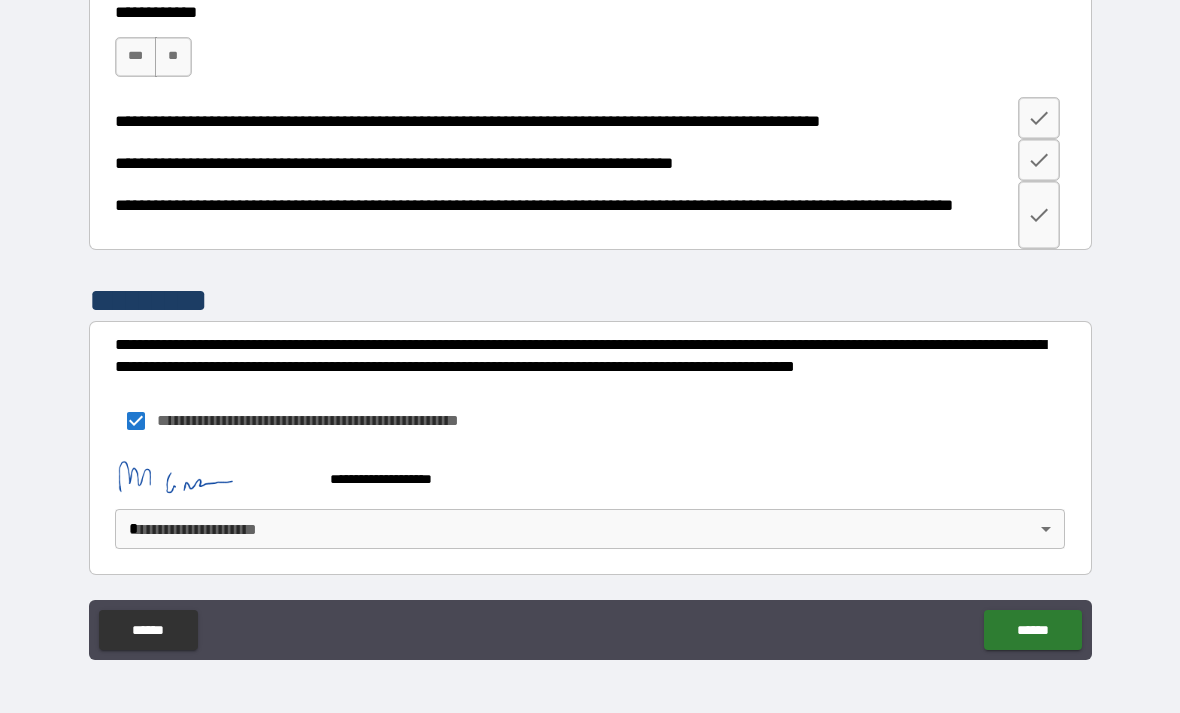 scroll, scrollTop: 846, scrollLeft: 0, axis: vertical 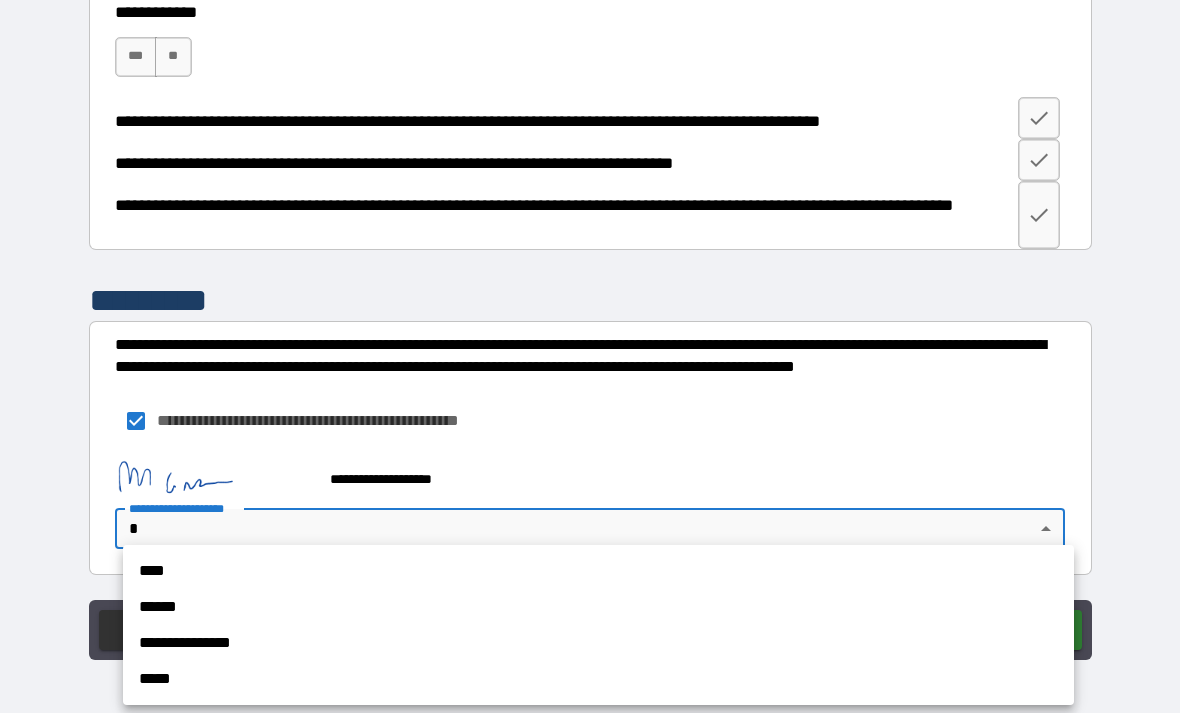 click on "****" at bounding box center [598, 571] 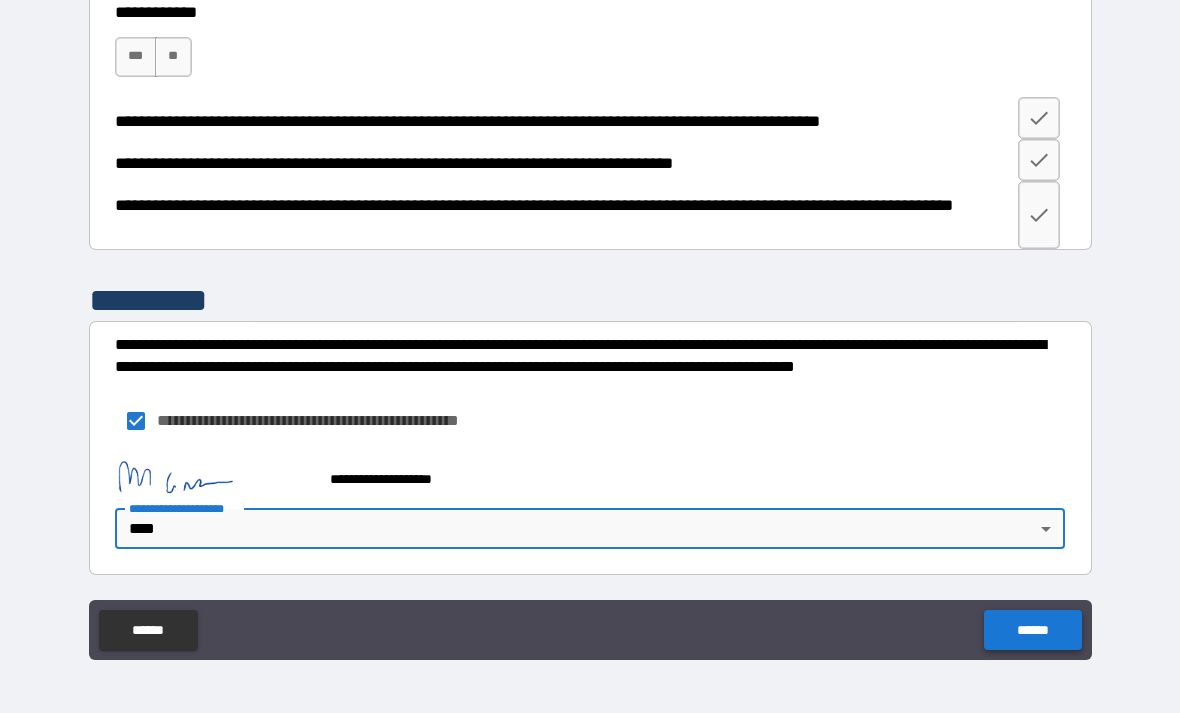 click on "******" at bounding box center (1032, 630) 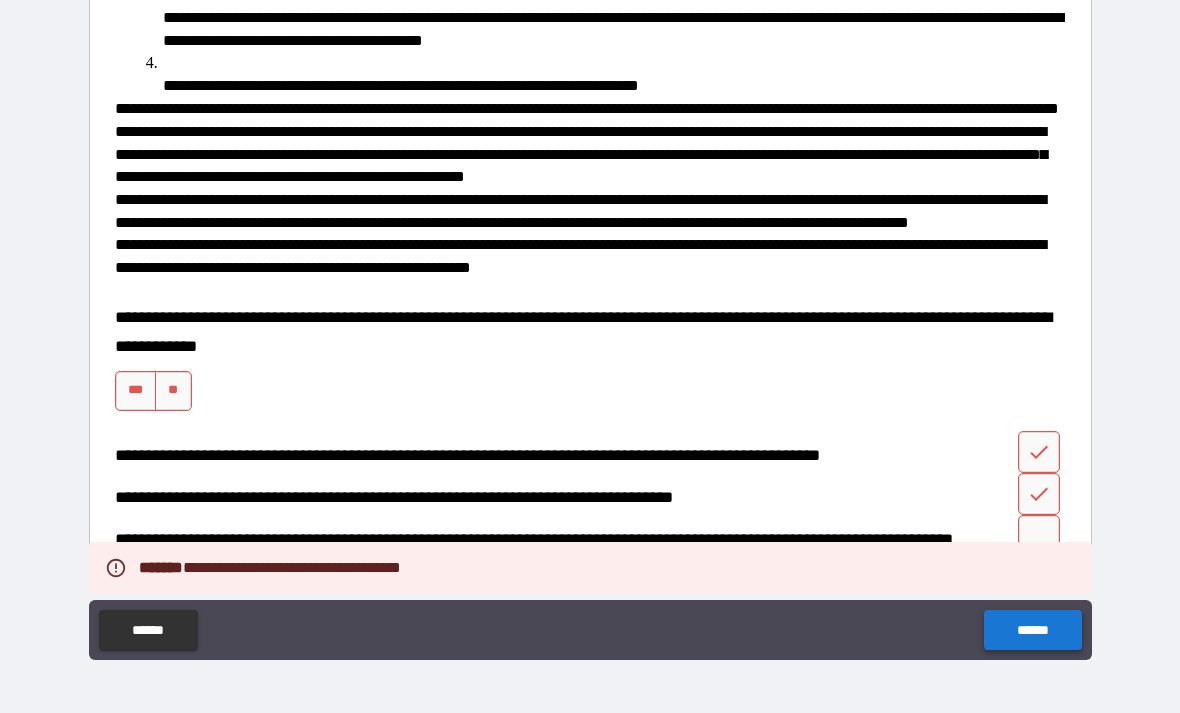 scroll, scrollTop: 491, scrollLeft: 0, axis: vertical 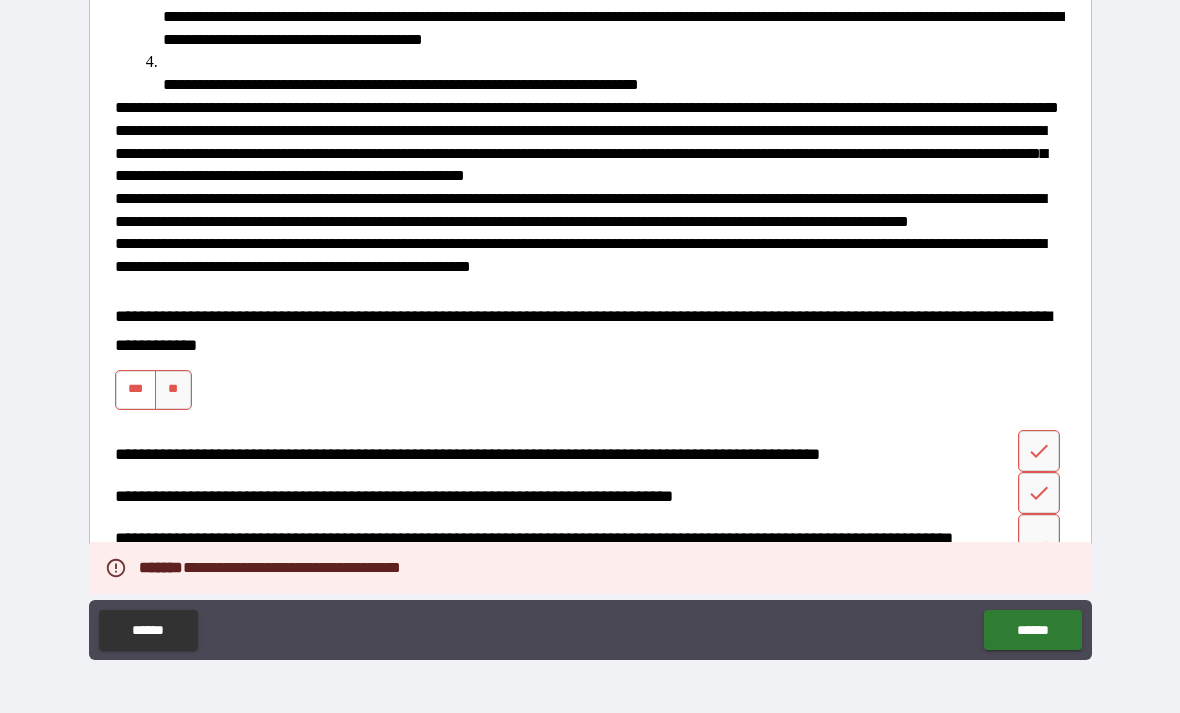 click on "***" at bounding box center (136, 390) 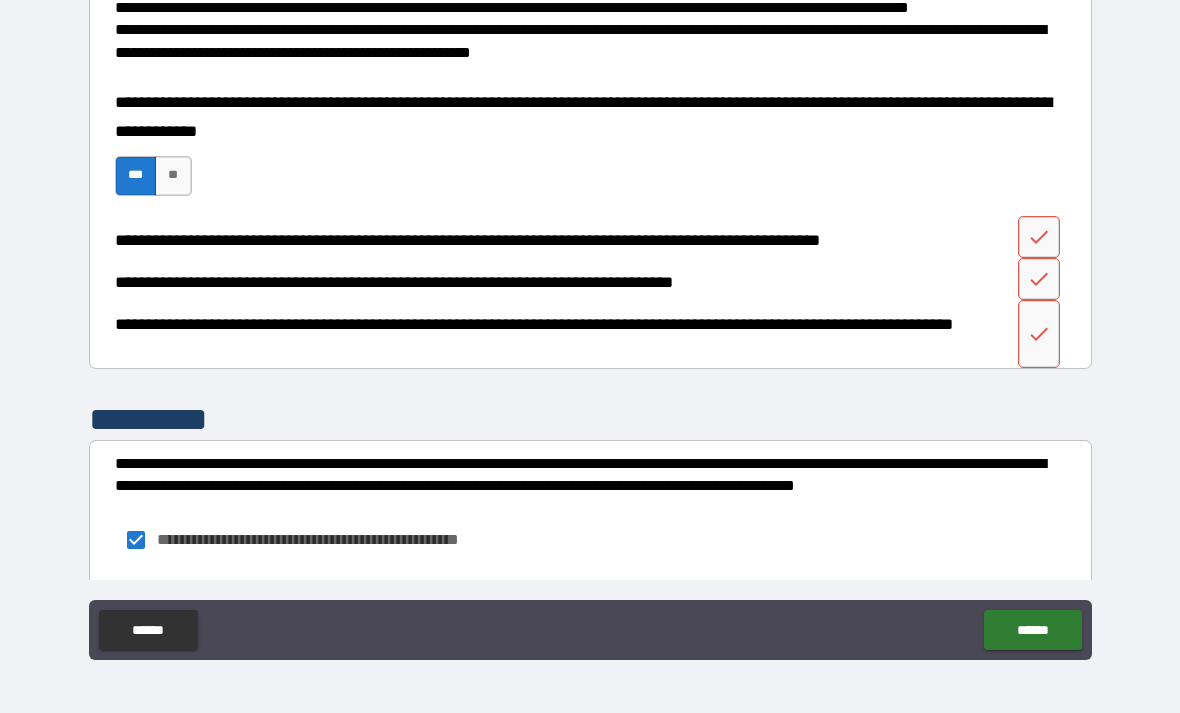 scroll, scrollTop: 712, scrollLeft: 0, axis: vertical 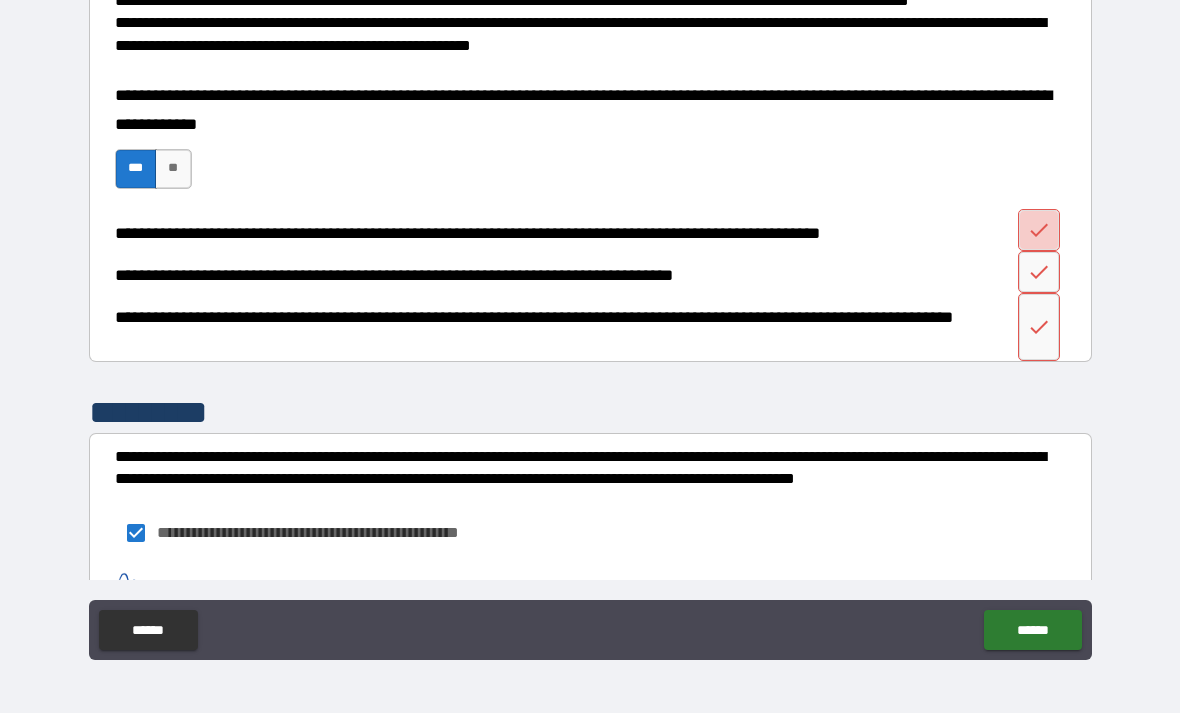 click 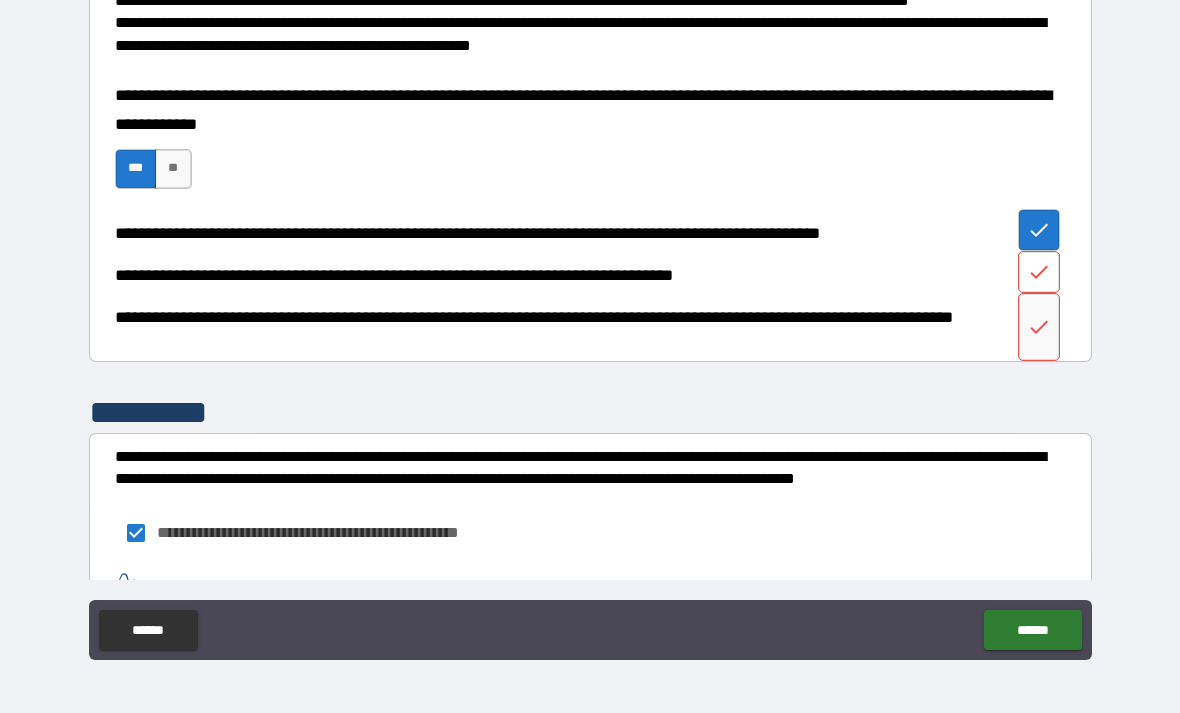 click 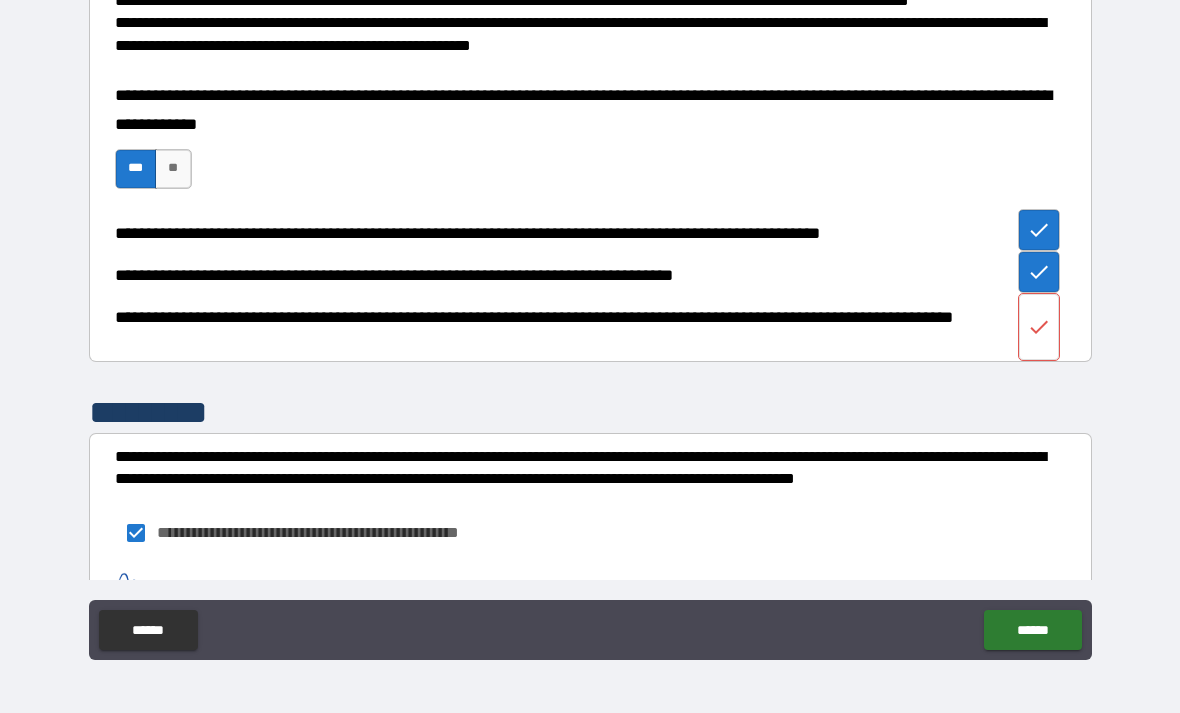 click at bounding box center (1039, 327) 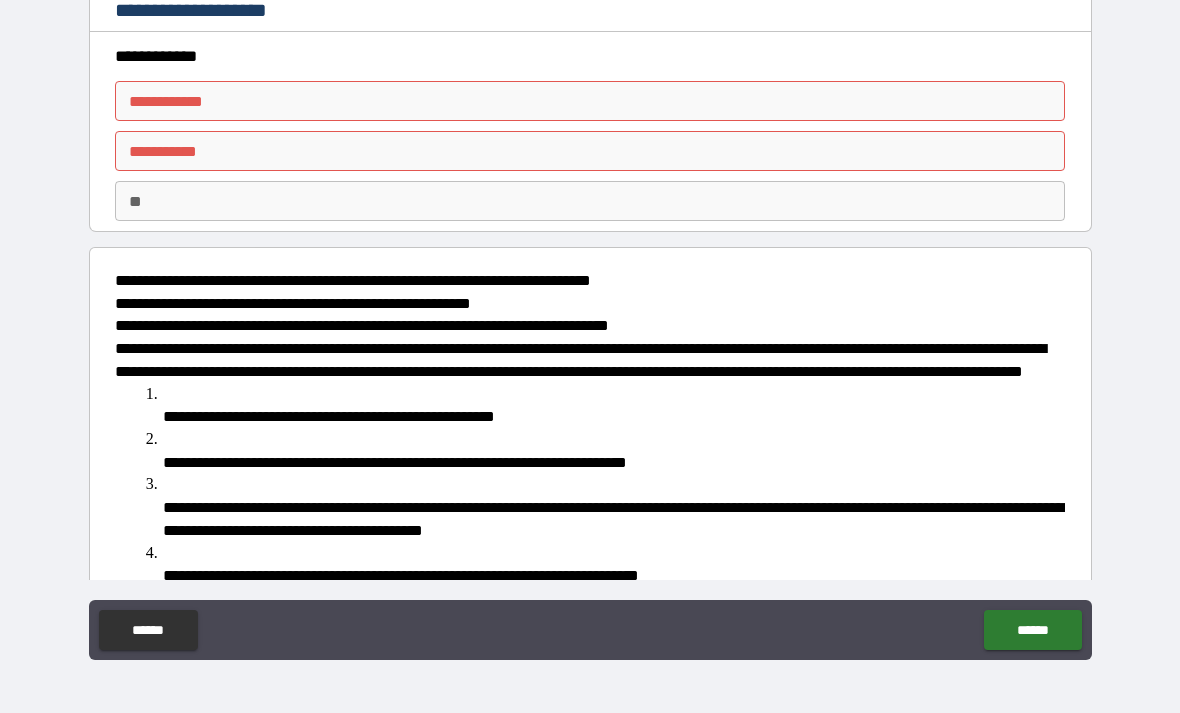 scroll, scrollTop: 0, scrollLeft: 0, axis: both 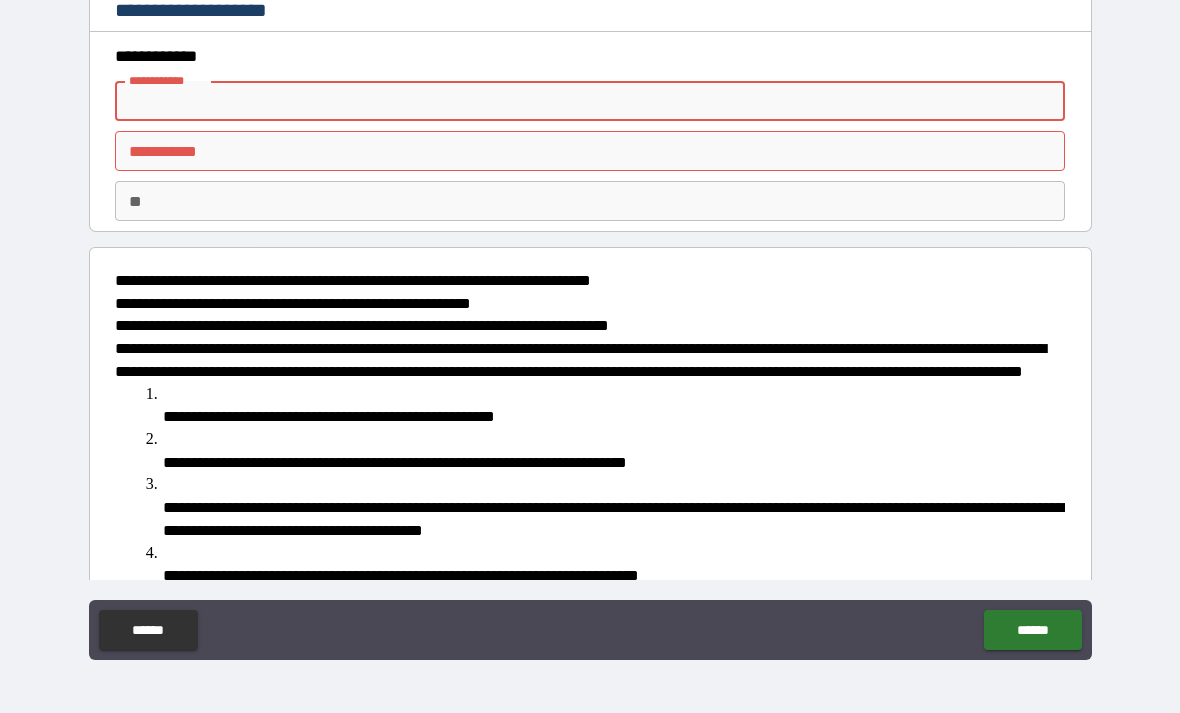 type on "*****" 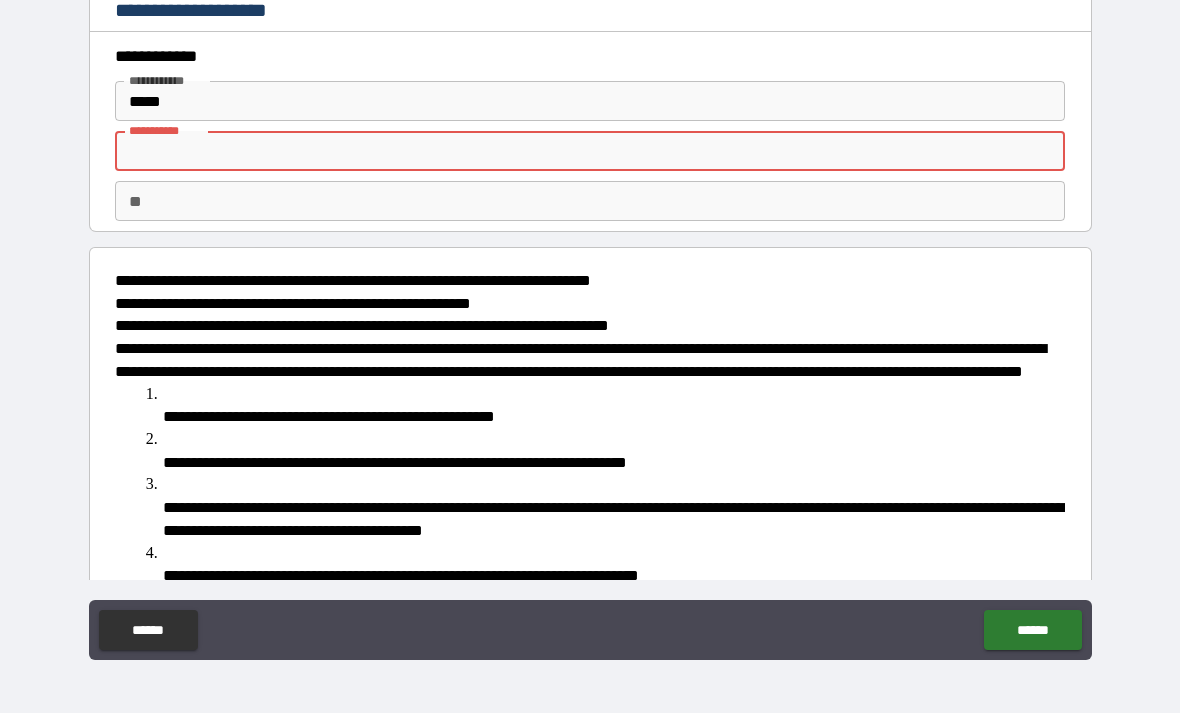 type on "******" 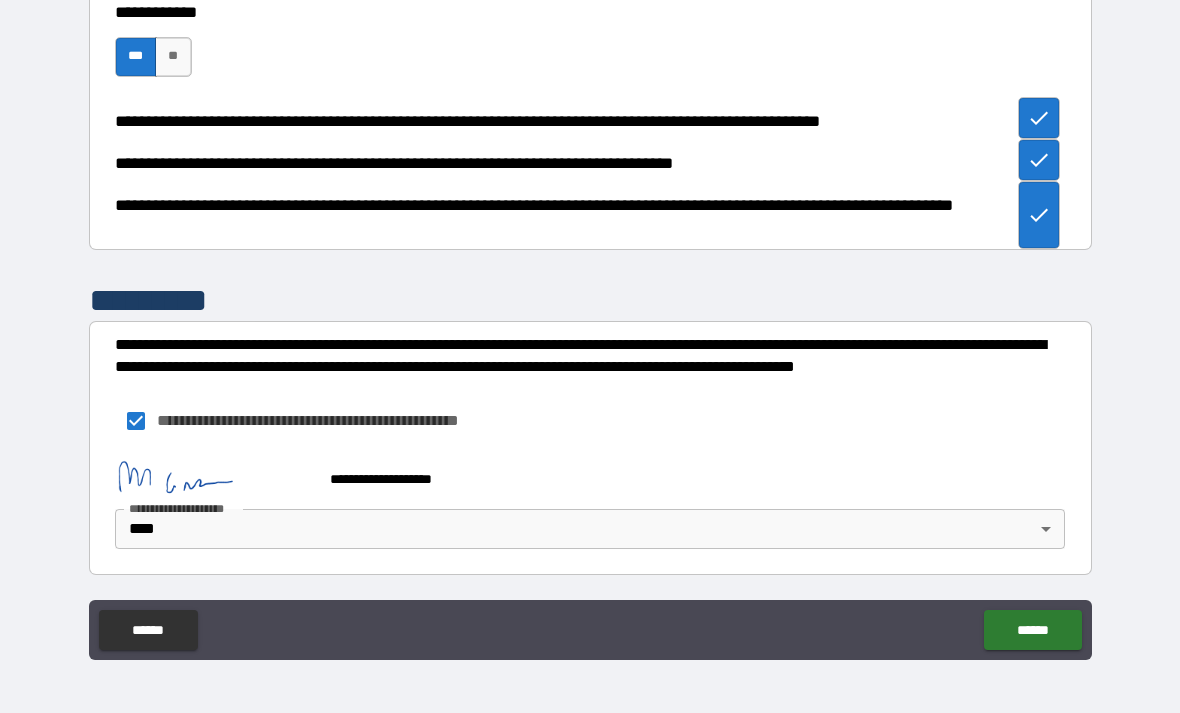 scroll, scrollTop: 873, scrollLeft: 0, axis: vertical 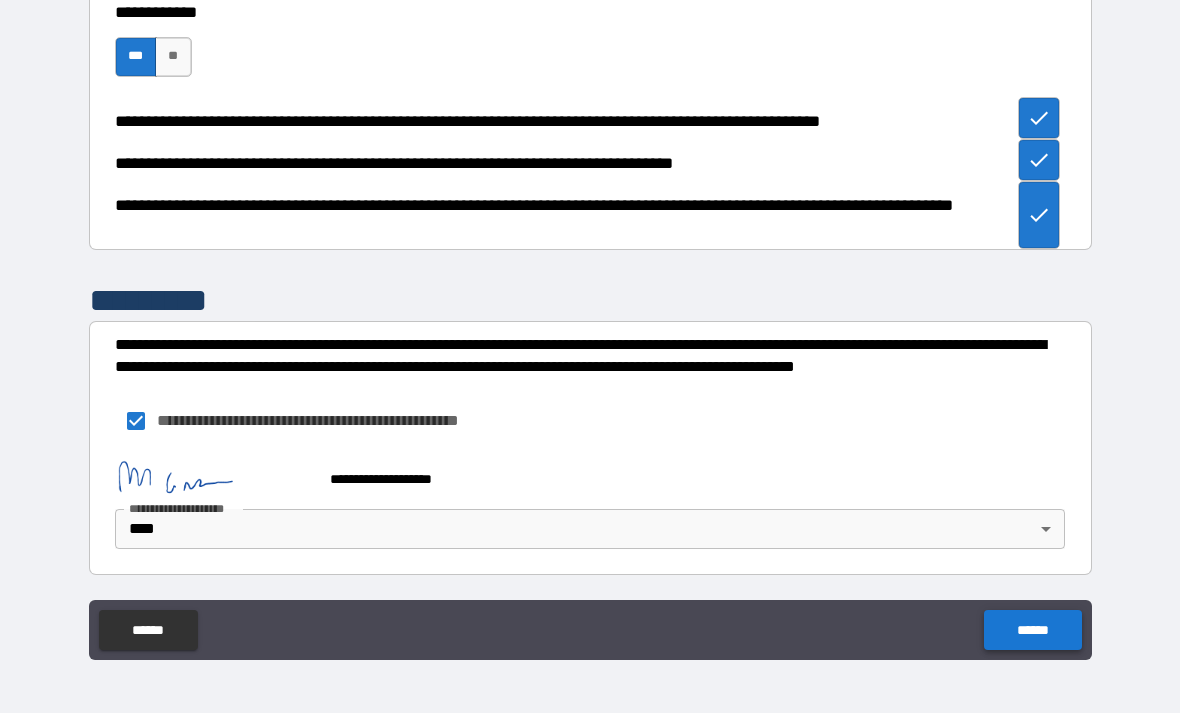 click on "******" at bounding box center (1032, 630) 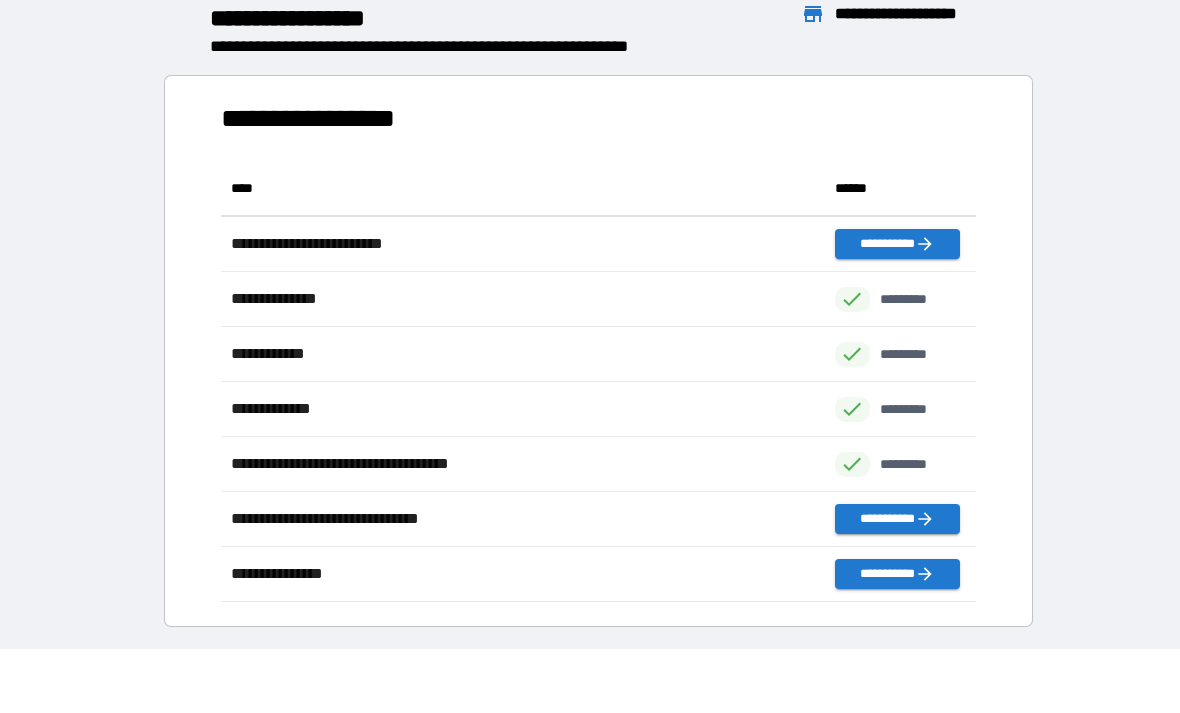 scroll, scrollTop: 1, scrollLeft: 1, axis: both 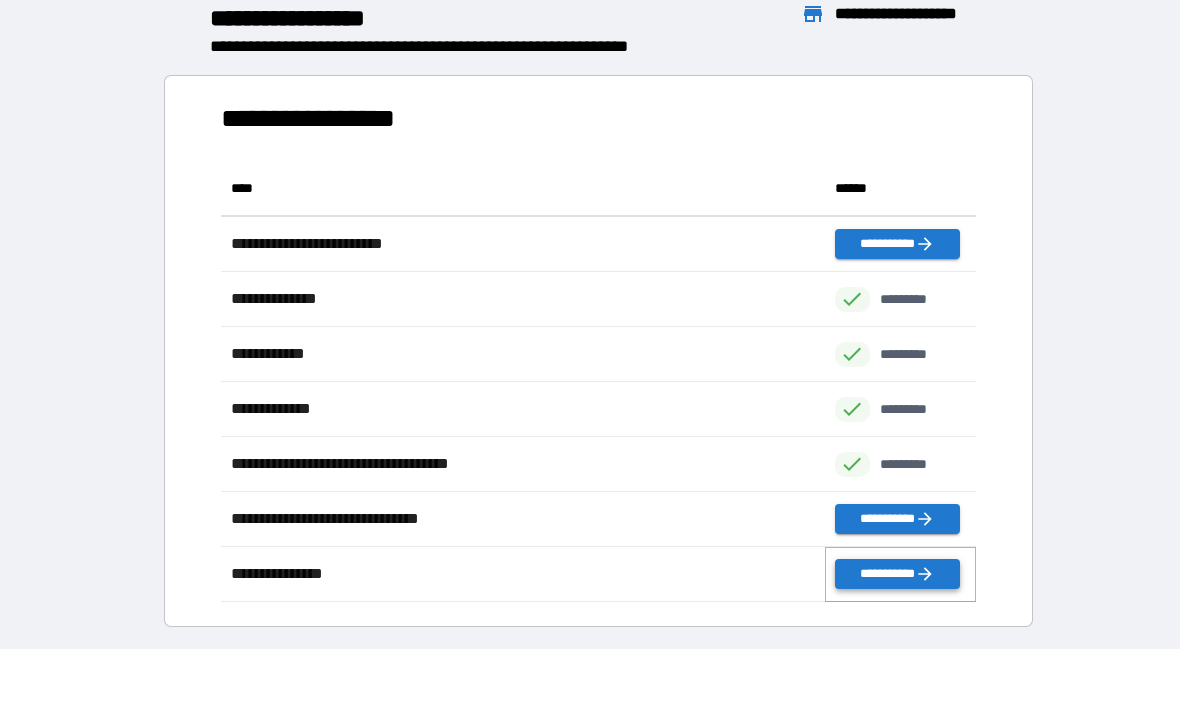click on "**********" at bounding box center [897, 574] 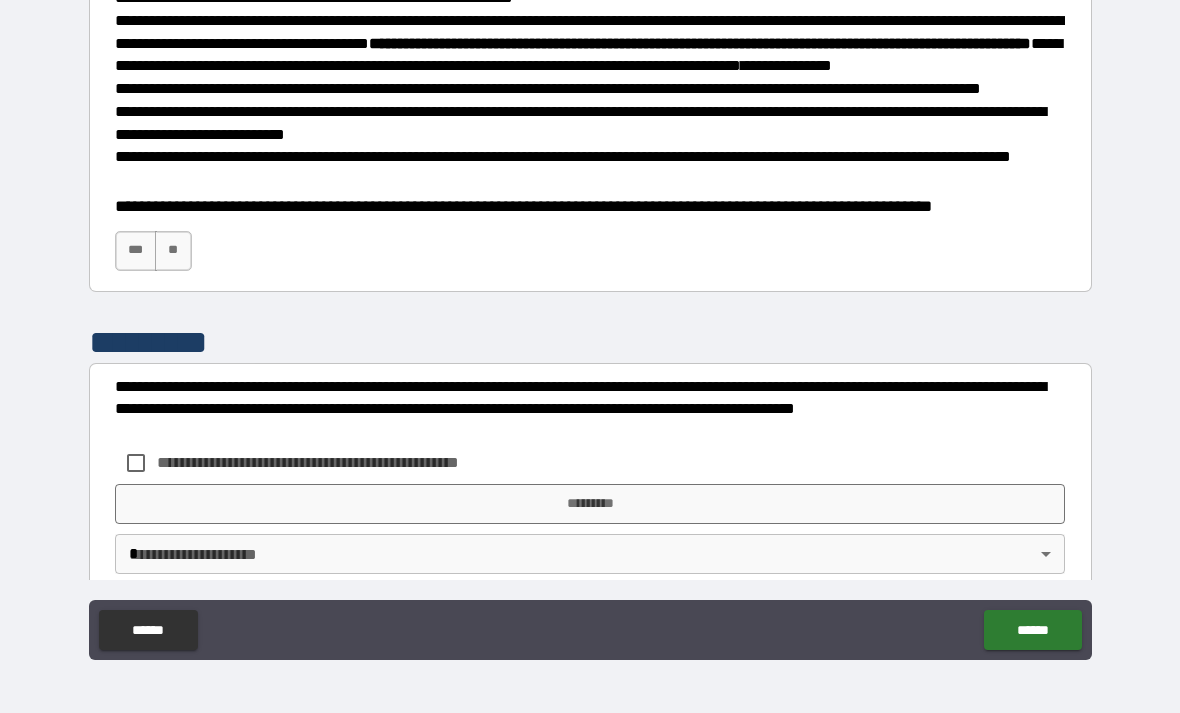 scroll, scrollTop: 518, scrollLeft: 0, axis: vertical 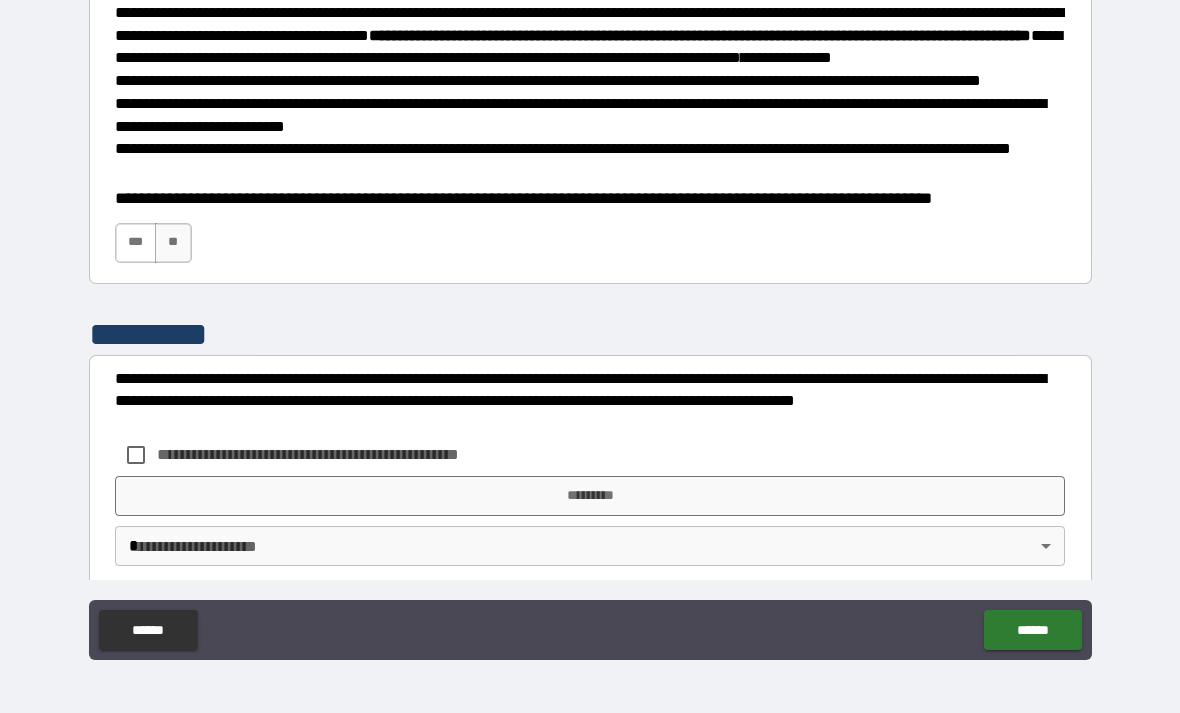 click on "***" at bounding box center [136, 243] 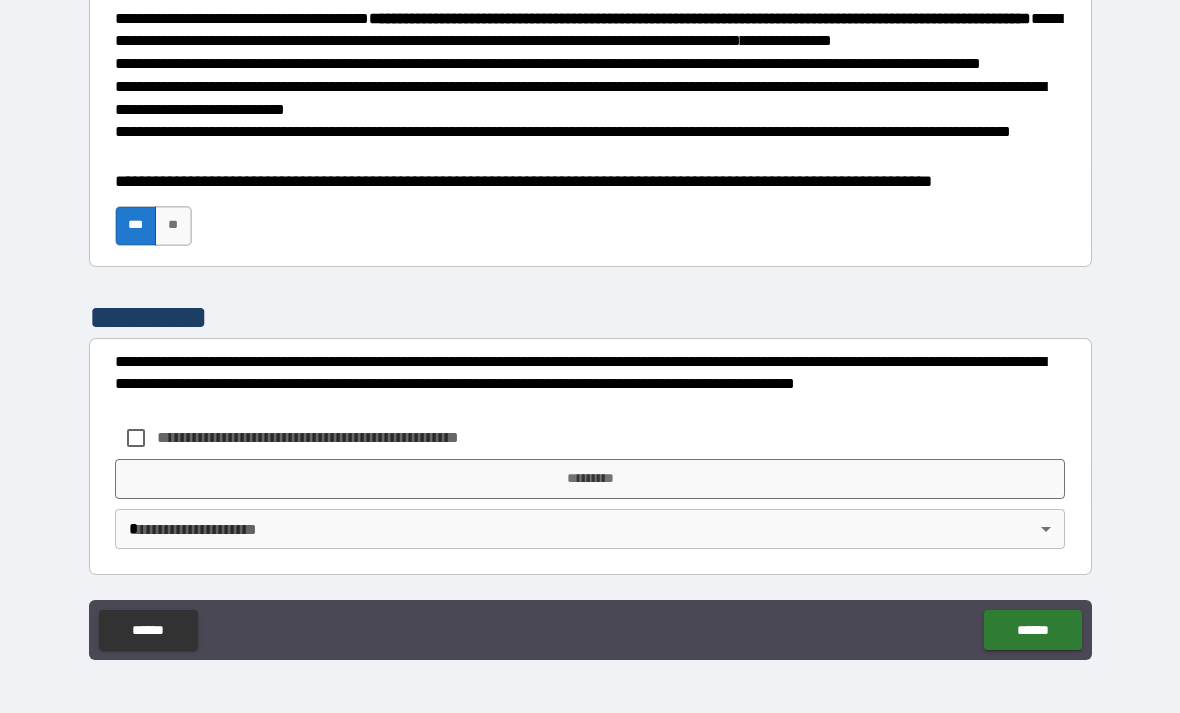 scroll, scrollTop: 631, scrollLeft: 0, axis: vertical 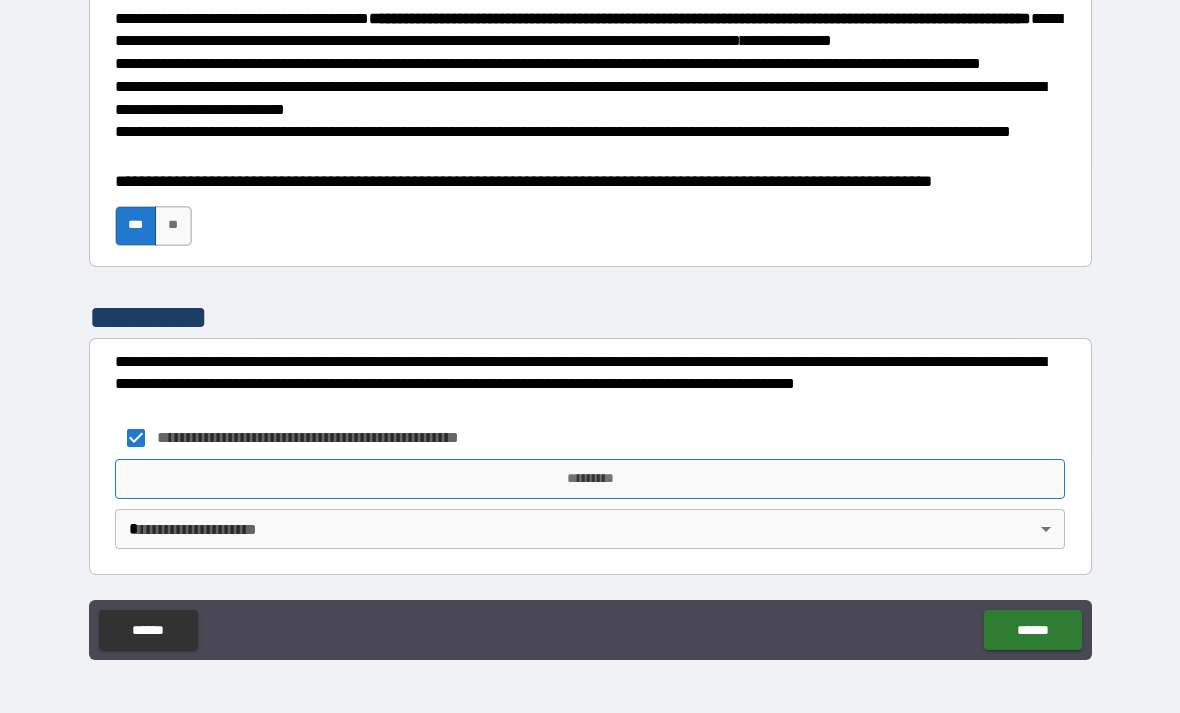 click on "*********" at bounding box center [590, 479] 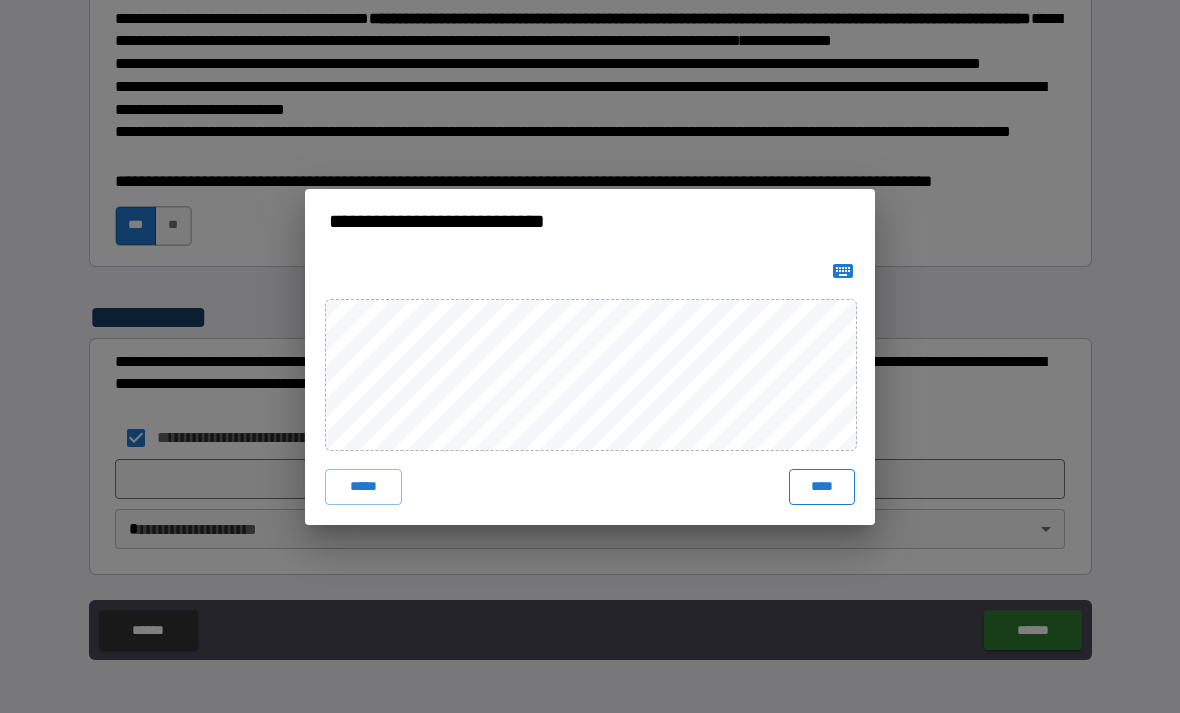 click on "****" at bounding box center [822, 487] 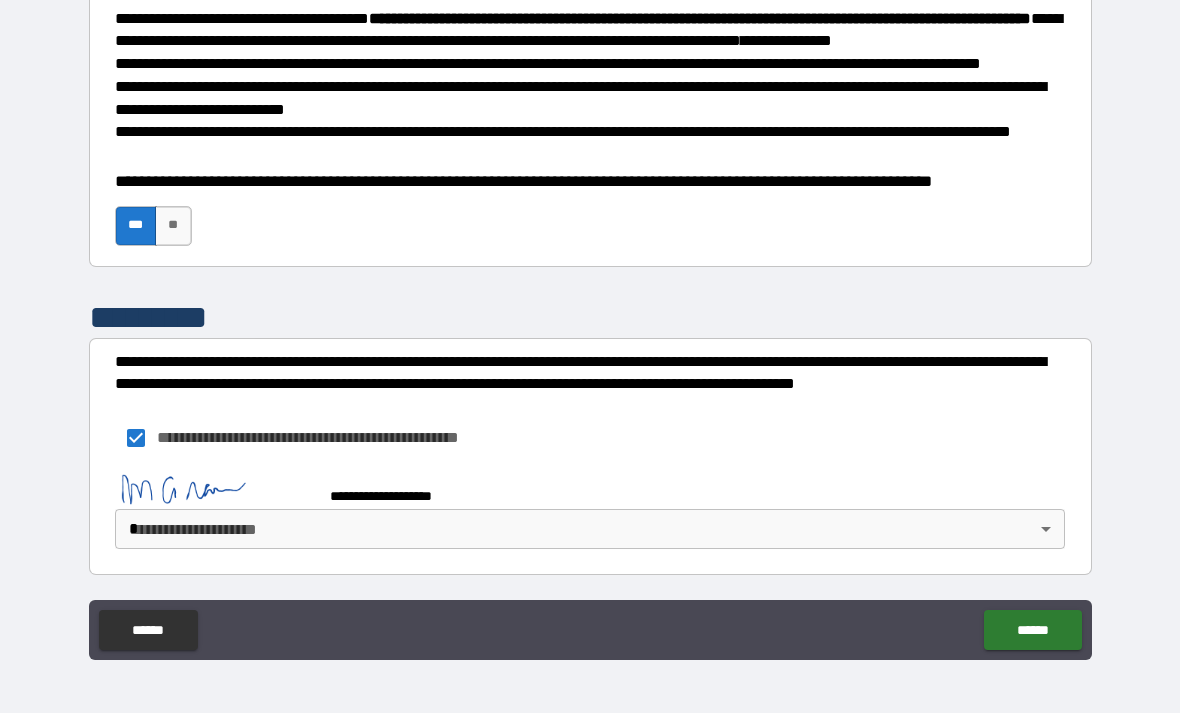 scroll, scrollTop: 621, scrollLeft: 0, axis: vertical 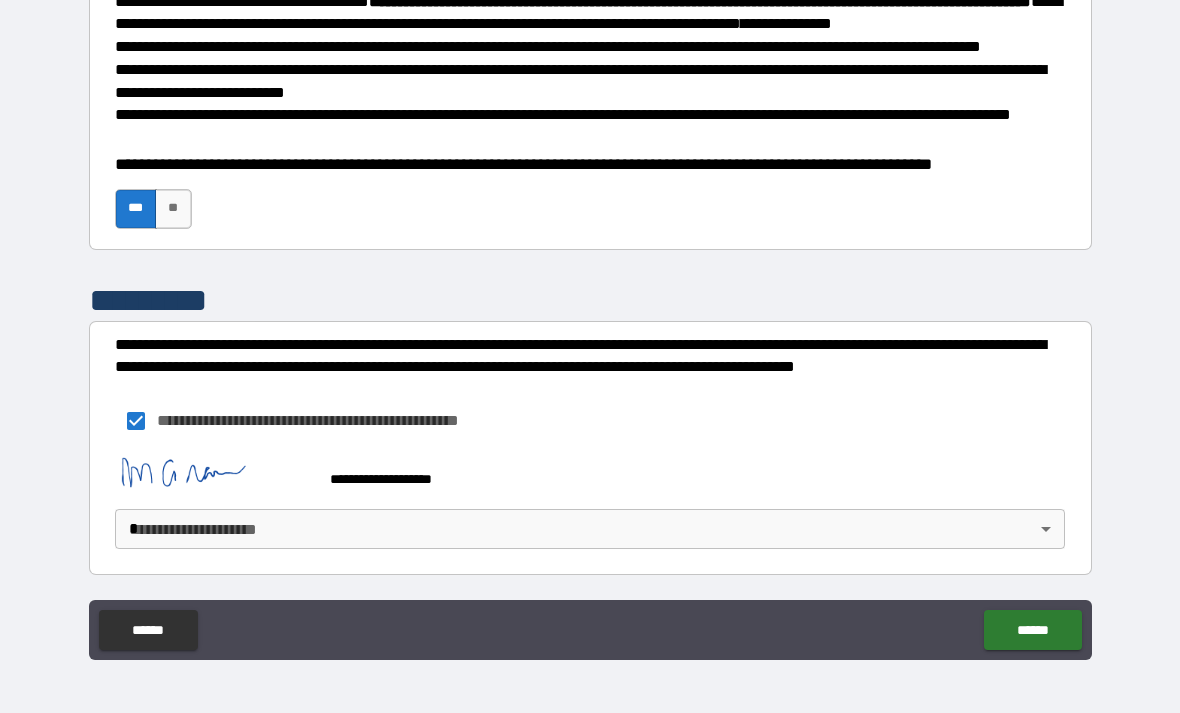 click on "**********" at bounding box center (590, 324) 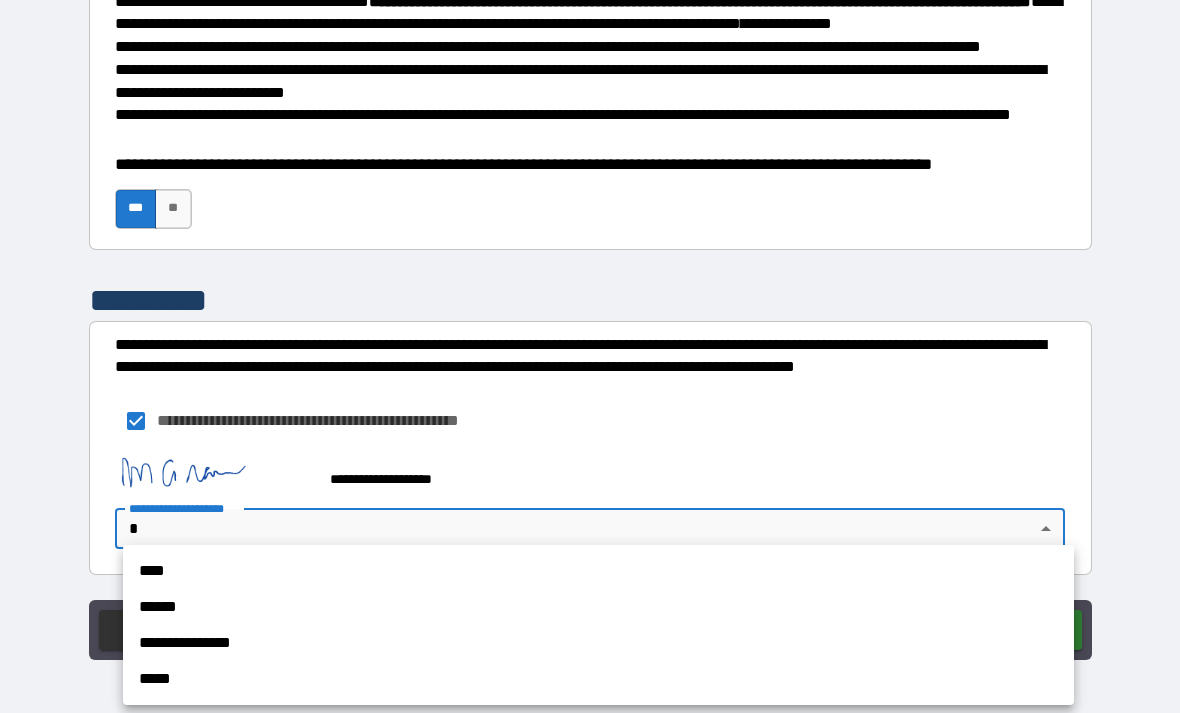 click on "****" at bounding box center [598, 571] 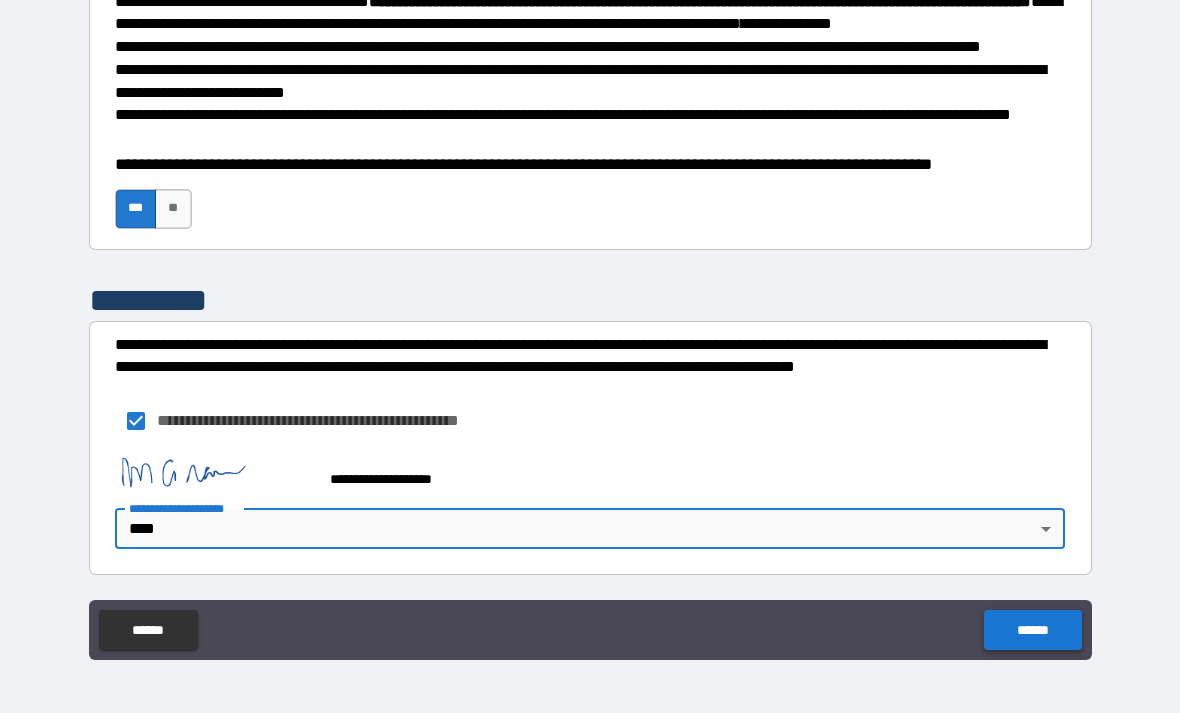 click on "******" at bounding box center (1032, 630) 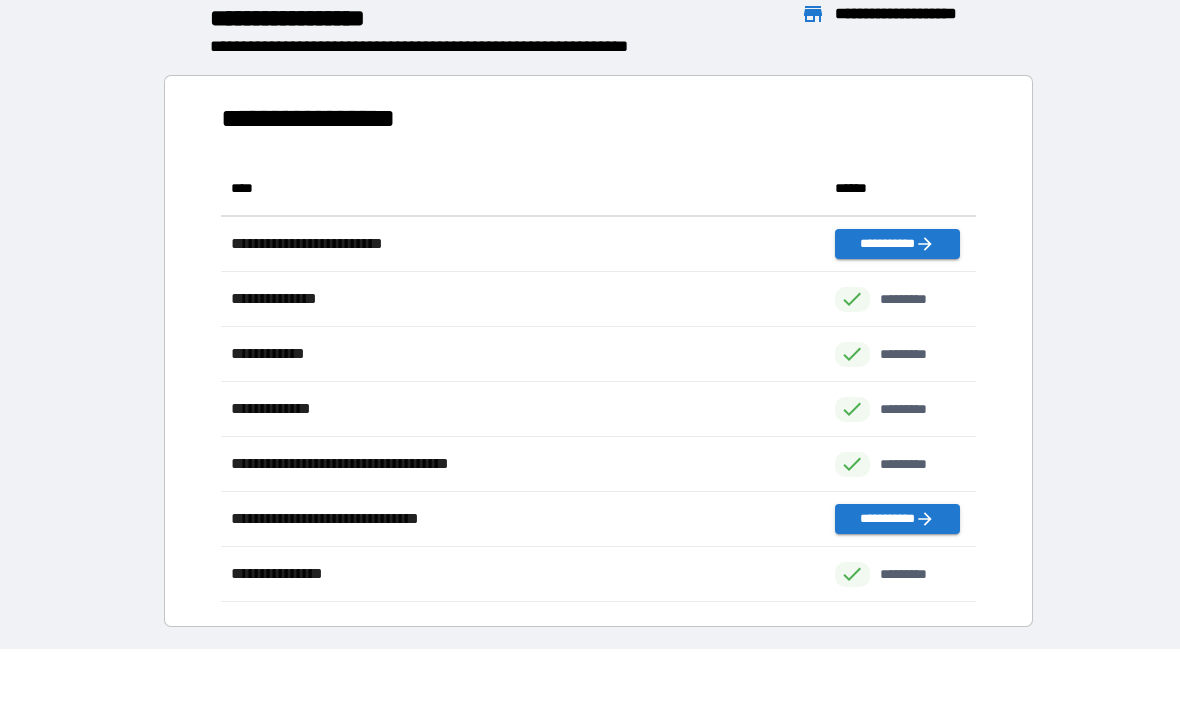 scroll, scrollTop: 1, scrollLeft: 1, axis: both 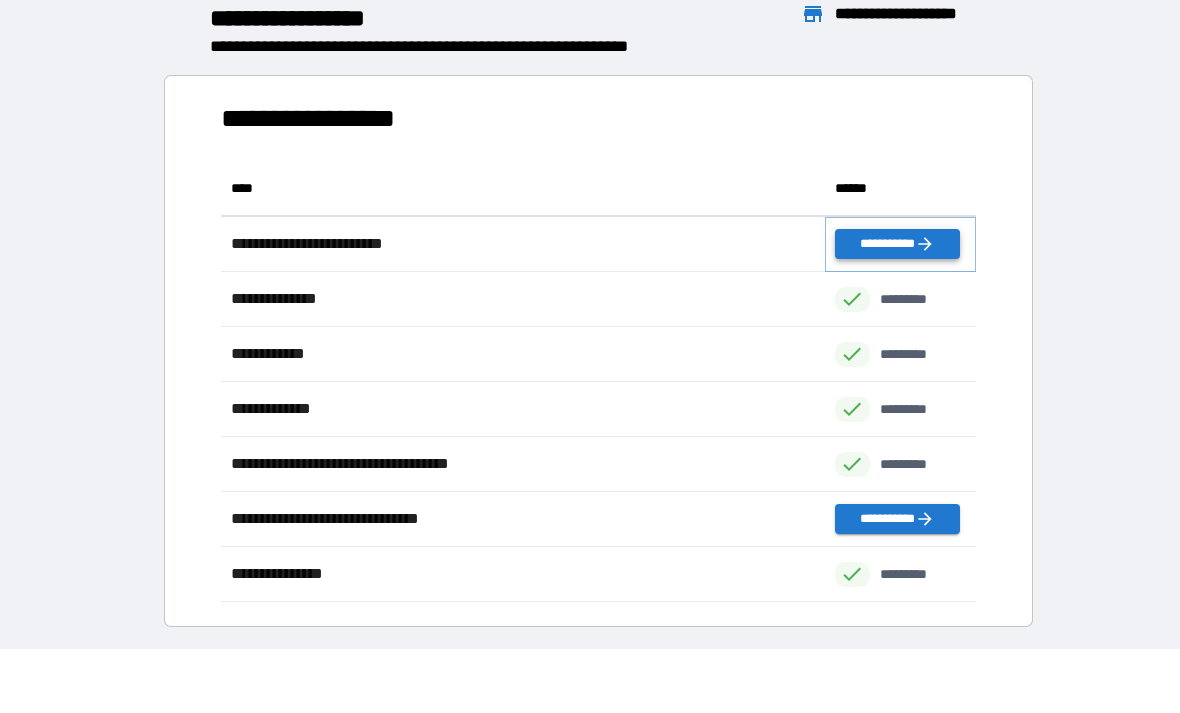 click on "**********" at bounding box center (897, 244) 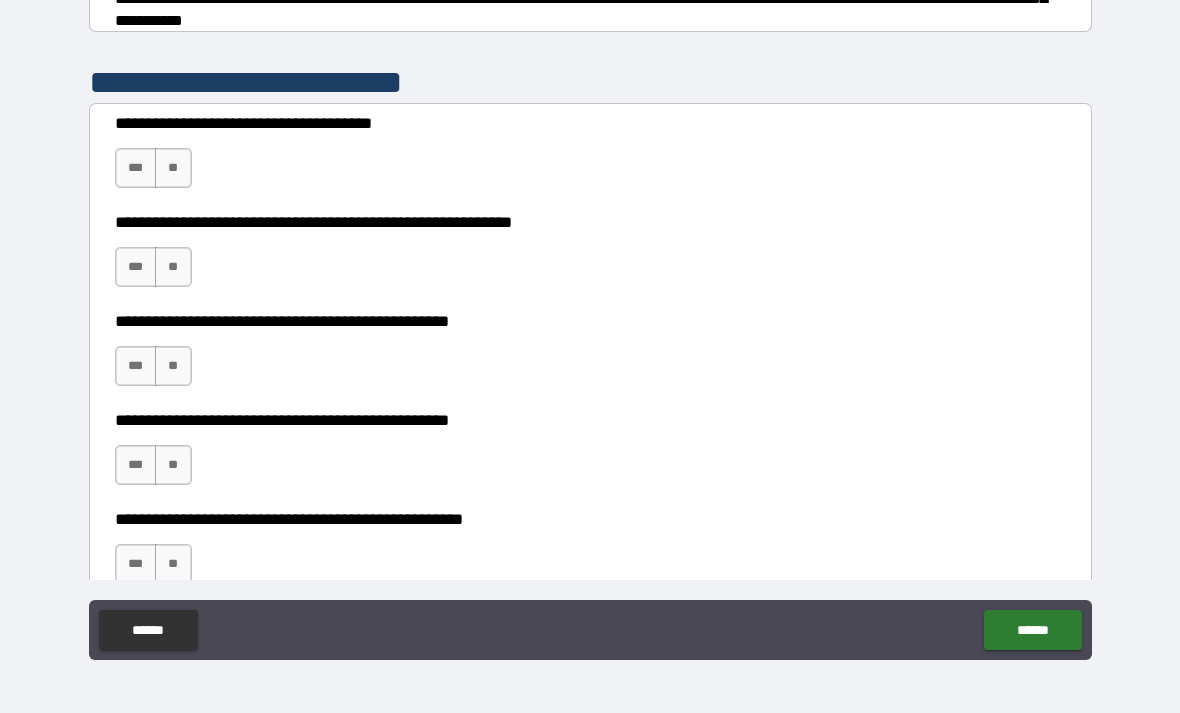 scroll, scrollTop: 372, scrollLeft: 0, axis: vertical 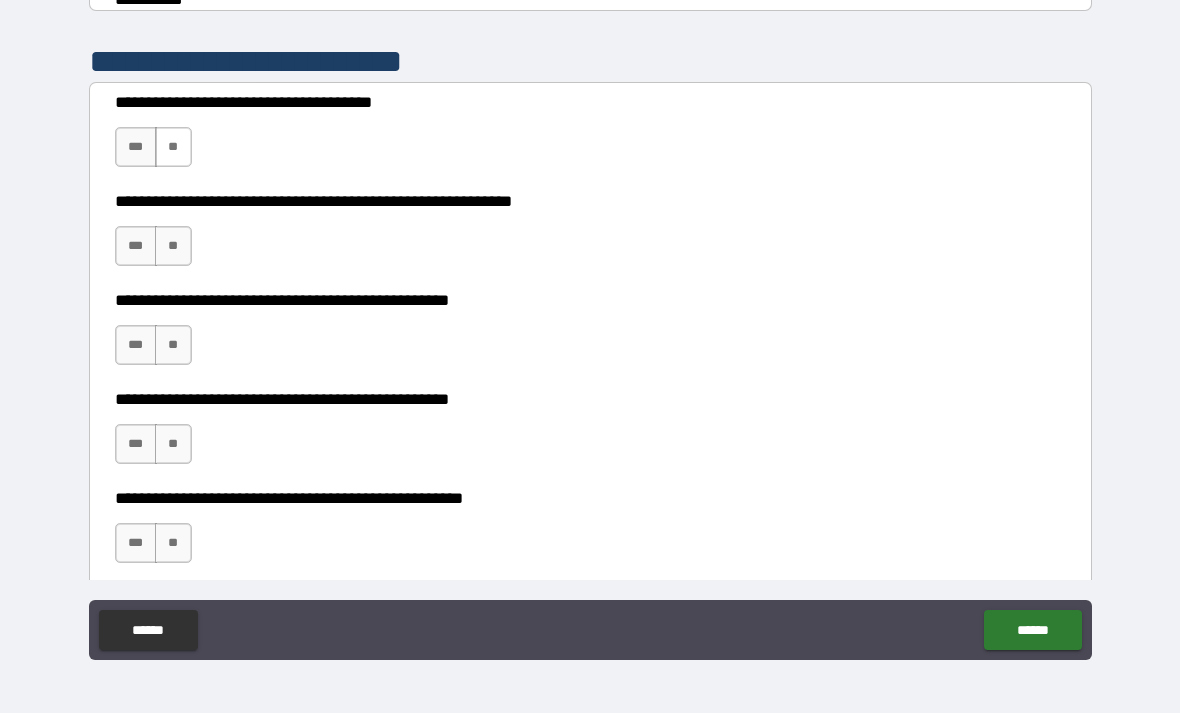 click on "**" at bounding box center (173, 147) 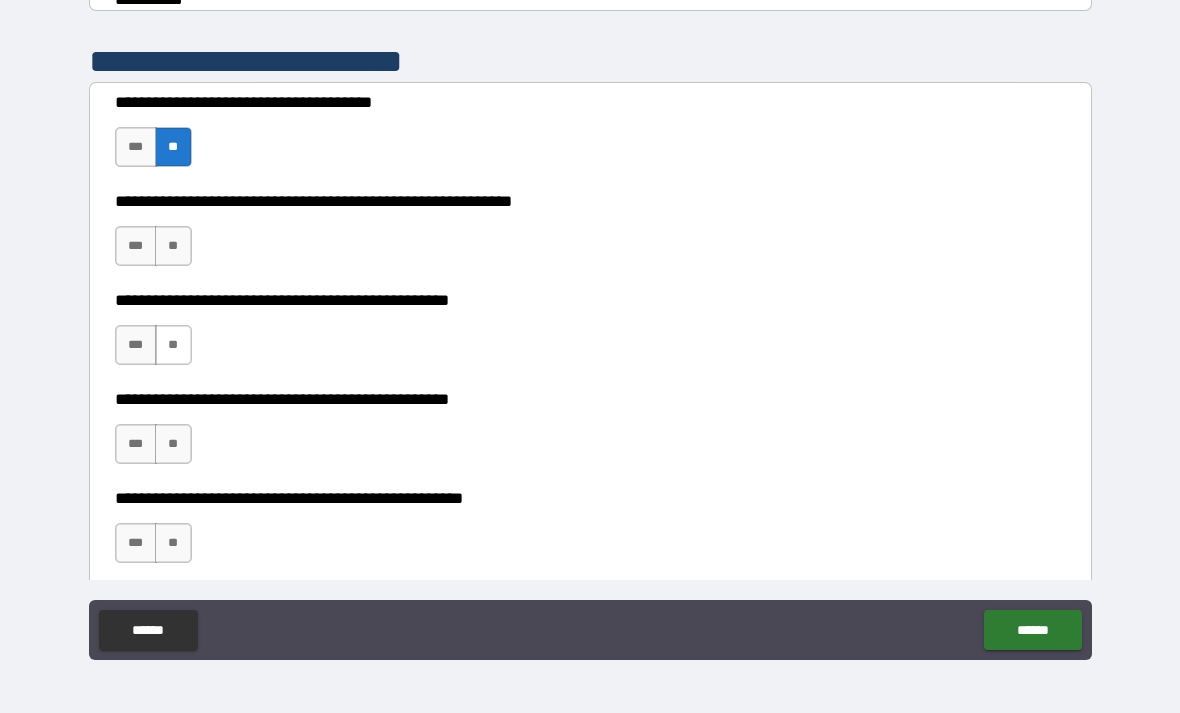 click on "**" at bounding box center [173, 345] 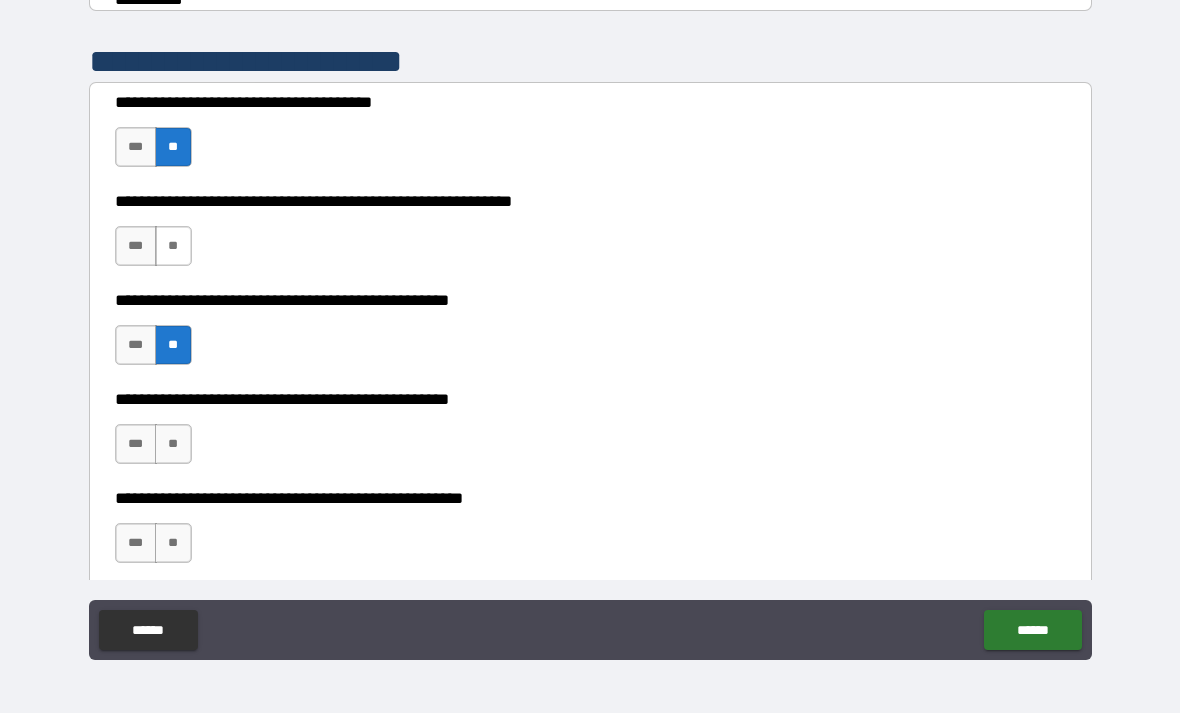 click on "**" at bounding box center [173, 246] 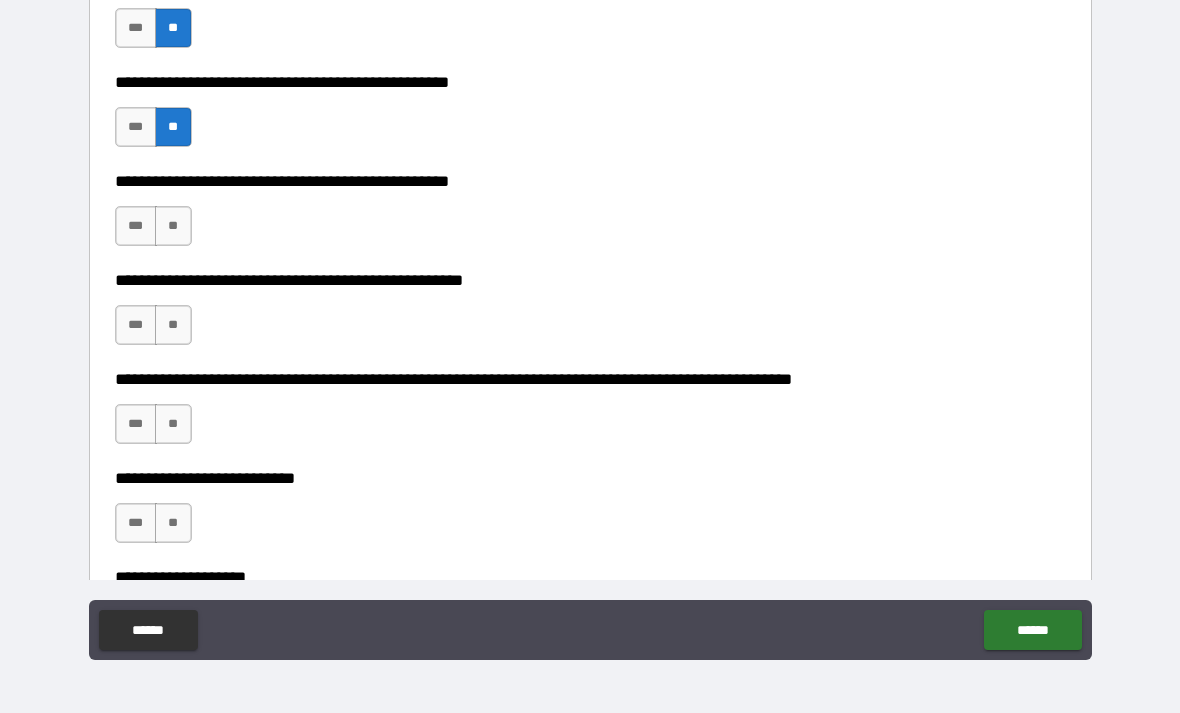 scroll, scrollTop: 591, scrollLeft: 0, axis: vertical 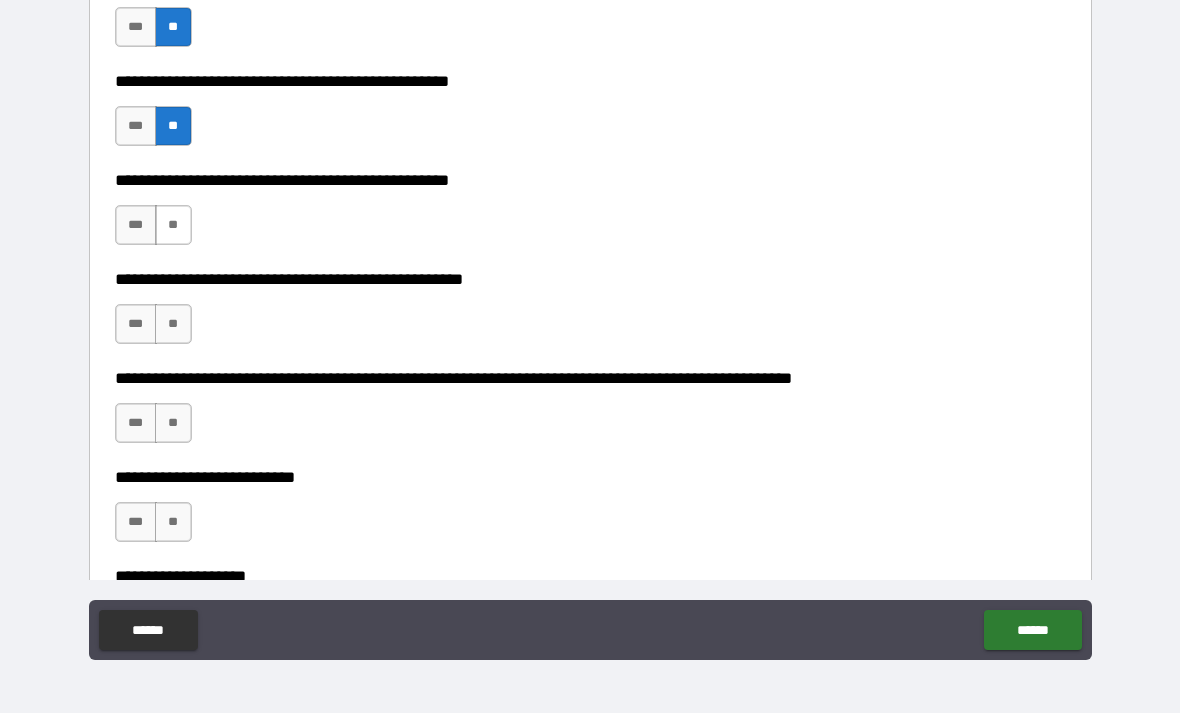 click on "**" at bounding box center (173, 225) 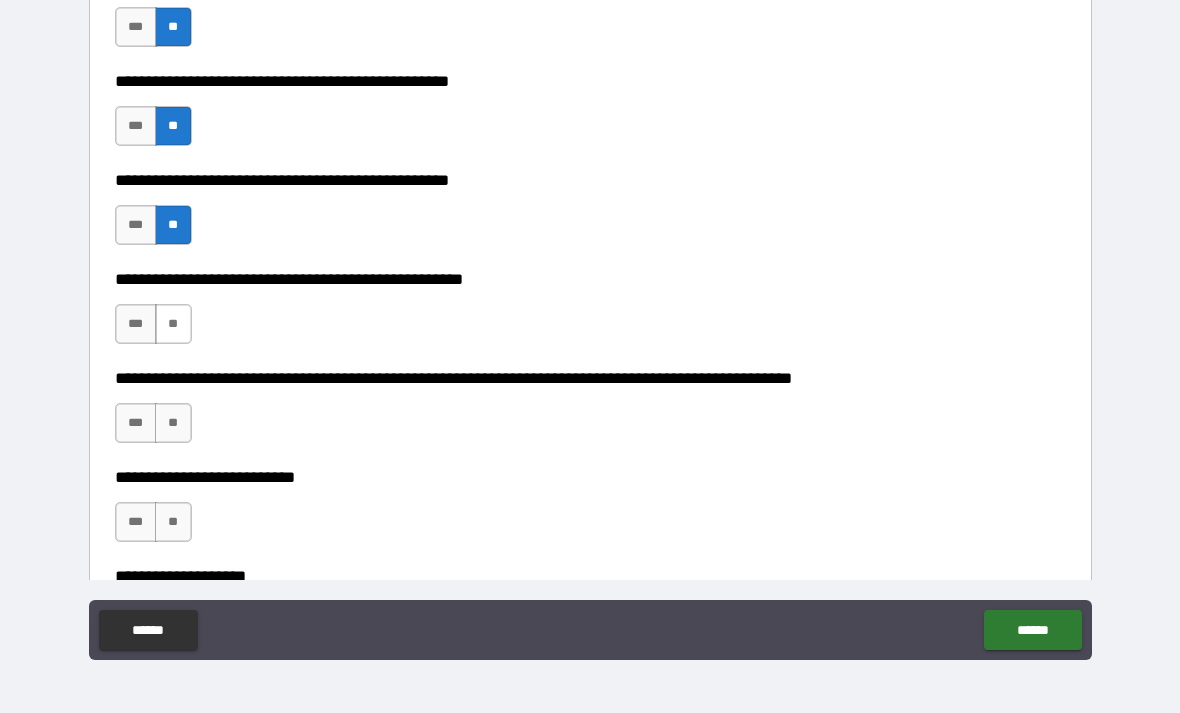 click on "**" at bounding box center (173, 324) 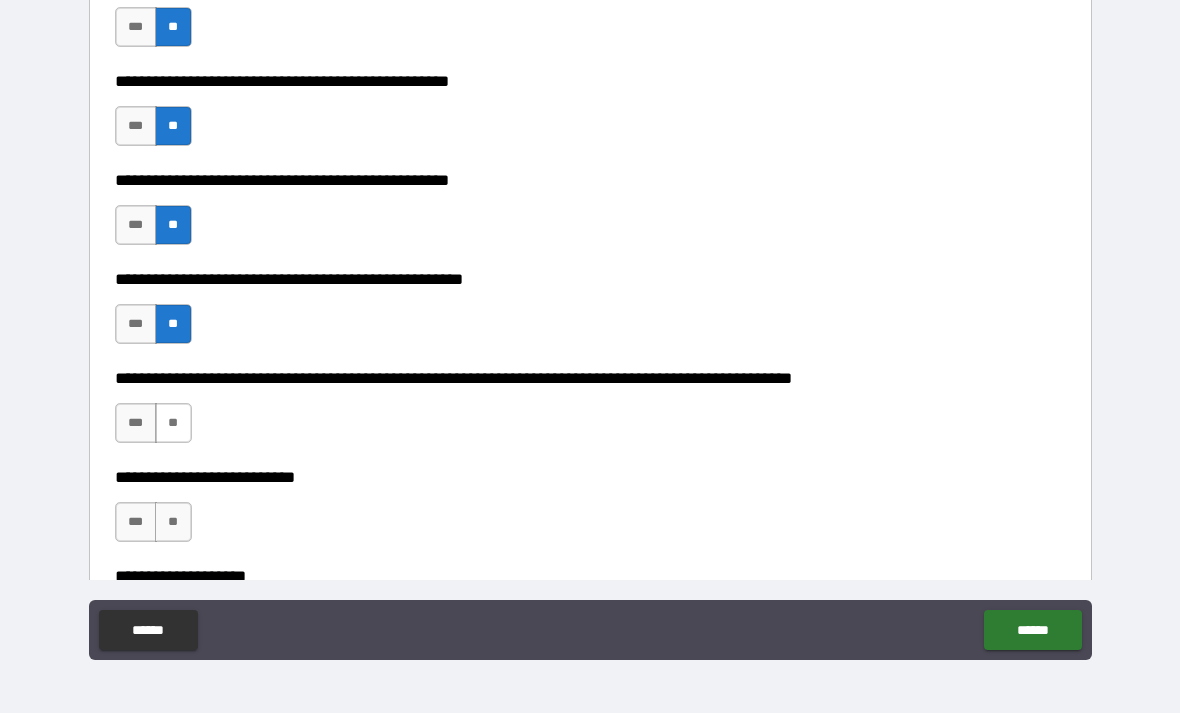 click on "**" at bounding box center (173, 423) 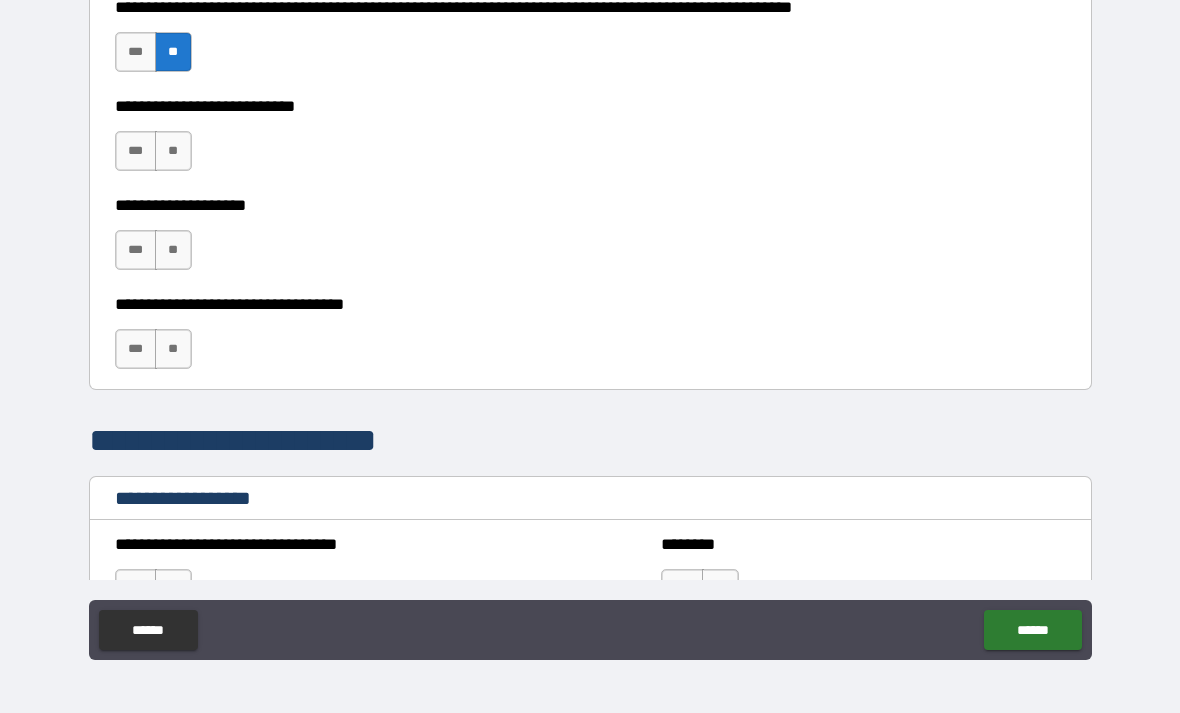 scroll, scrollTop: 965, scrollLeft: 0, axis: vertical 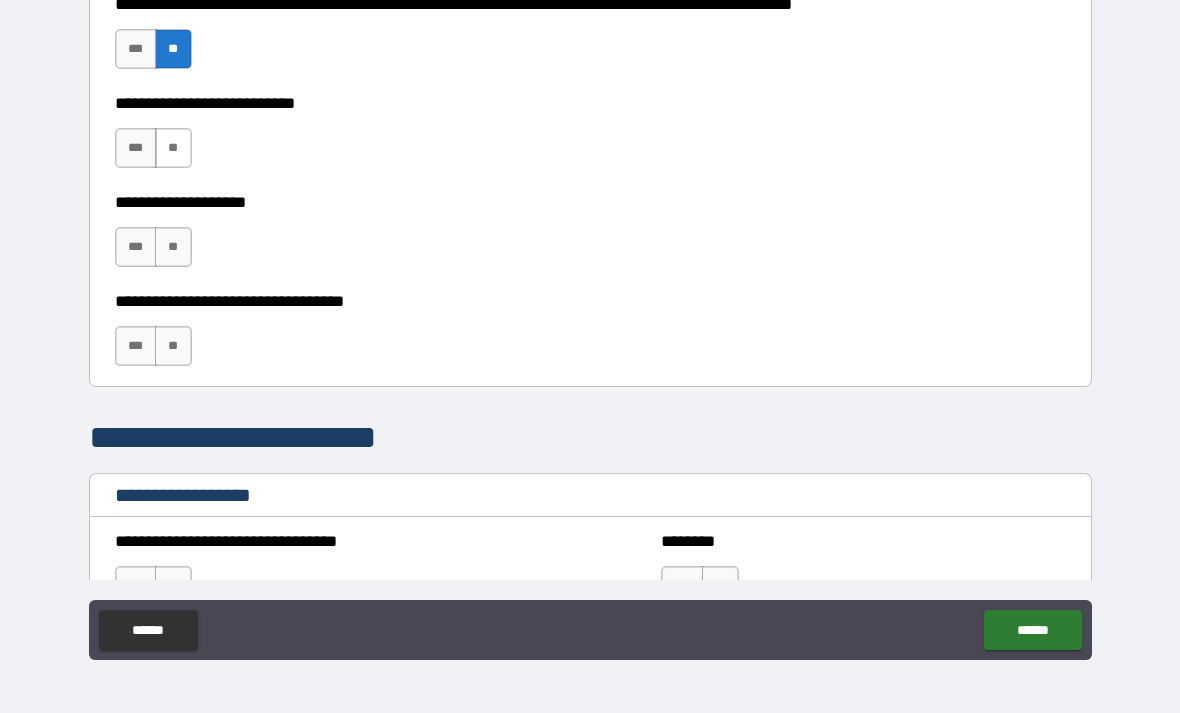 click on "**" at bounding box center (173, 148) 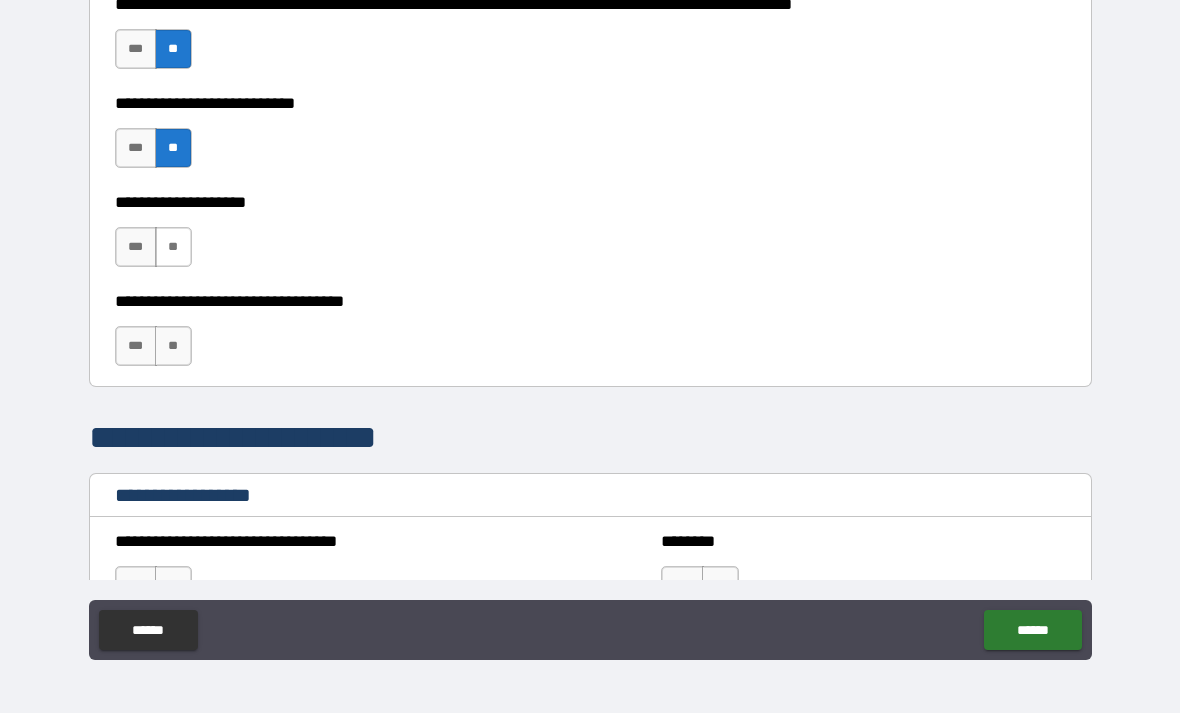 click on "**" at bounding box center (173, 247) 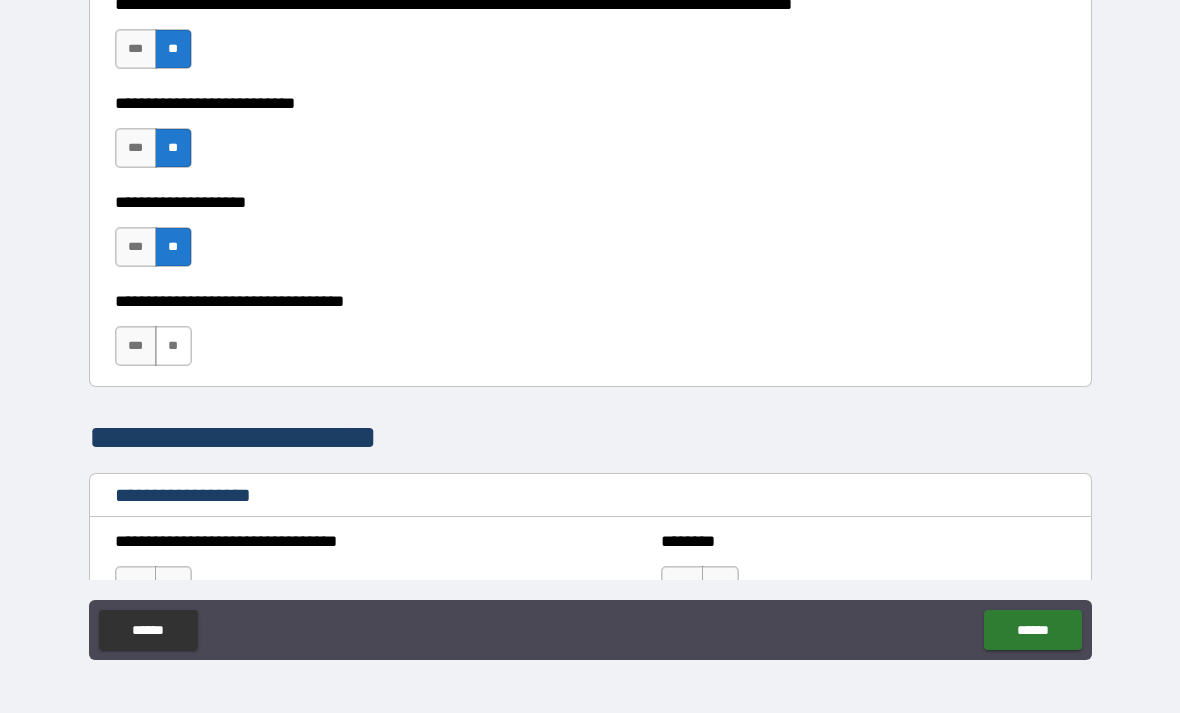 click on "**" at bounding box center (173, 346) 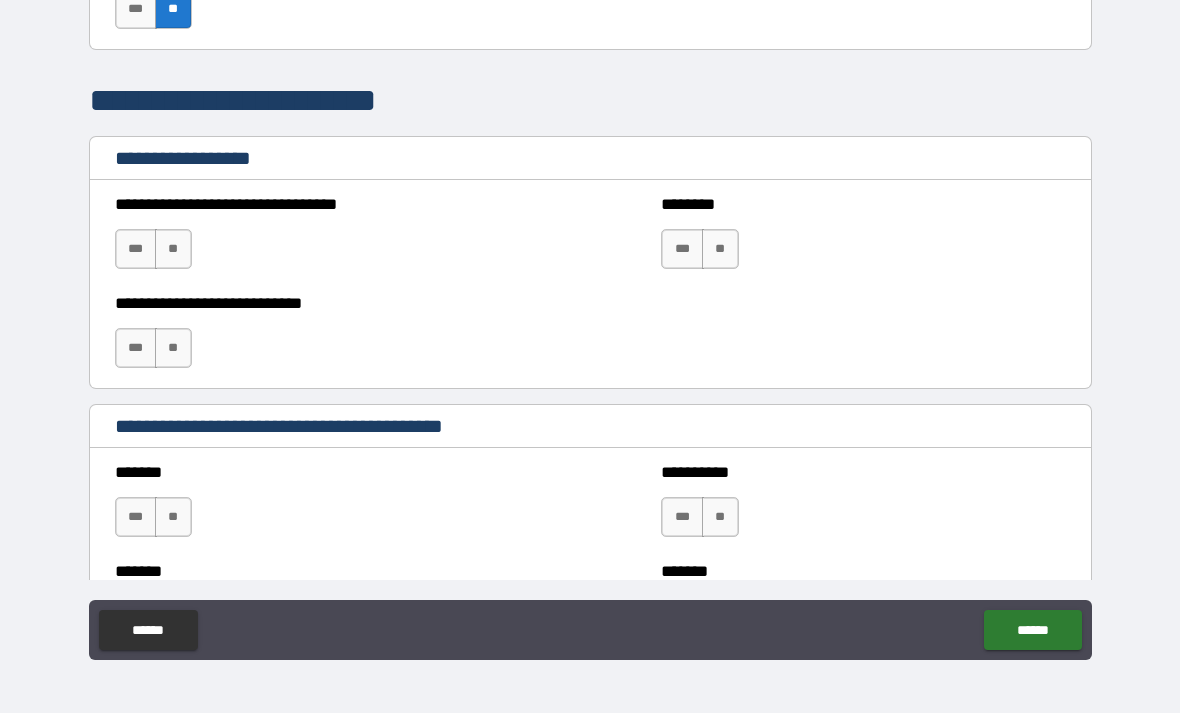 scroll, scrollTop: 1319, scrollLeft: 0, axis: vertical 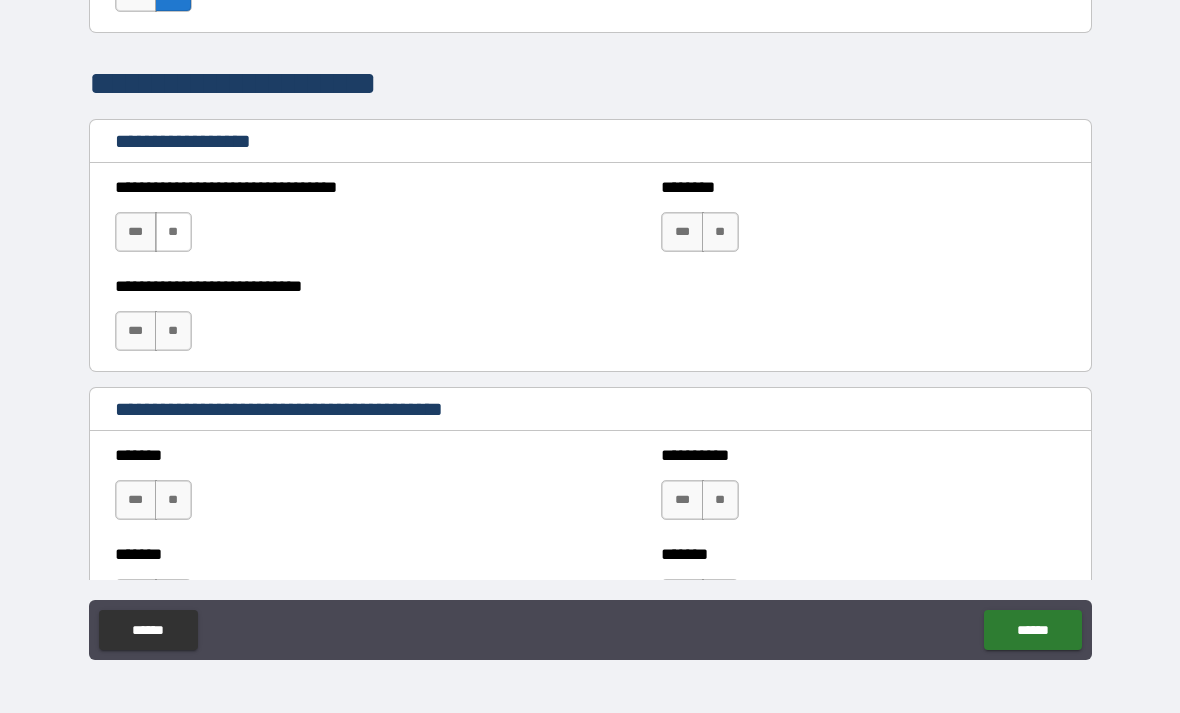 click on "**" at bounding box center (173, 232) 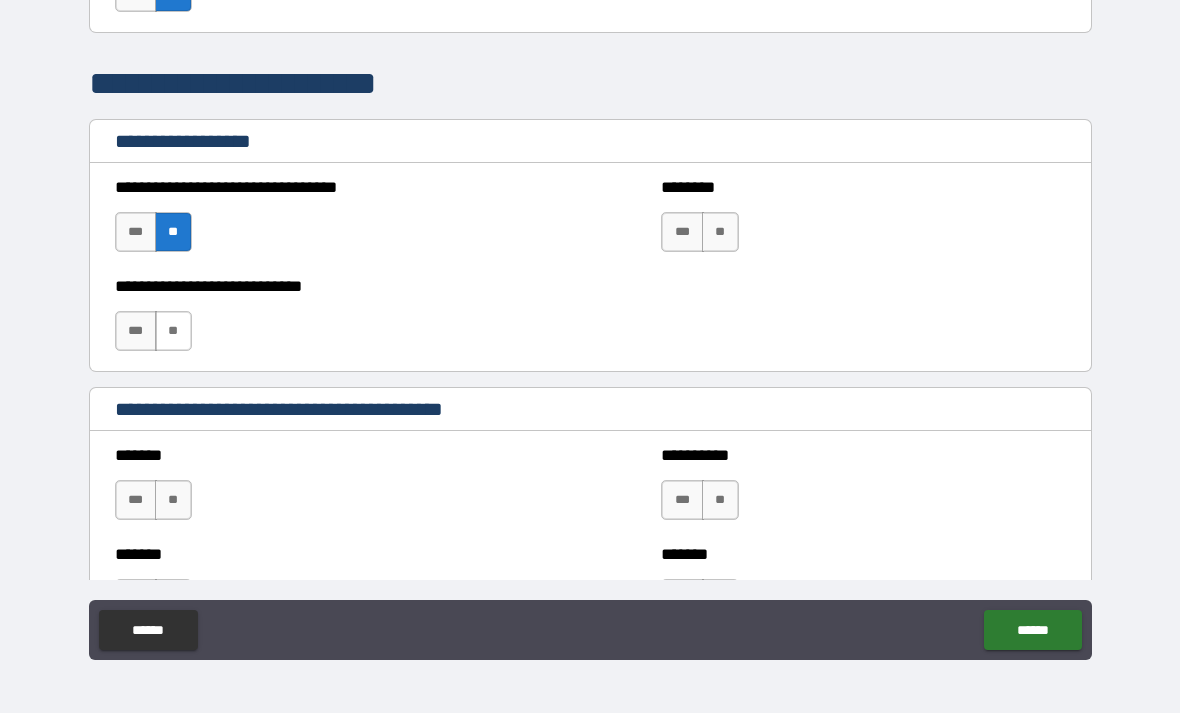 click on "**" at bounding box center [173, 331] 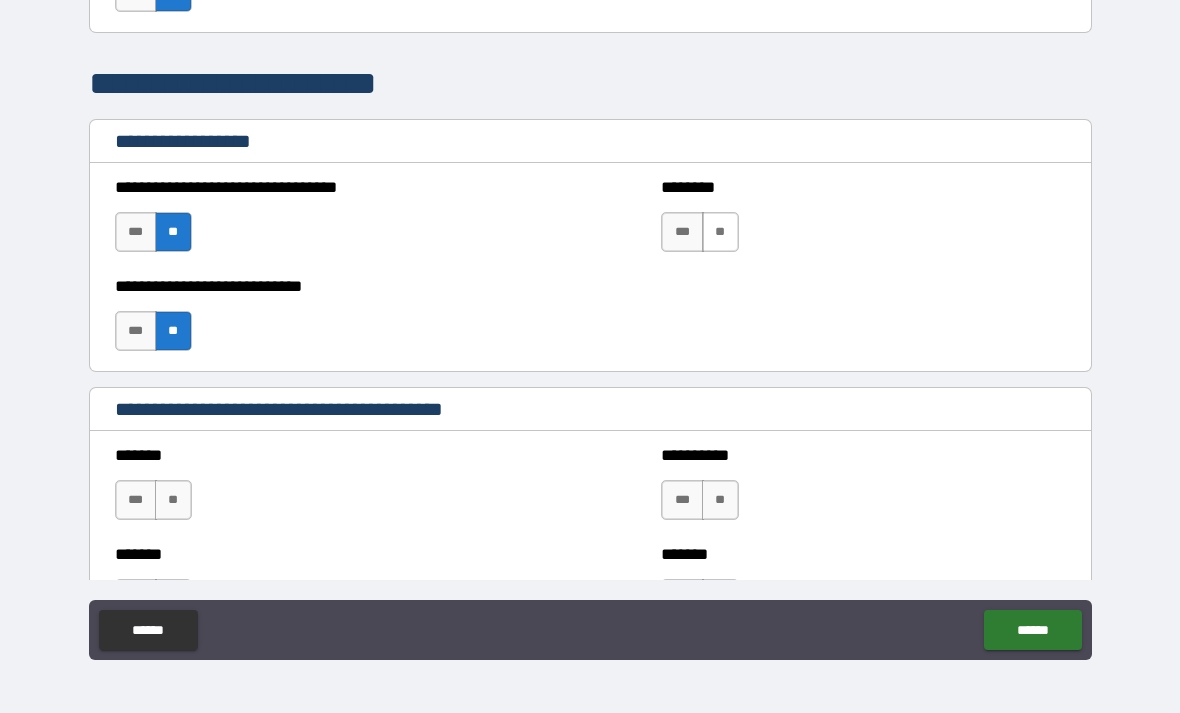 click on "**" at bounding box center (720, 232) 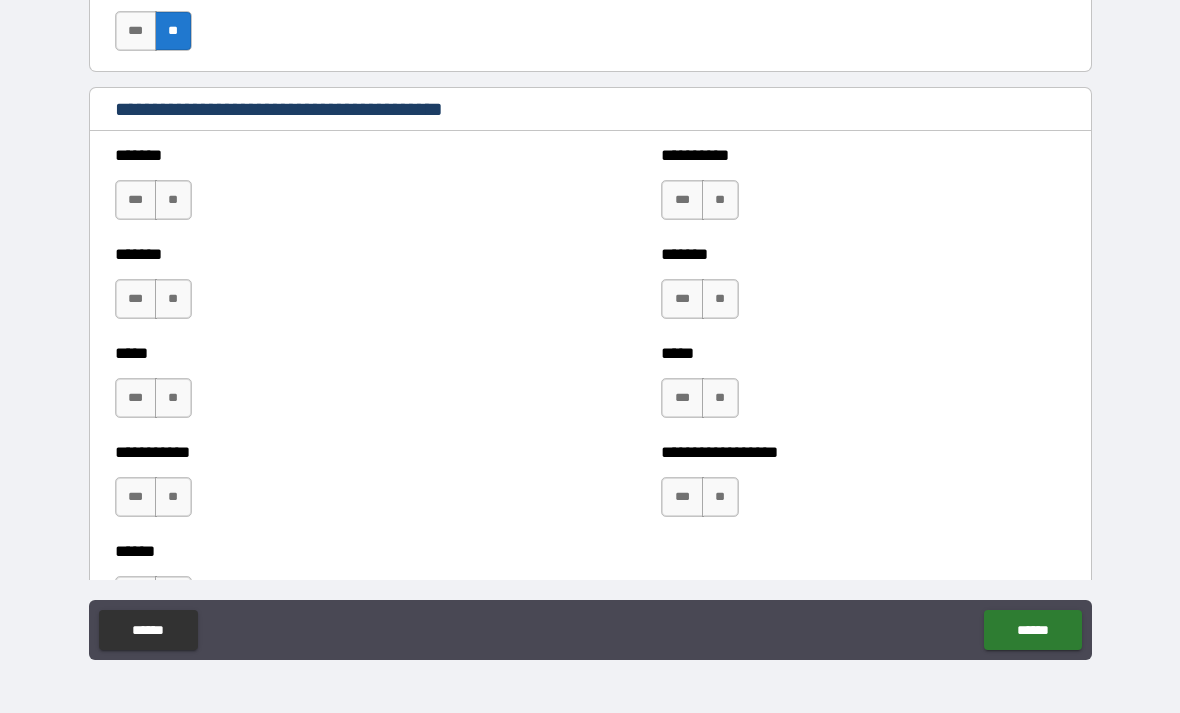 scroll, scrollTop: 1642, scrollLeft: 0, axis: vertical 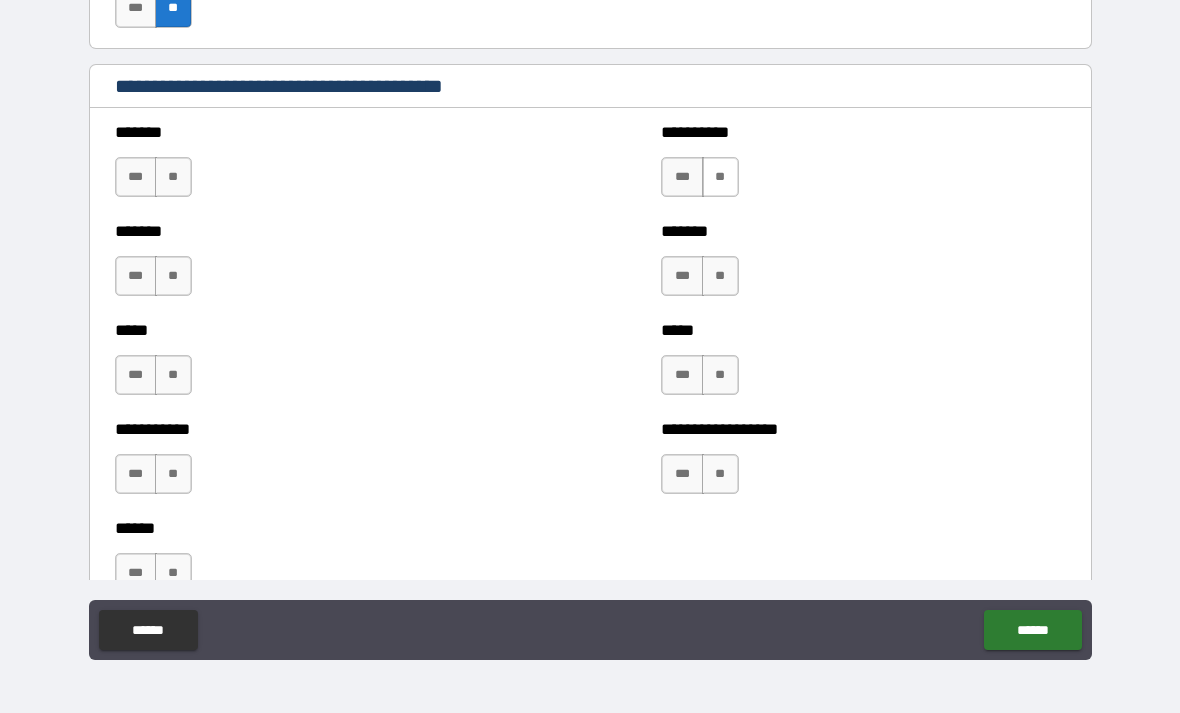 click on "**" at bounding box center [720, 177] 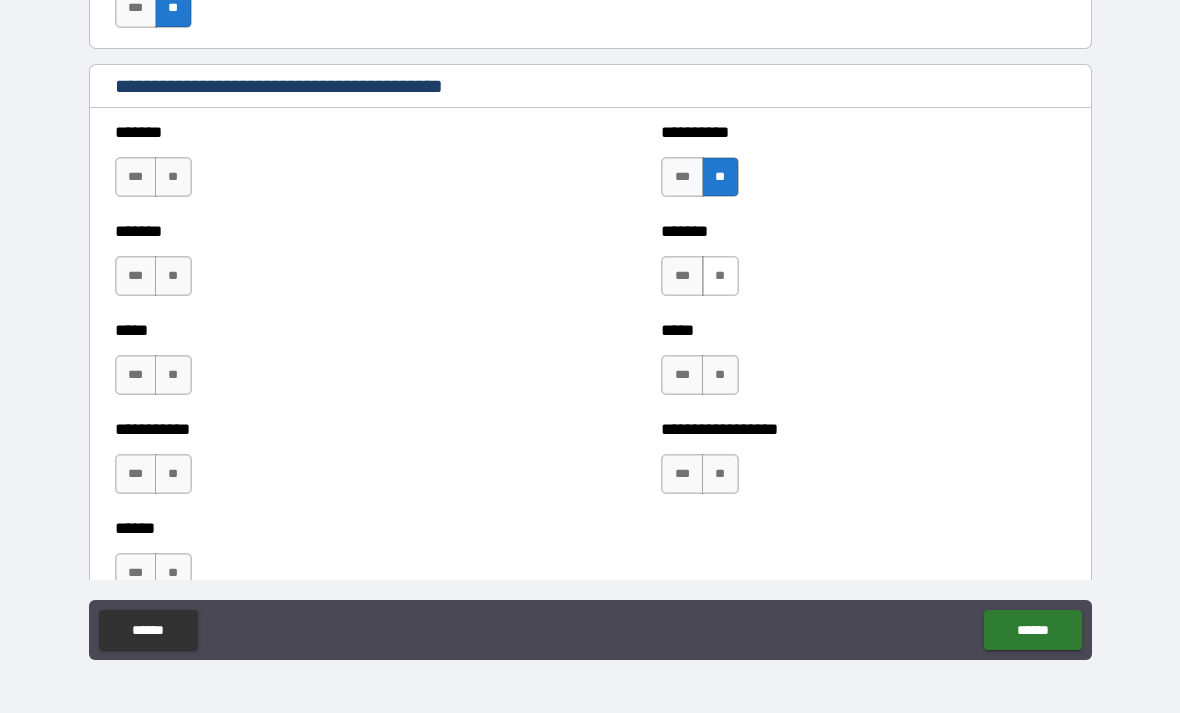 click on "**" at bounding box center (720, 276) 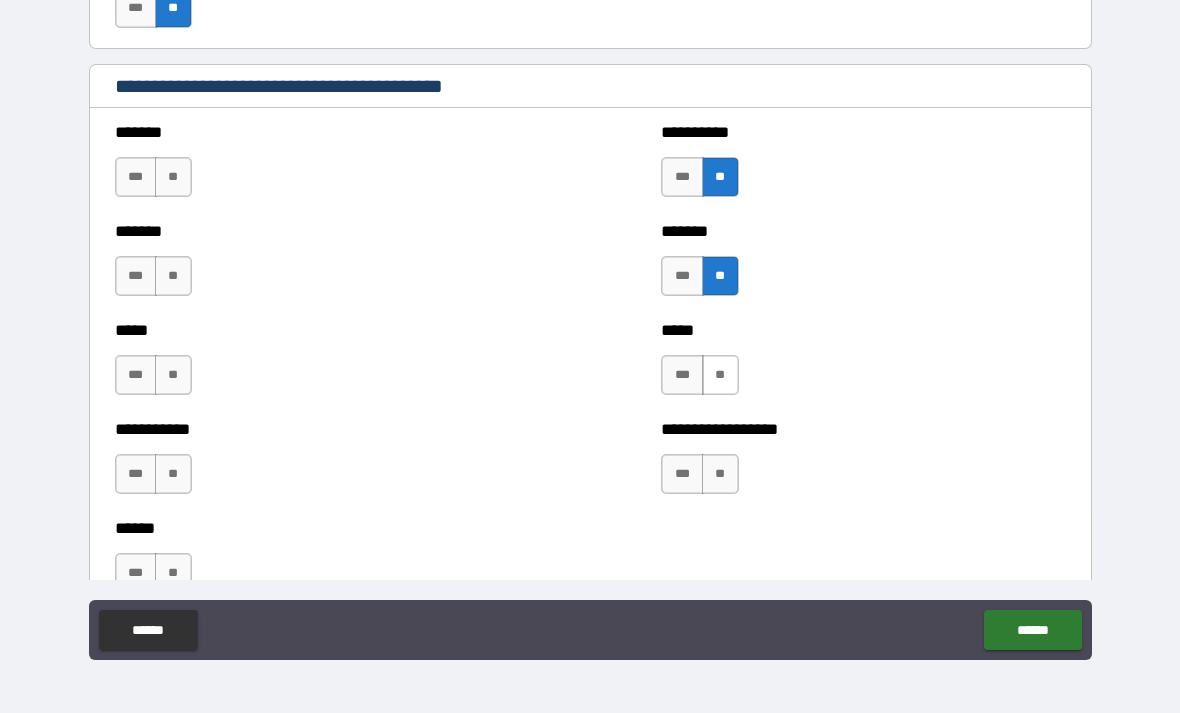 click on "**" at bounding box center (720, 375) 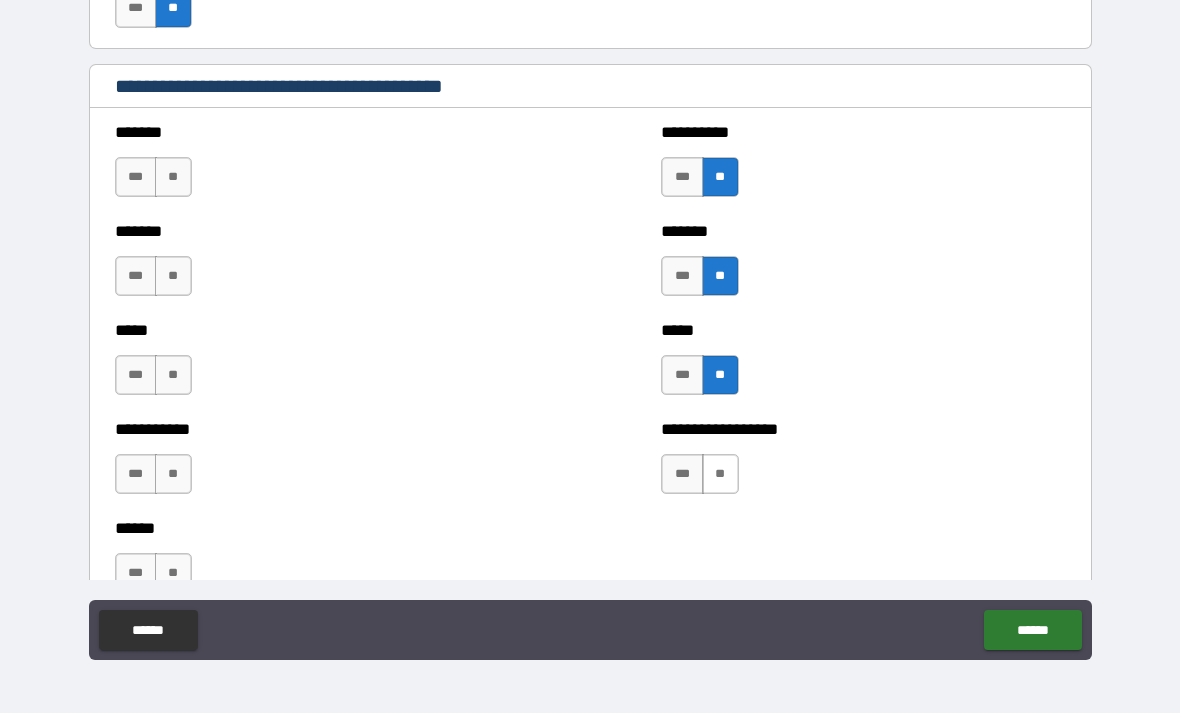 click on "**" at bounding box center [720, 474] 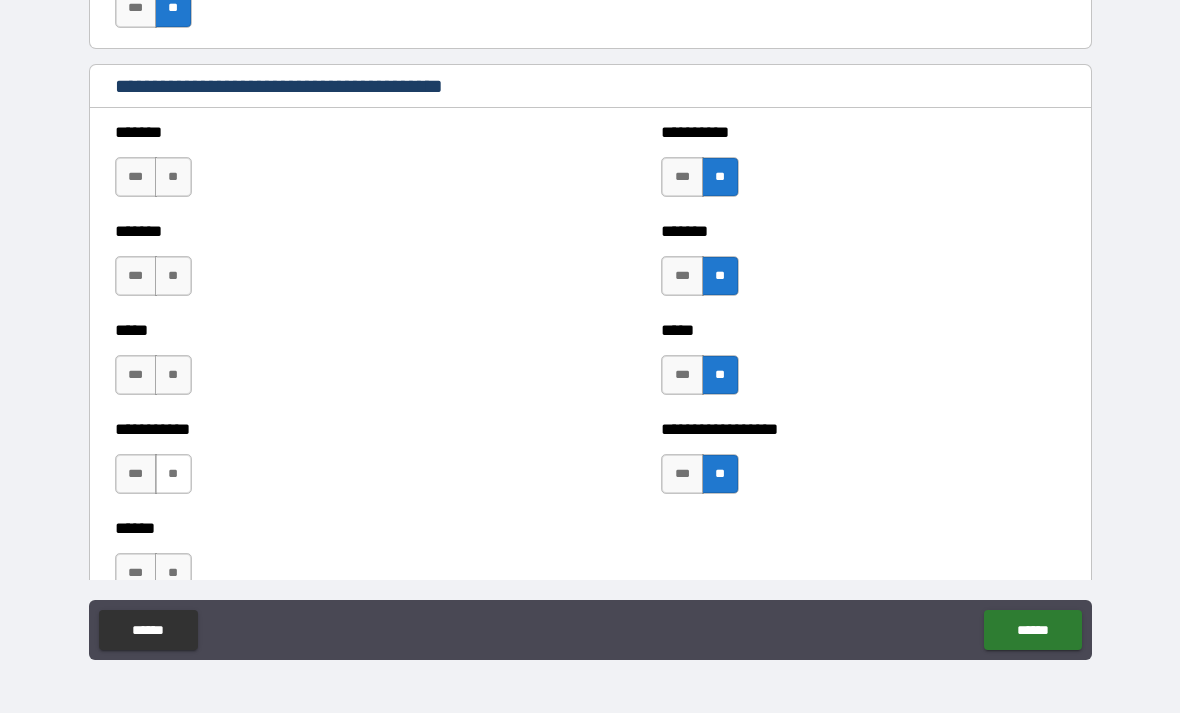 click on "**" at bounding box center [173, 474] 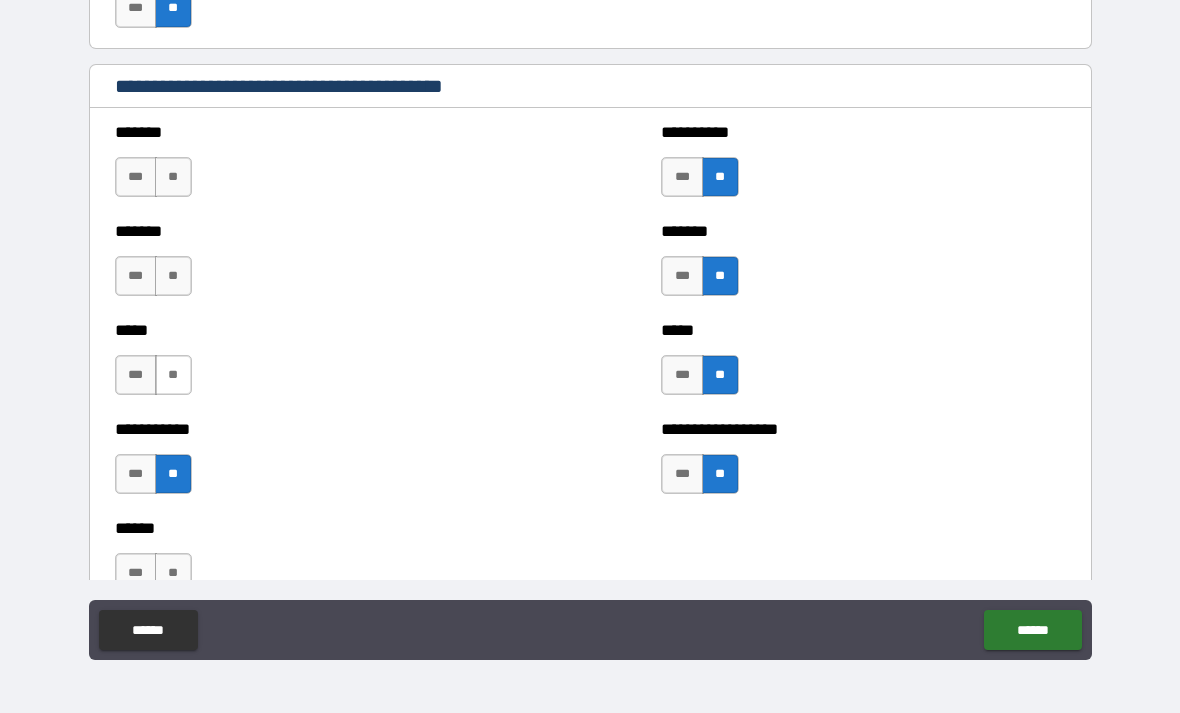 click on "**" at bounding box center (173, 375) 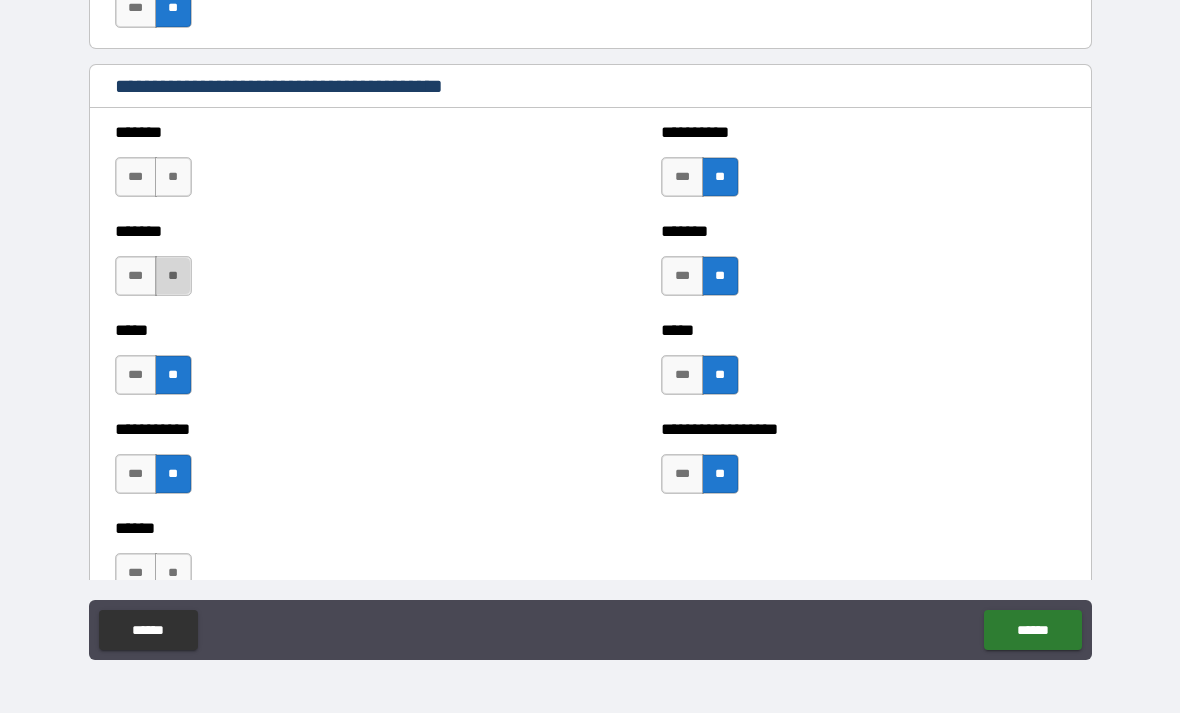 click on "**" at bounding box center (173, 276) 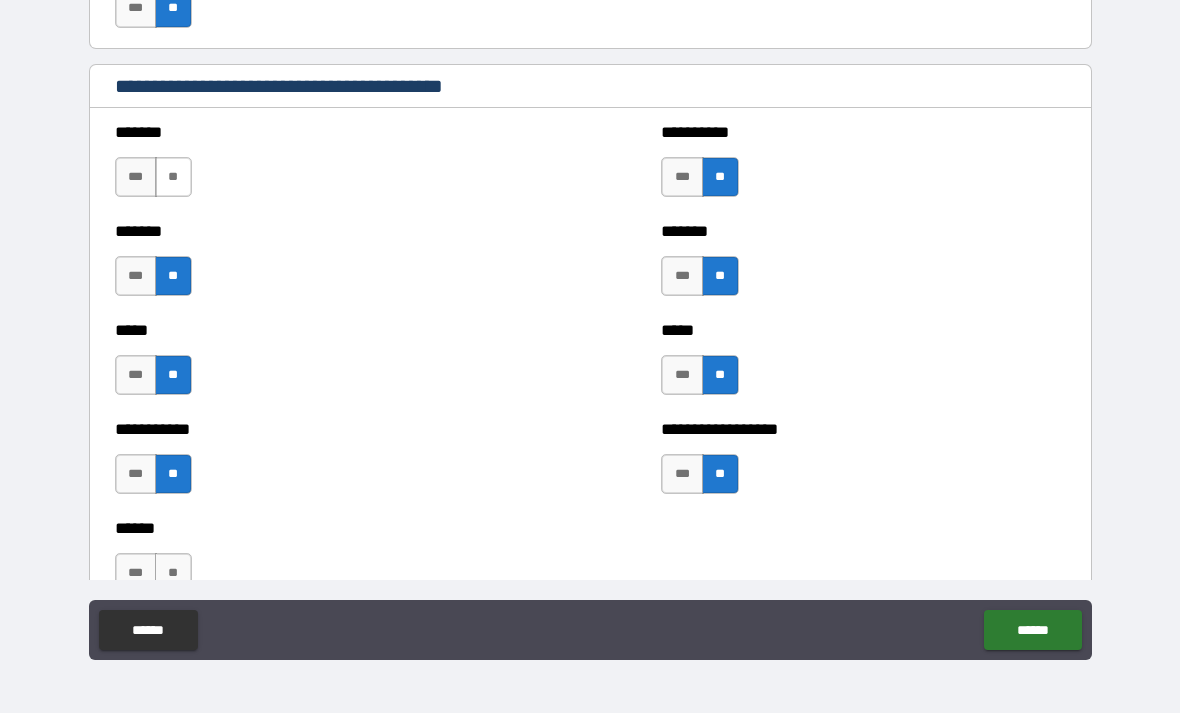 click on "**" at bounding box center [173, 177] 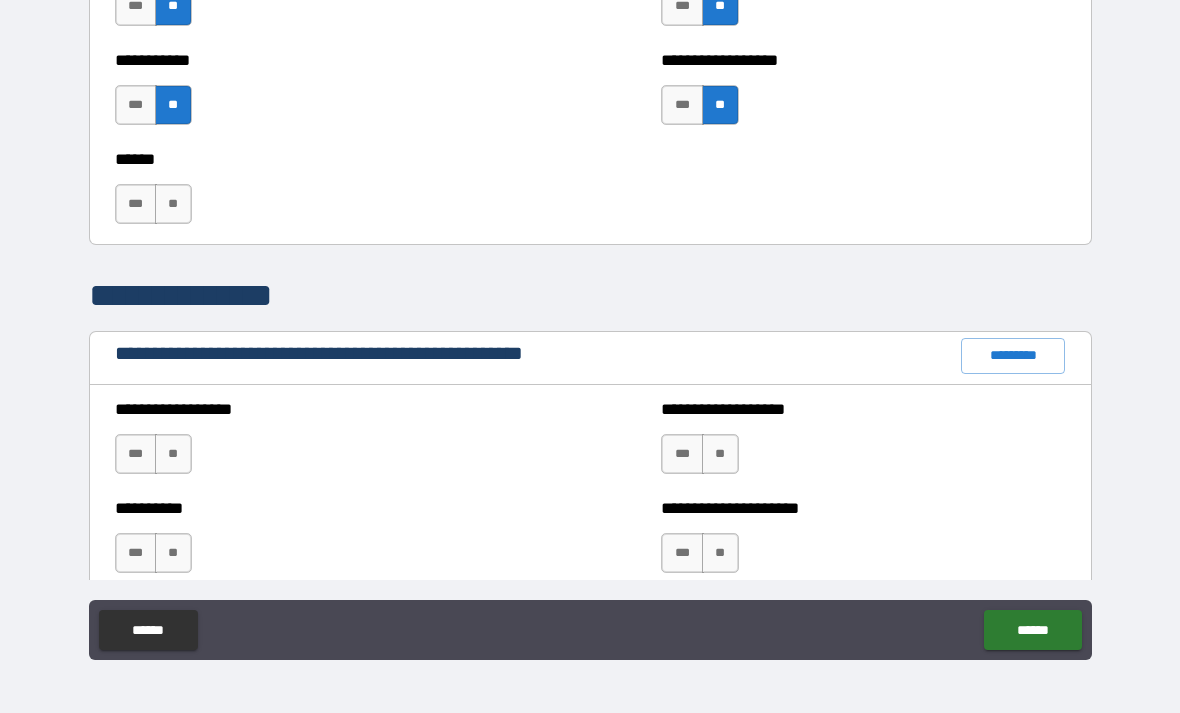 scroll, scrollTop: 2022, scrollLeft: 0, axis: vertical 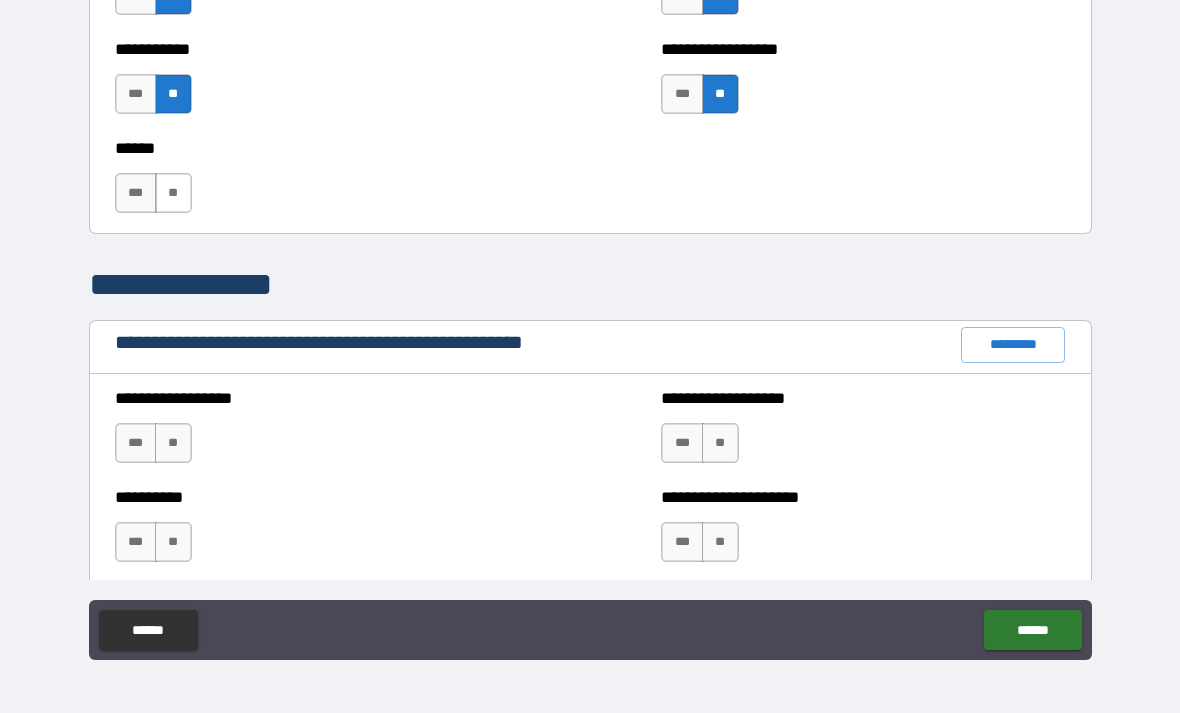 click on "**" at bounding box center (173, 193) 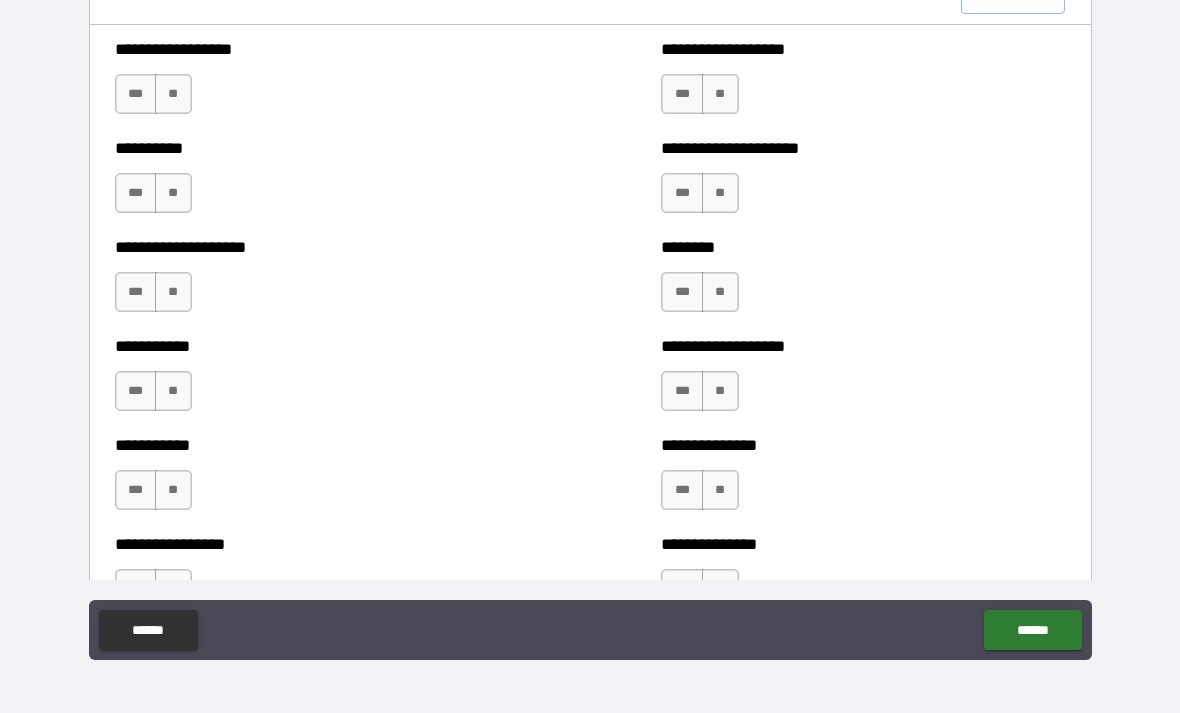 scroll, scrollTop: 2372, scrollLeft: 0, axis: vertical 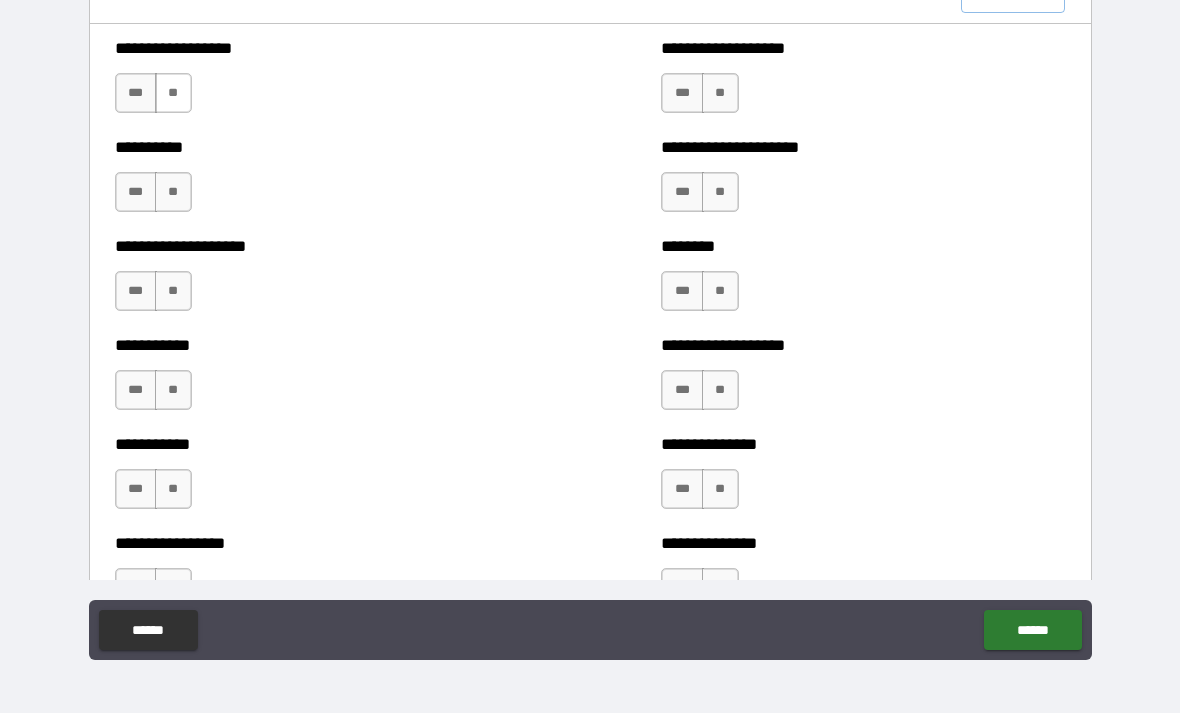 click on "**" at bounding box center [173, 93] 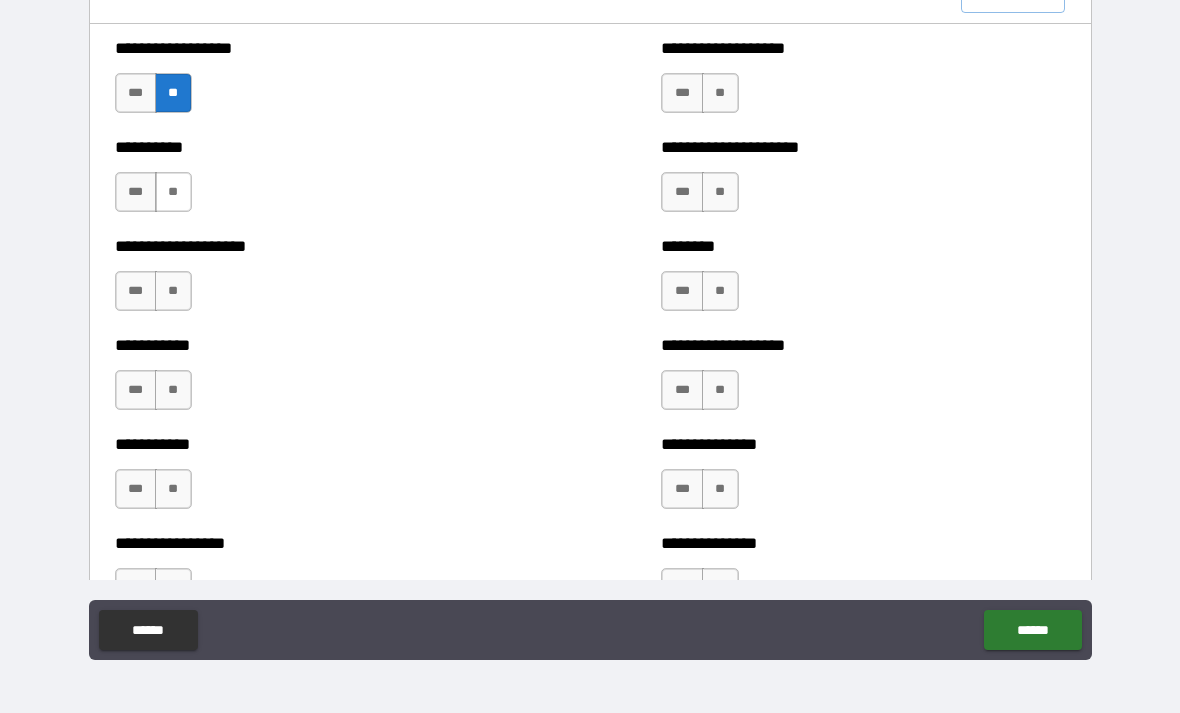 click on "**" at bounding box center [173, 192] 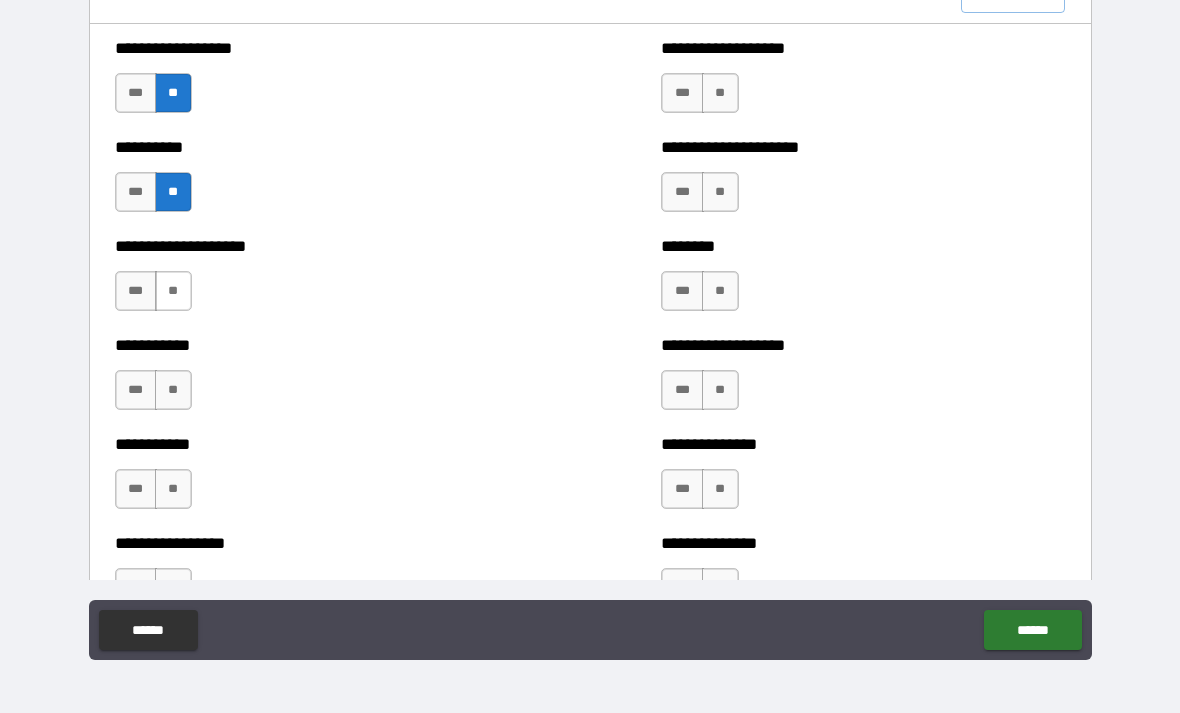 click on "**" at bounding box center [173, 291] 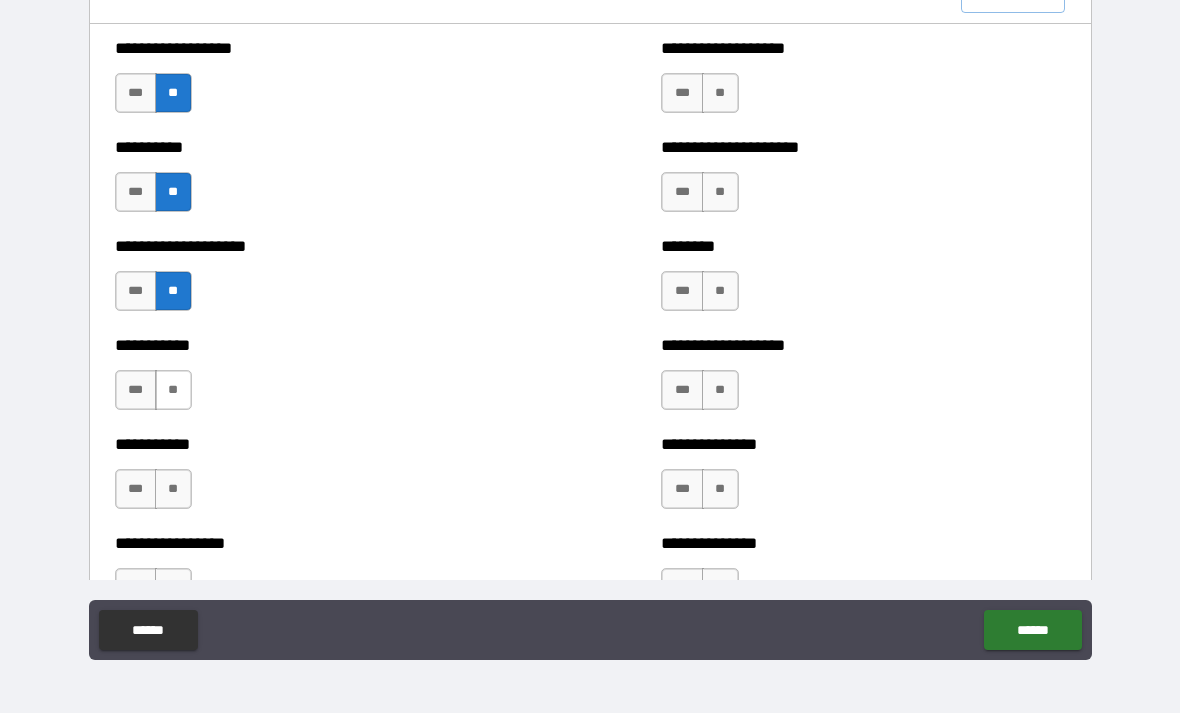 click on "**" at bounding box center (173, 390) 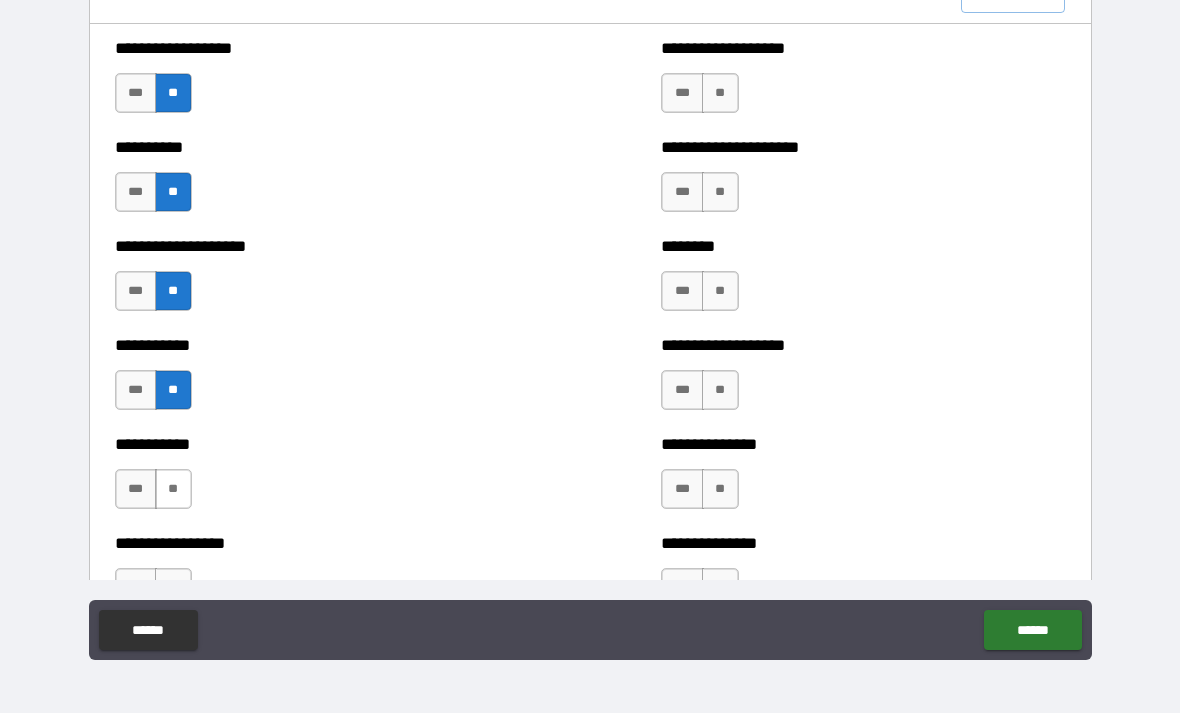 click on "**" at bounding box center (173, 489) 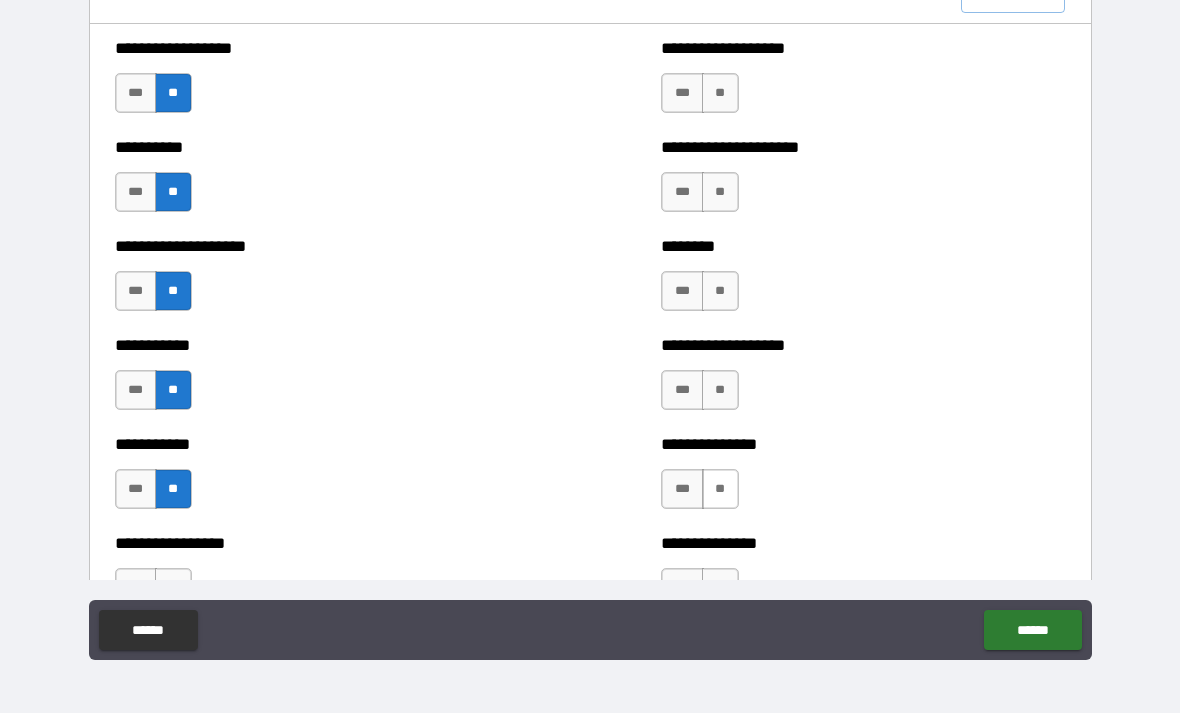 click on "**" at bounding box center [720, 489] 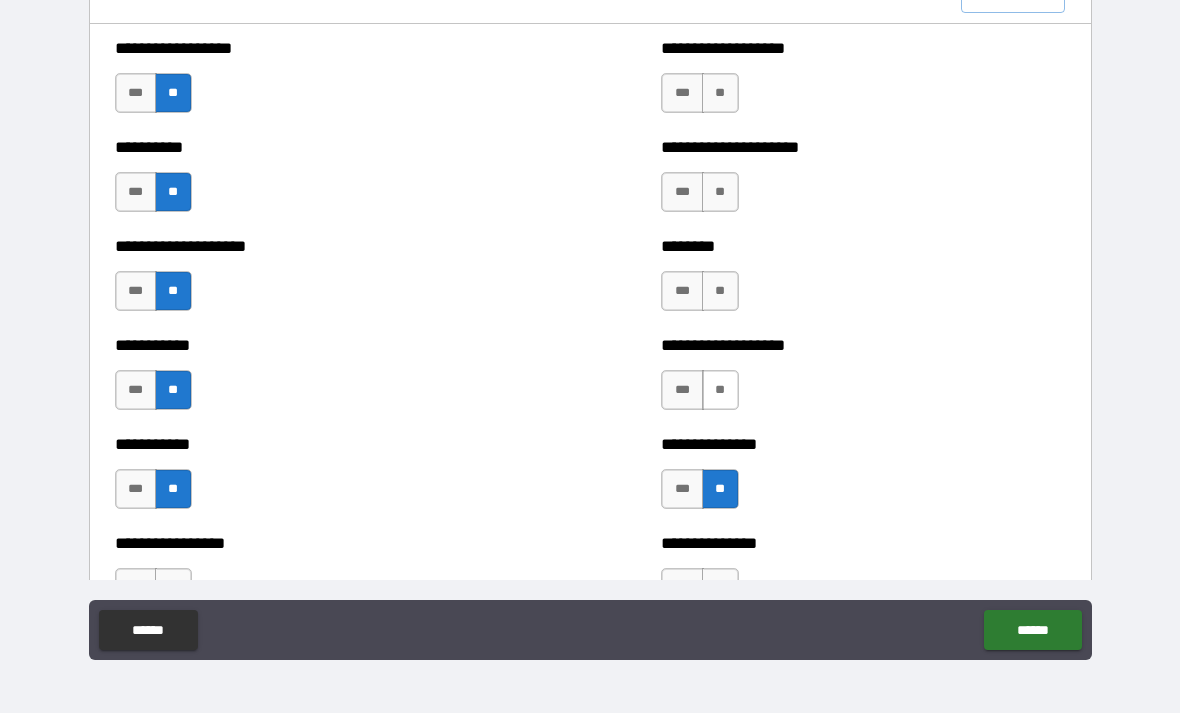 click on "**" at bounding box center [720, 390] 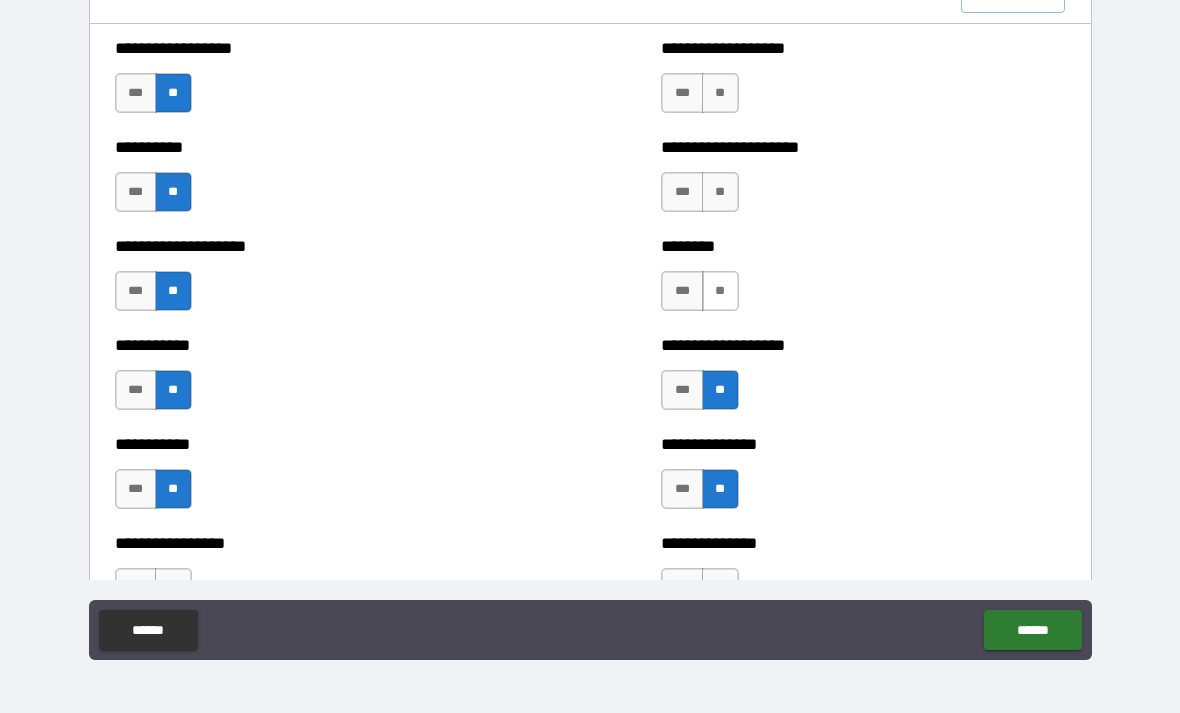 click on "**" at bounding box center (720, 291) 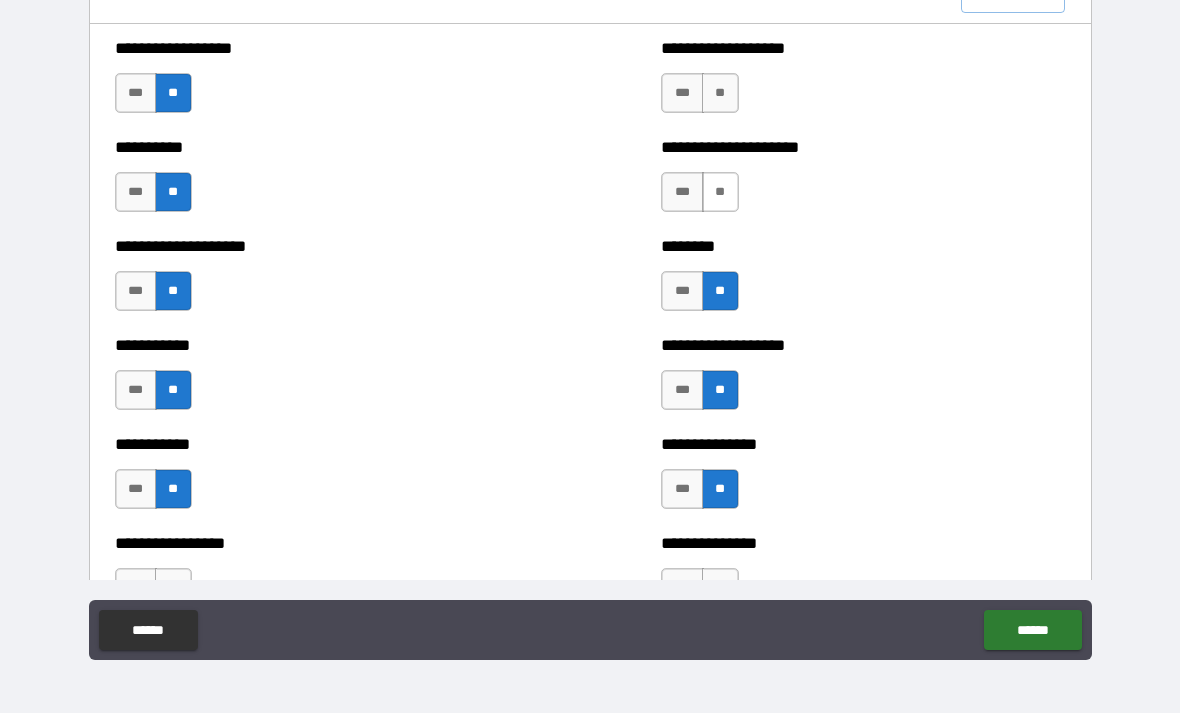 click on "**" at bounding box center [720, 192] 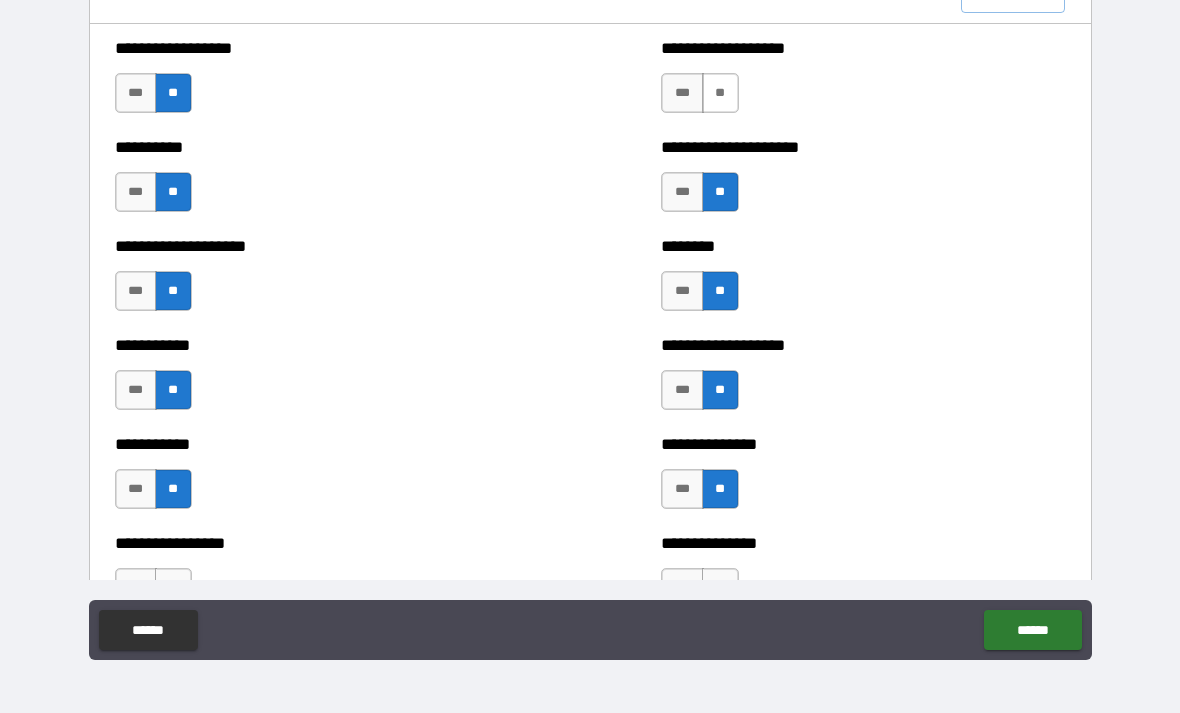 click on "**" at bounding box center (720, 93) 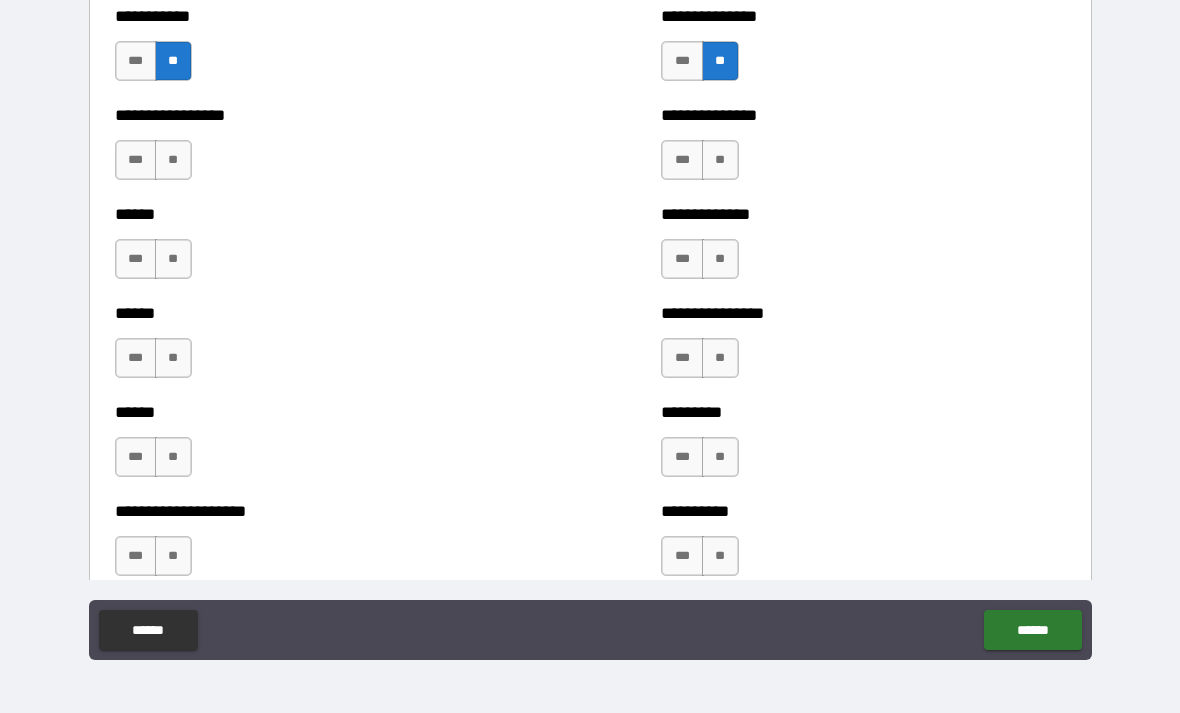 scroll, scrollTop: 2808, scrollLeft: 0, axis: vertical 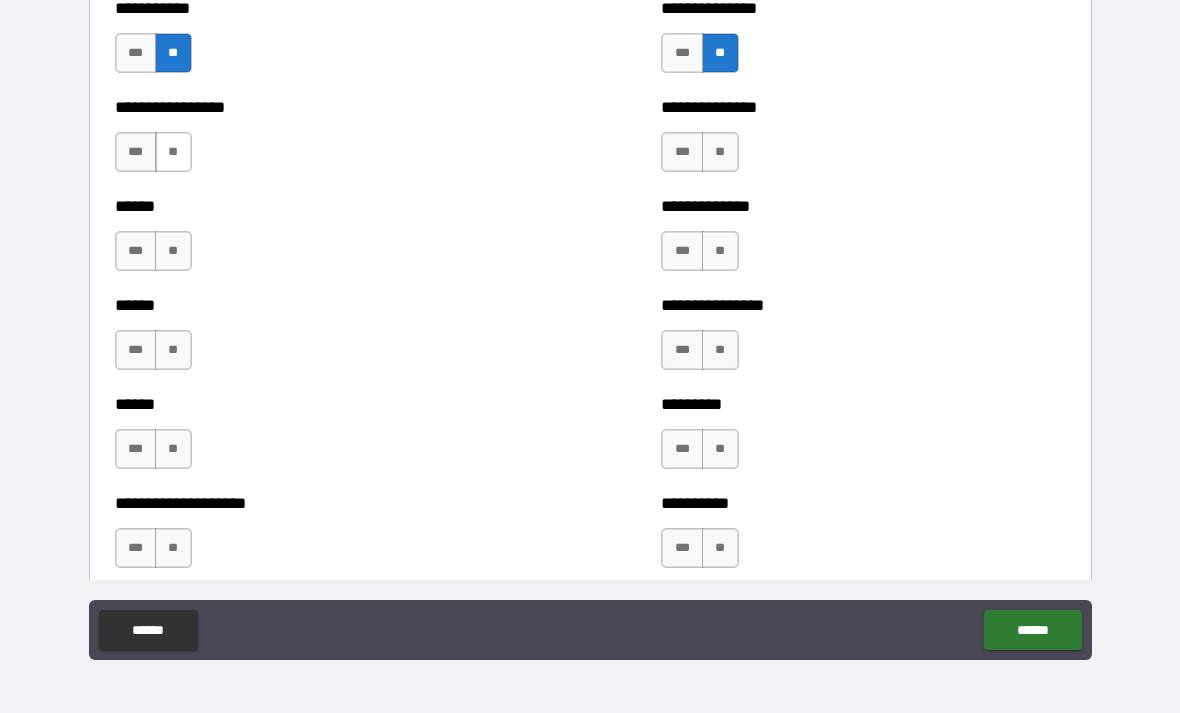 click on "**" at bounding box center [173, 152] 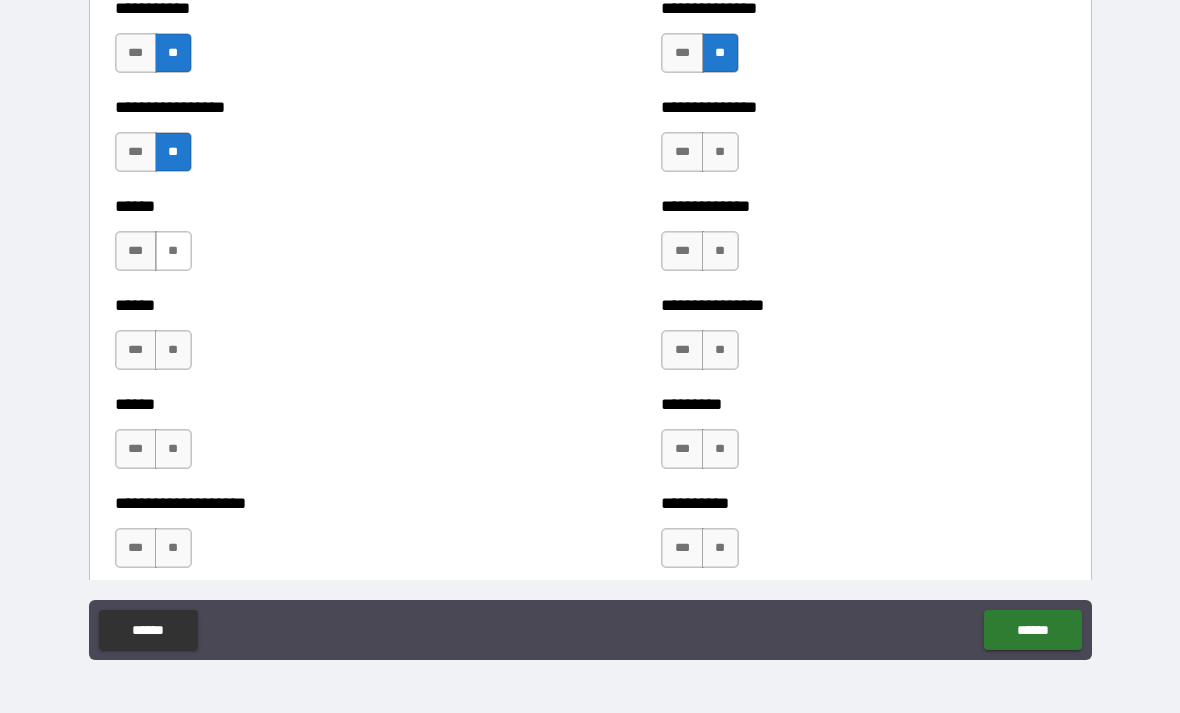 click on "**" at bounding box center [173, 251] 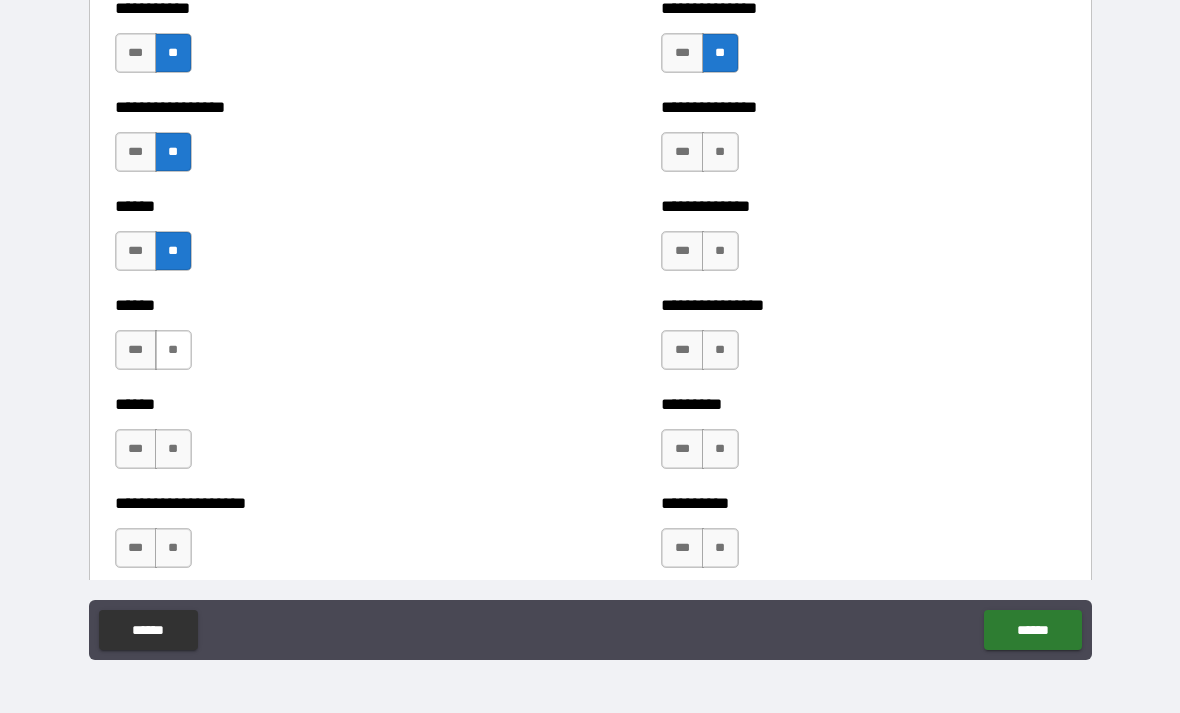 click on "**" at bounding box center (173, 350) 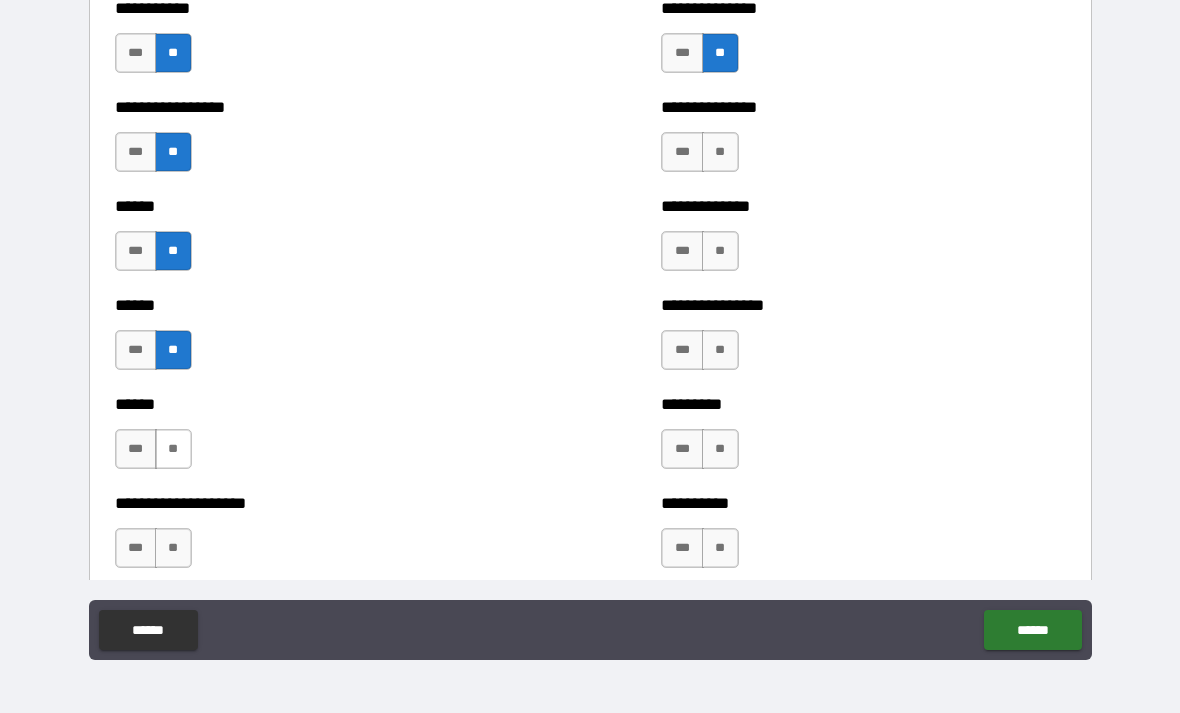 click on "**" at bounding box center [173, 449] 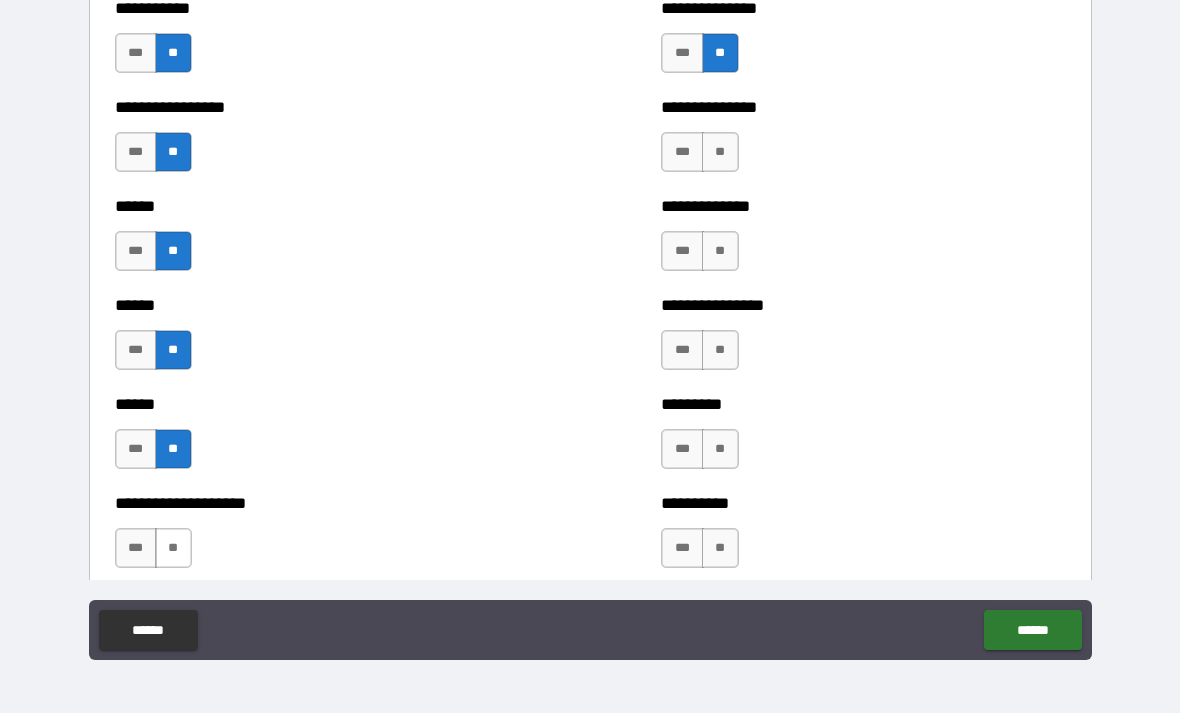 click on "**" at bounding box center (173, 548) 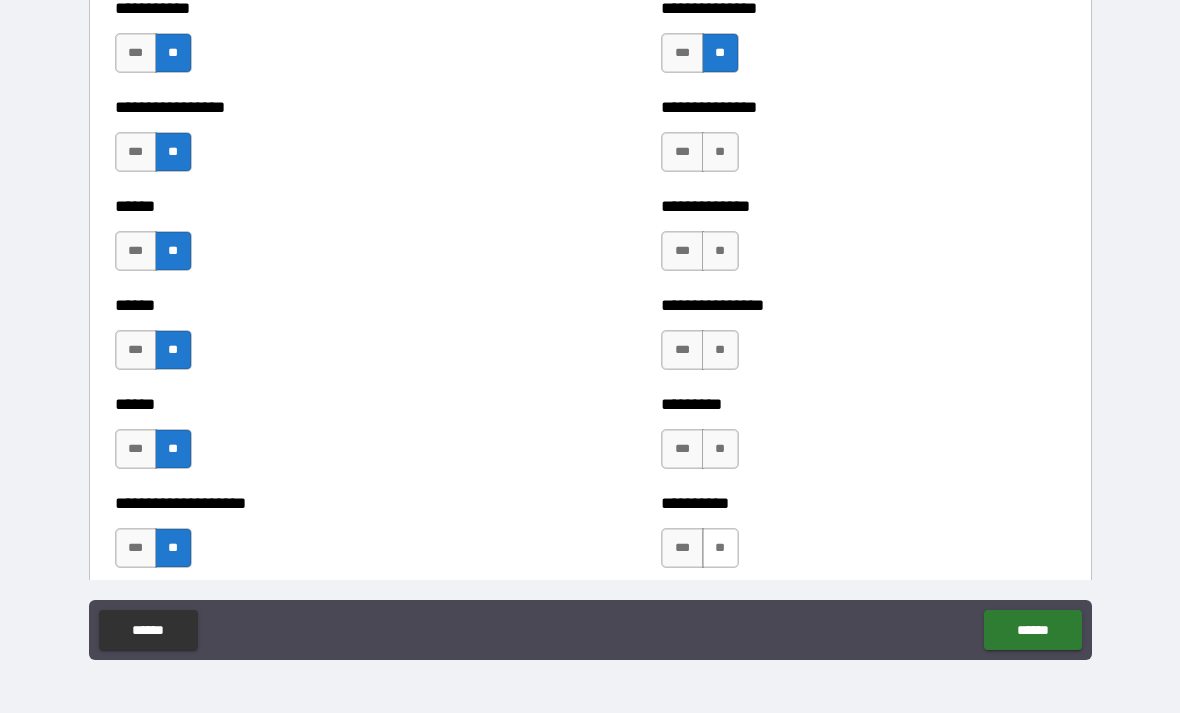 click on "**" at bounding box center [720, 548] 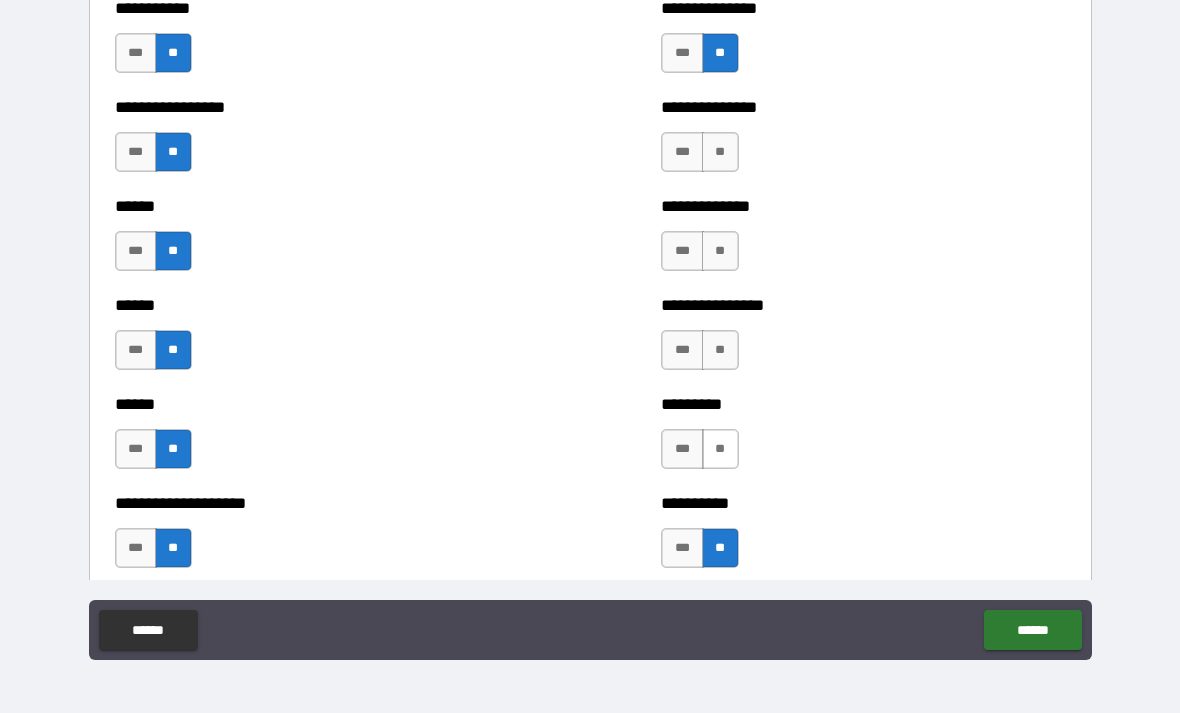 click on "**" at bounding box center (720, 449) 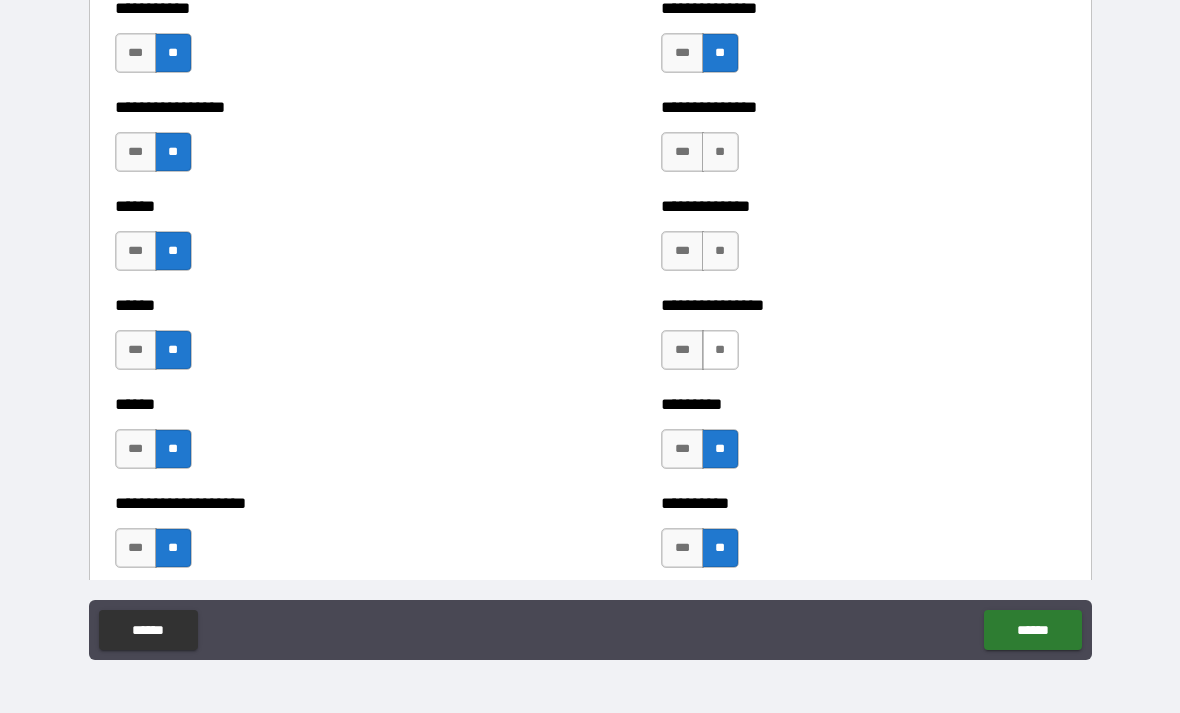 click on "**" at bounding box center (720, 350) 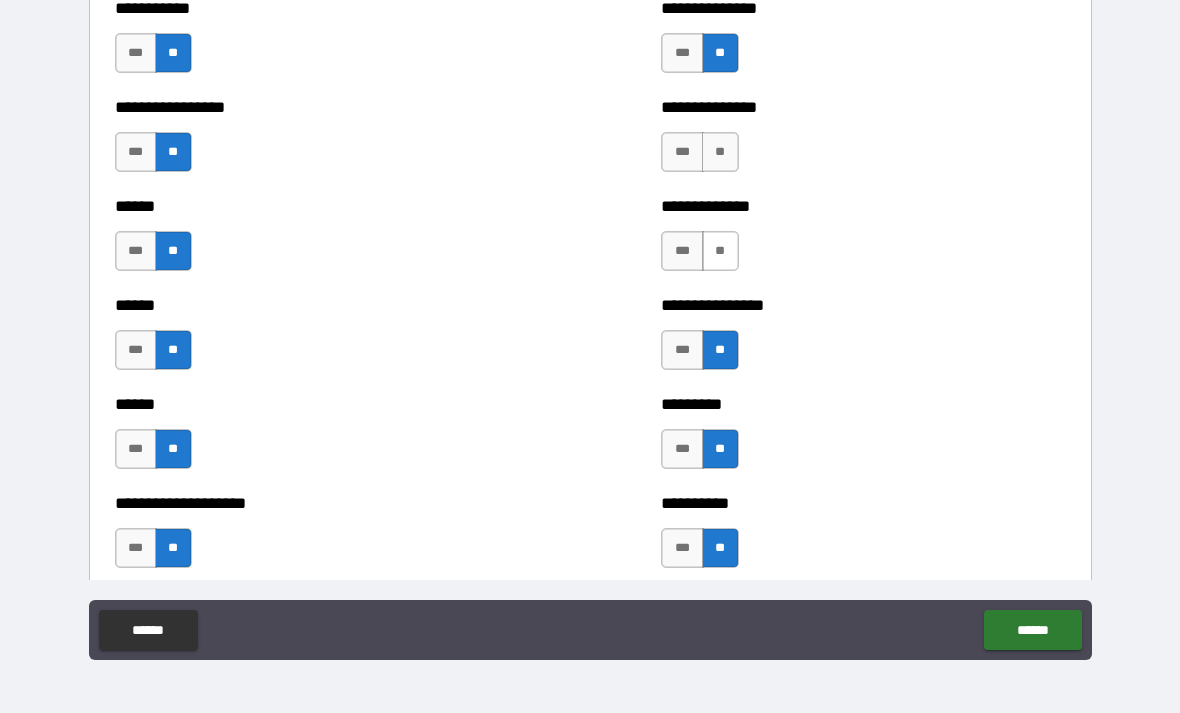 click on "**" at bounding box center [720, 251] 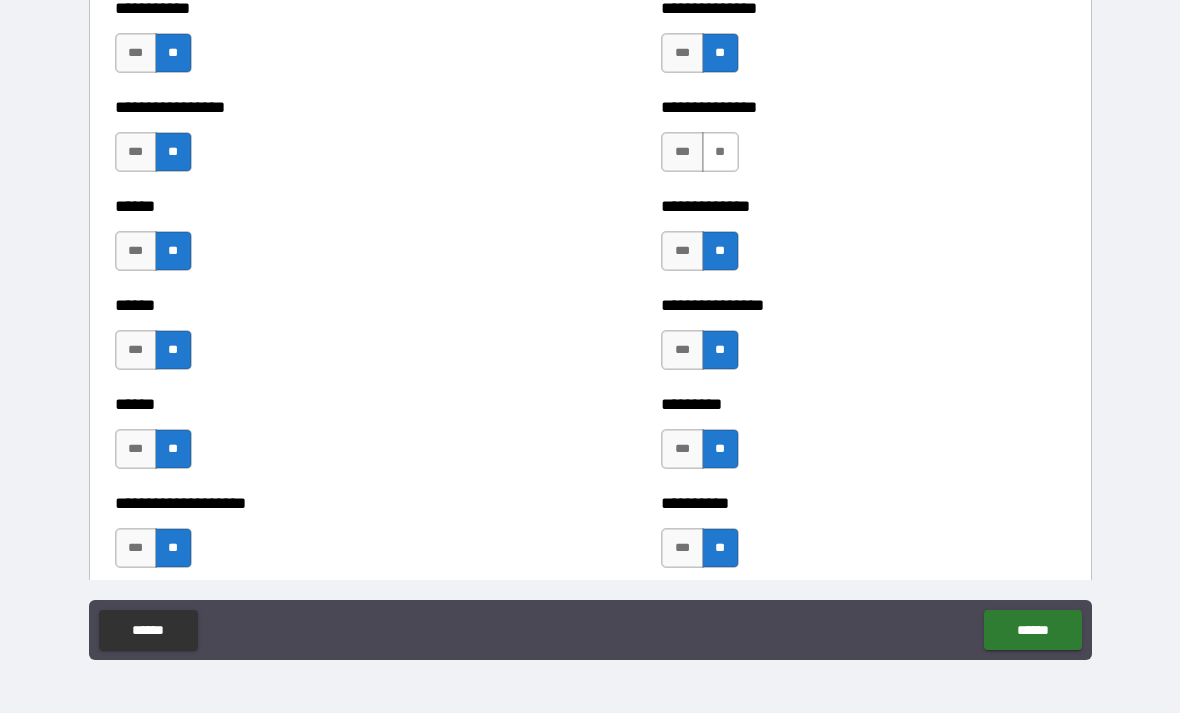 click on "**" at bounding box center [720, 152] 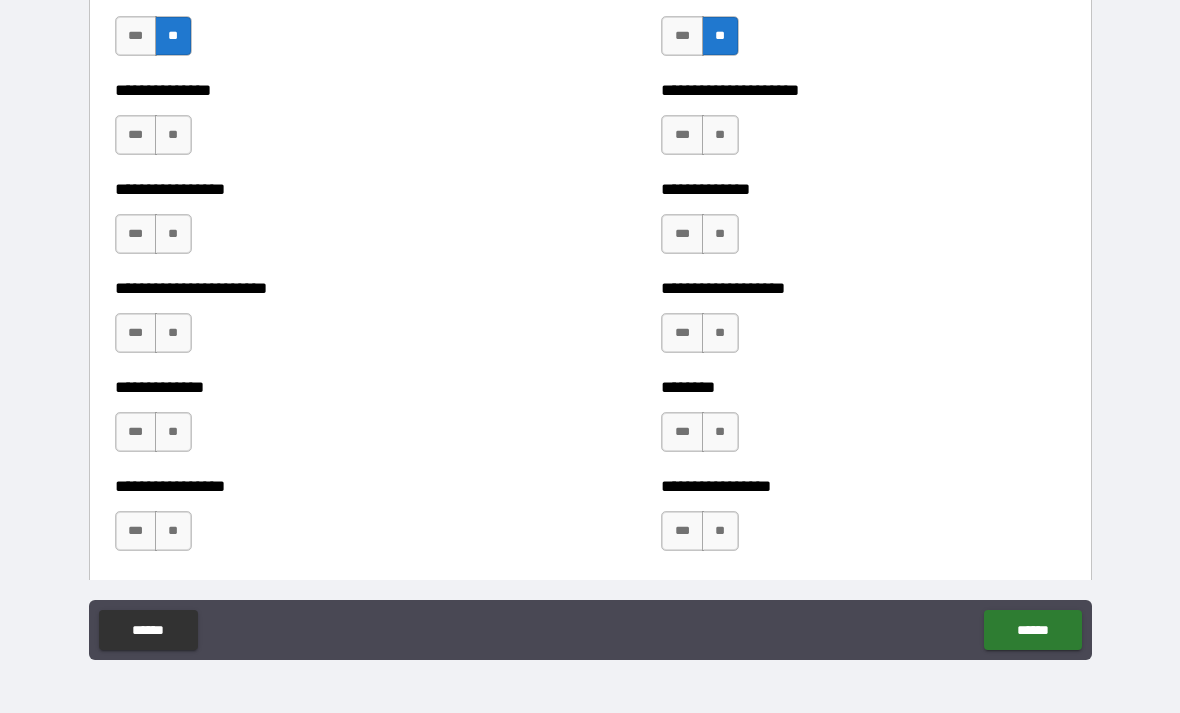 scroll, scrollTop: 3326, scrollLeft: 0, axis: vertical 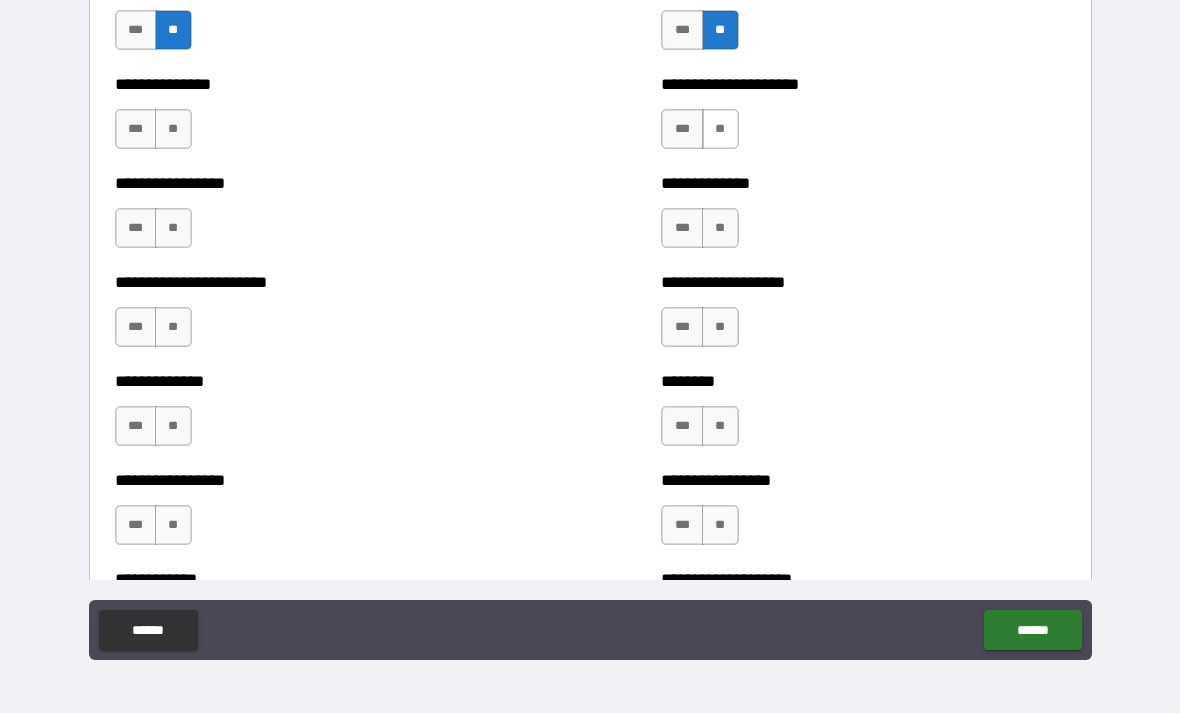 click on "**" at bounding box center [720, 129] 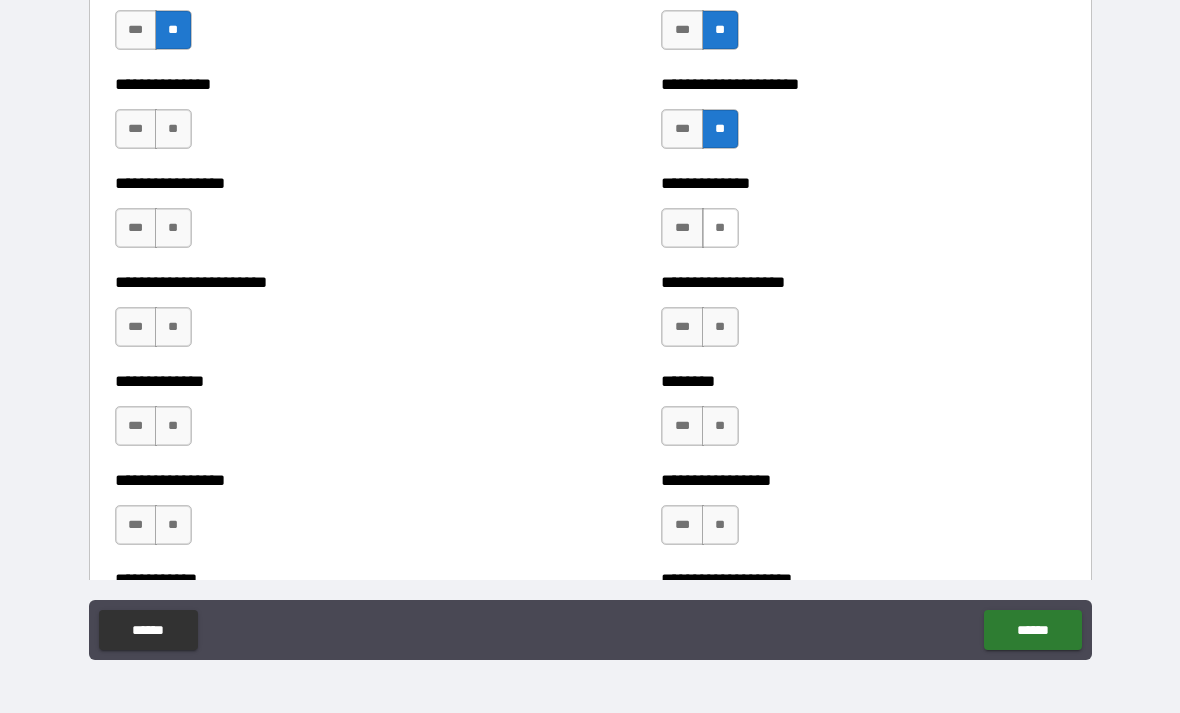 click on "**" at bounding box center (720, 228) 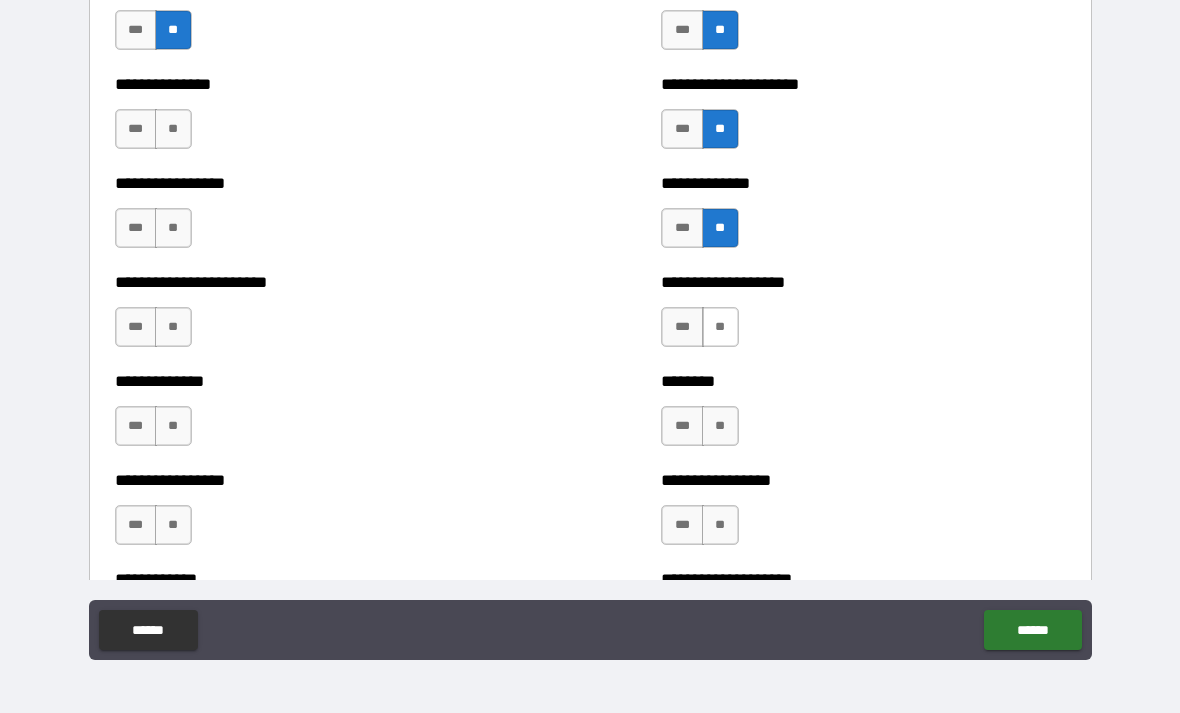 click on "**" at bounding box center [720, 327] 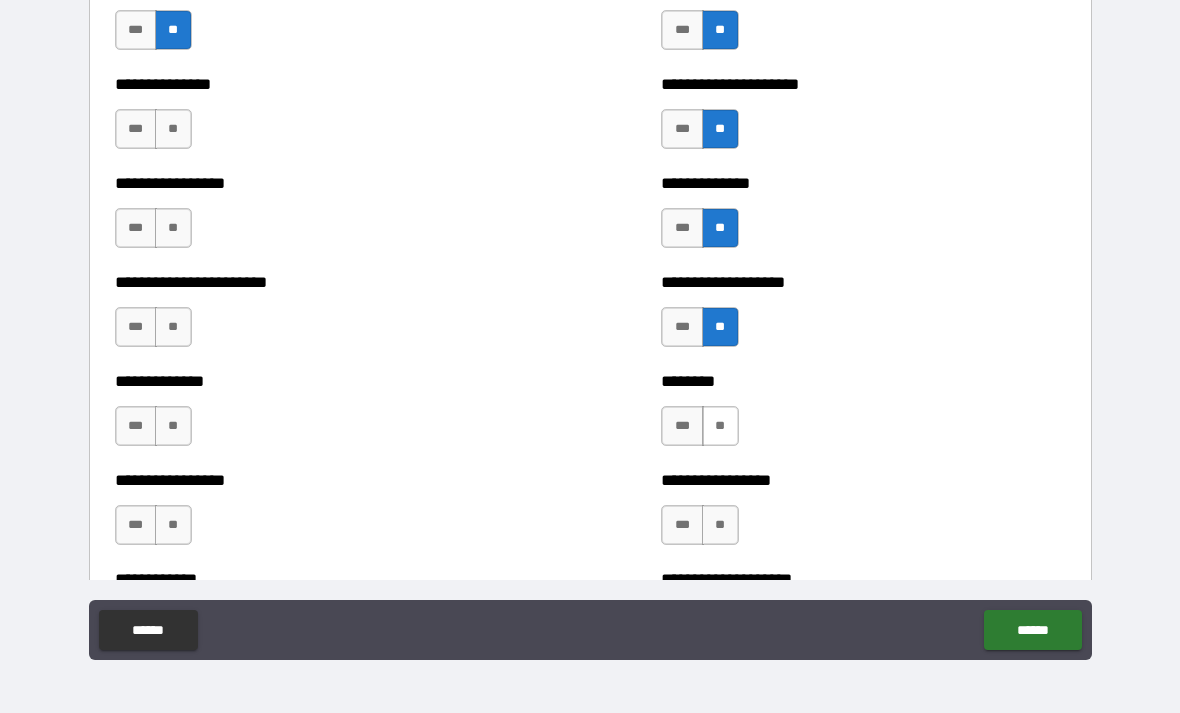click on "**" at bounding box center (720, 426) 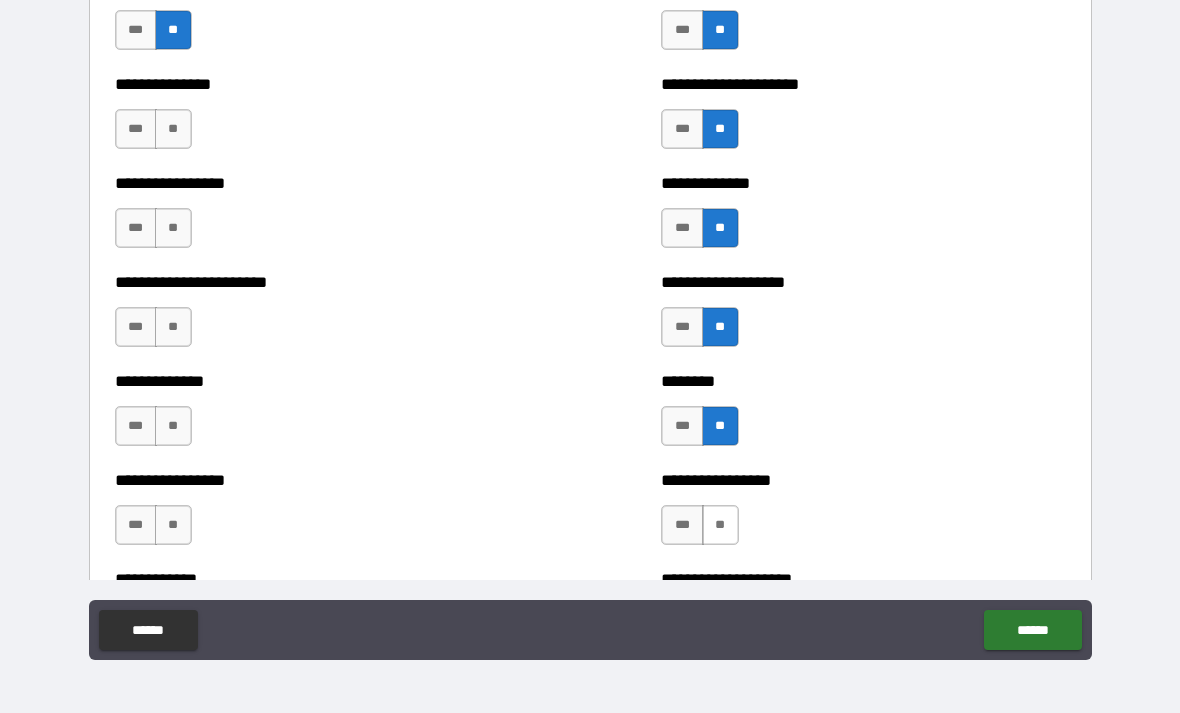 click on "**" at bounding box center [720, 525] 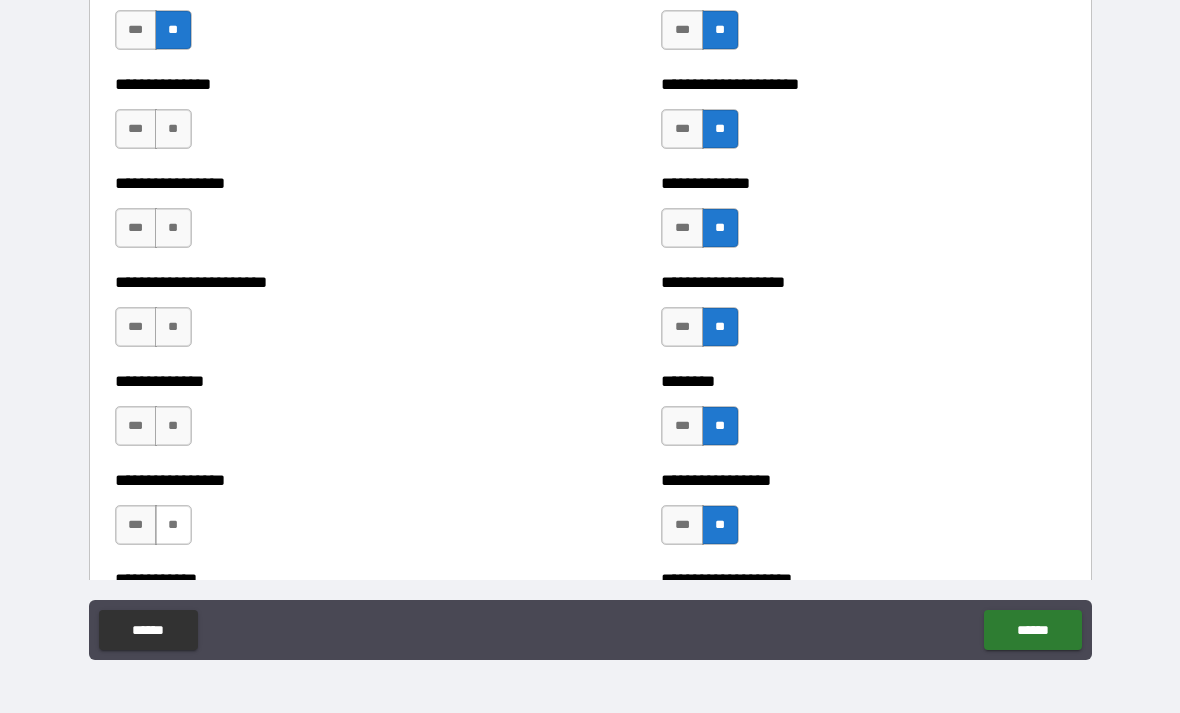 click on "**" at bounding box center (173, 525) 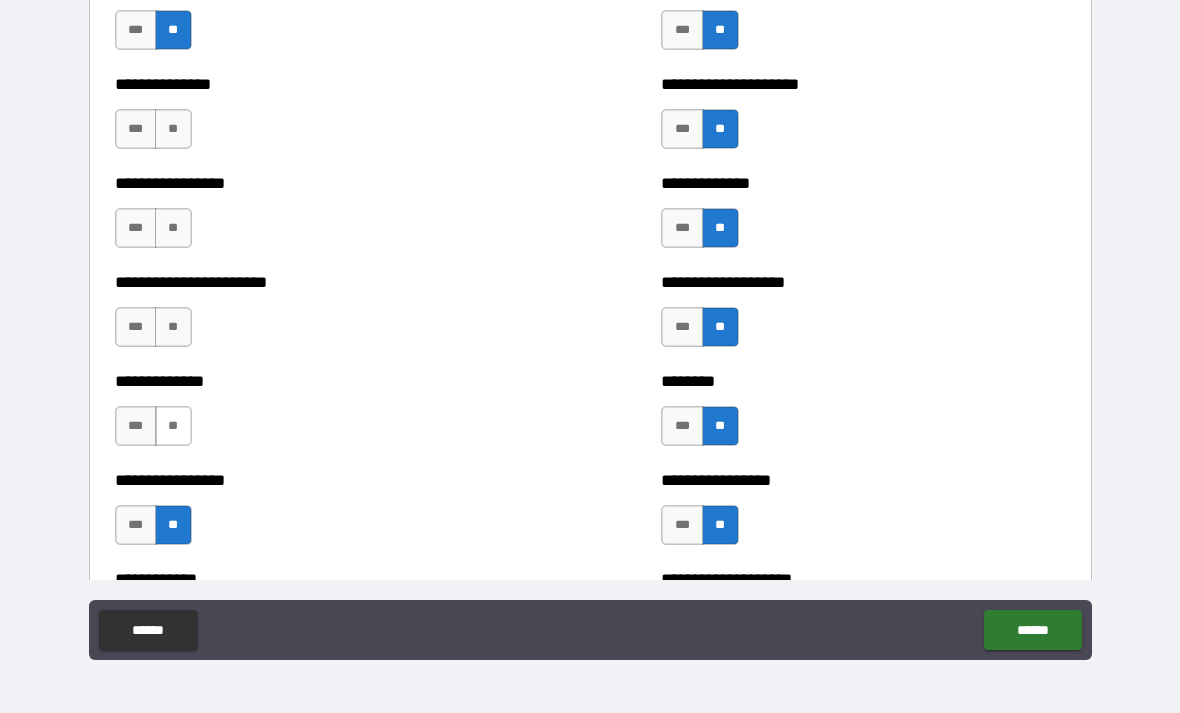 click on "**" at bounding box center [173, 426] 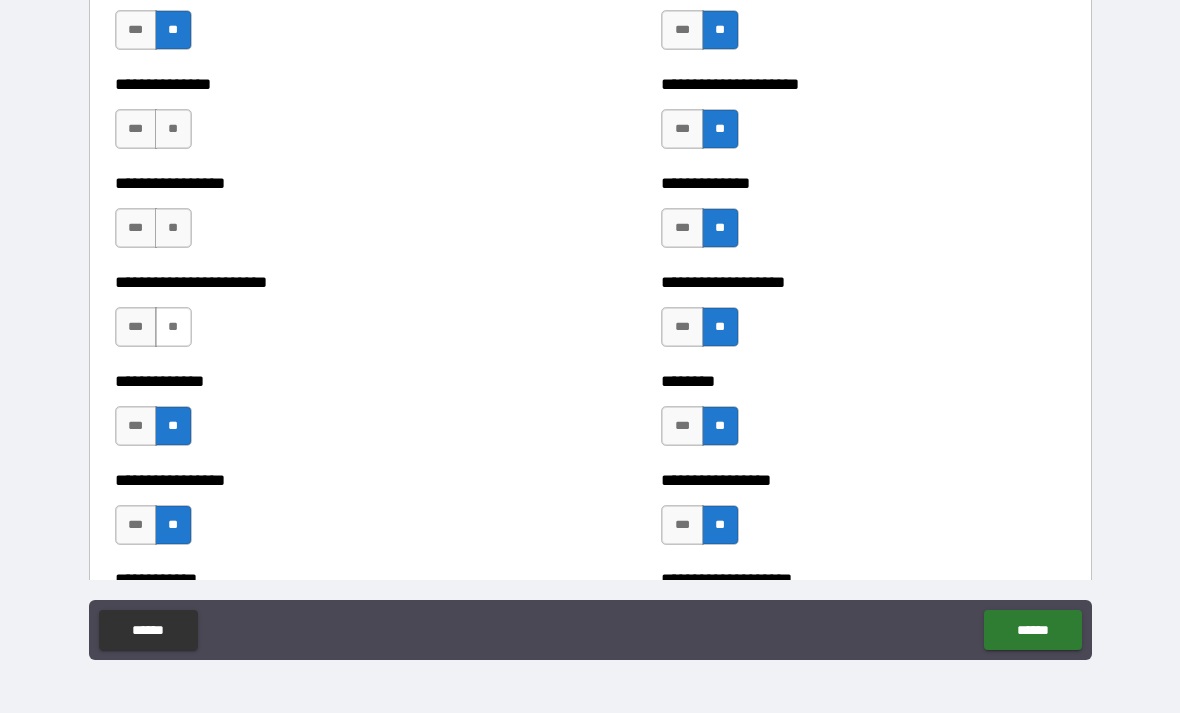 click on "**" at bounding box center [173, 327] 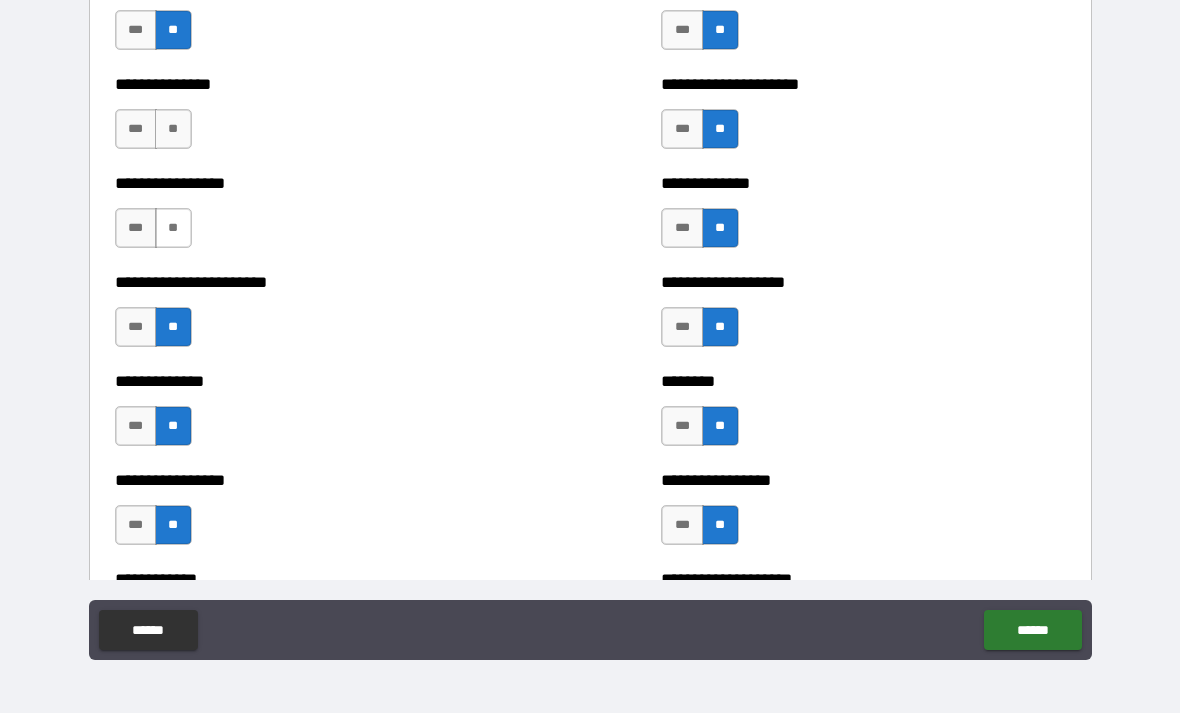 click on "**" at bounding box center (173, 228) 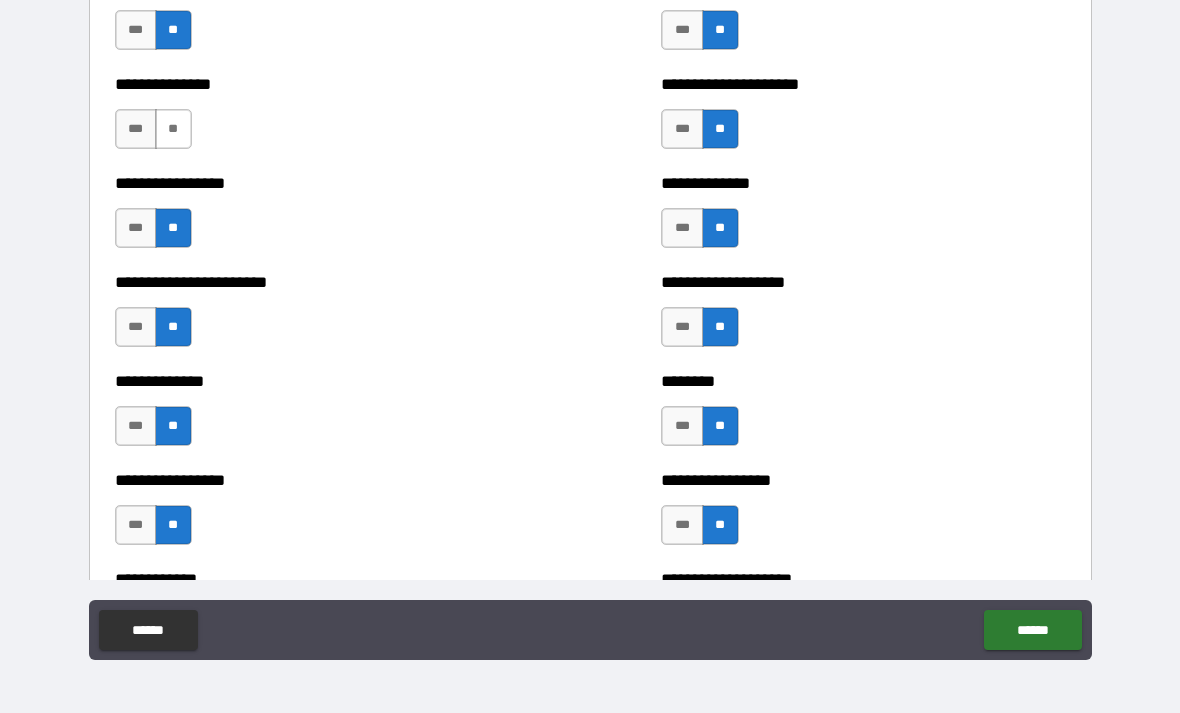 click on "**" at bounding box center [173, 129] 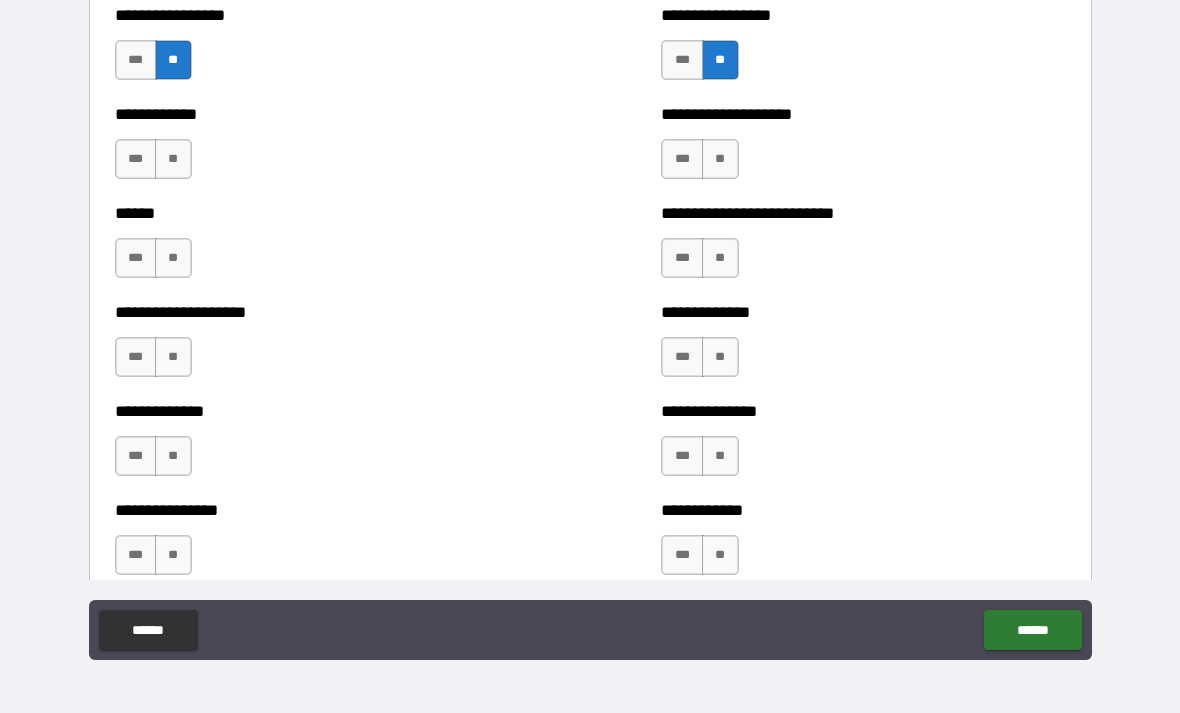 scroll, scrollTop: 3792, scrollLeft: 0, axis: vertical 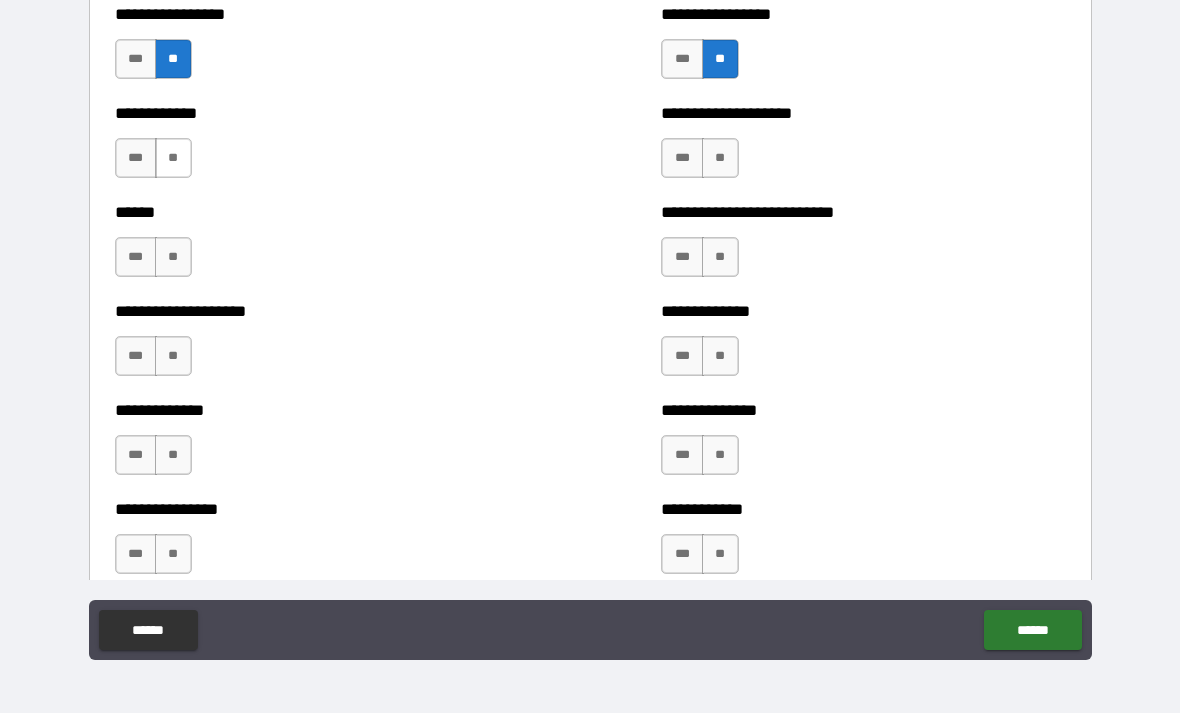 click on "**" at bounding box center (173, 158) 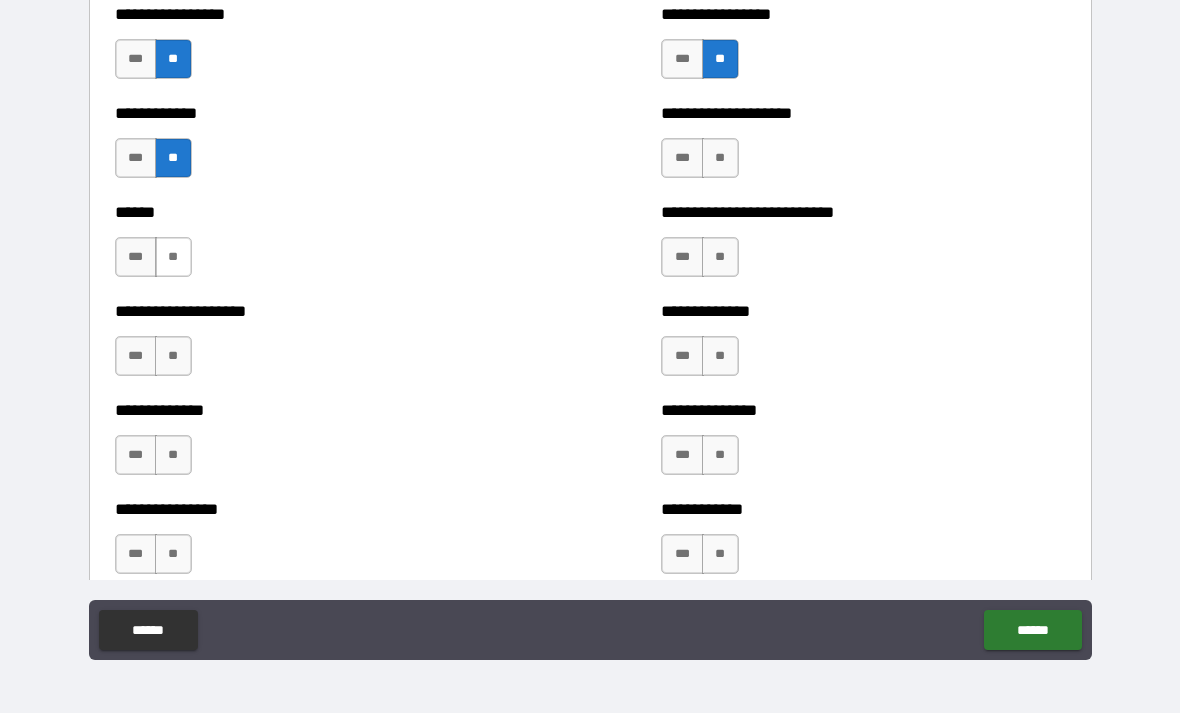 click on "**" at bounding box center [173, 257] 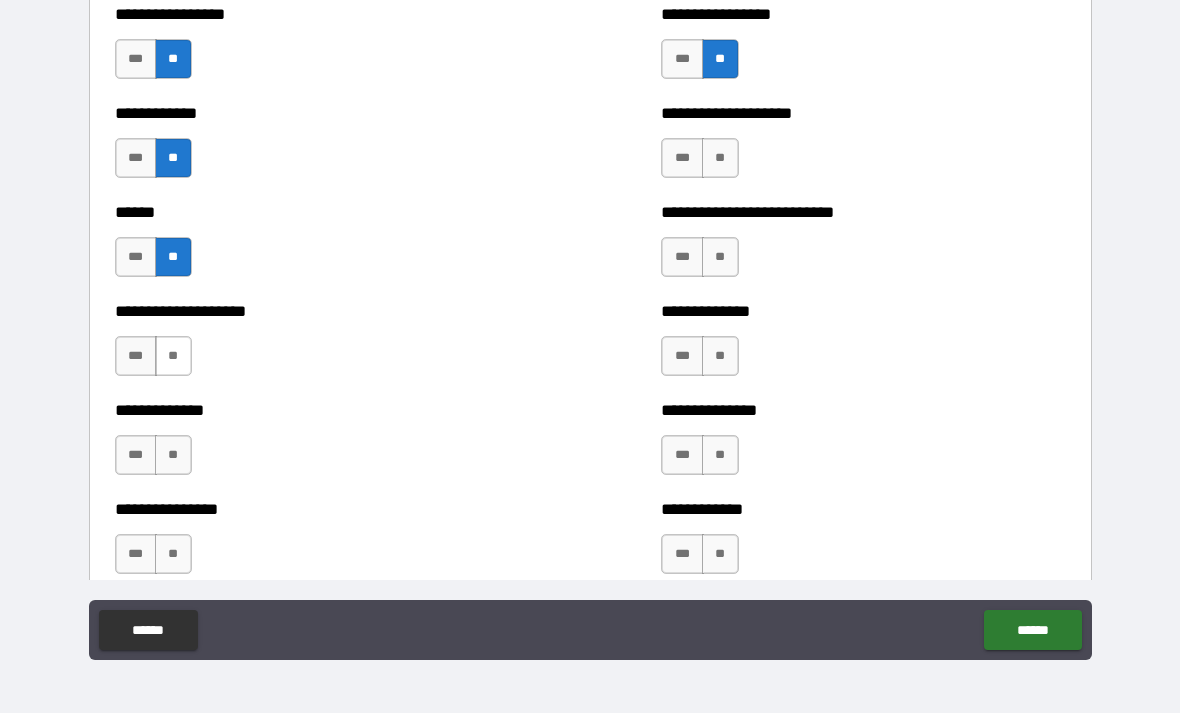 click on "**" at bounding box center [173, 356] 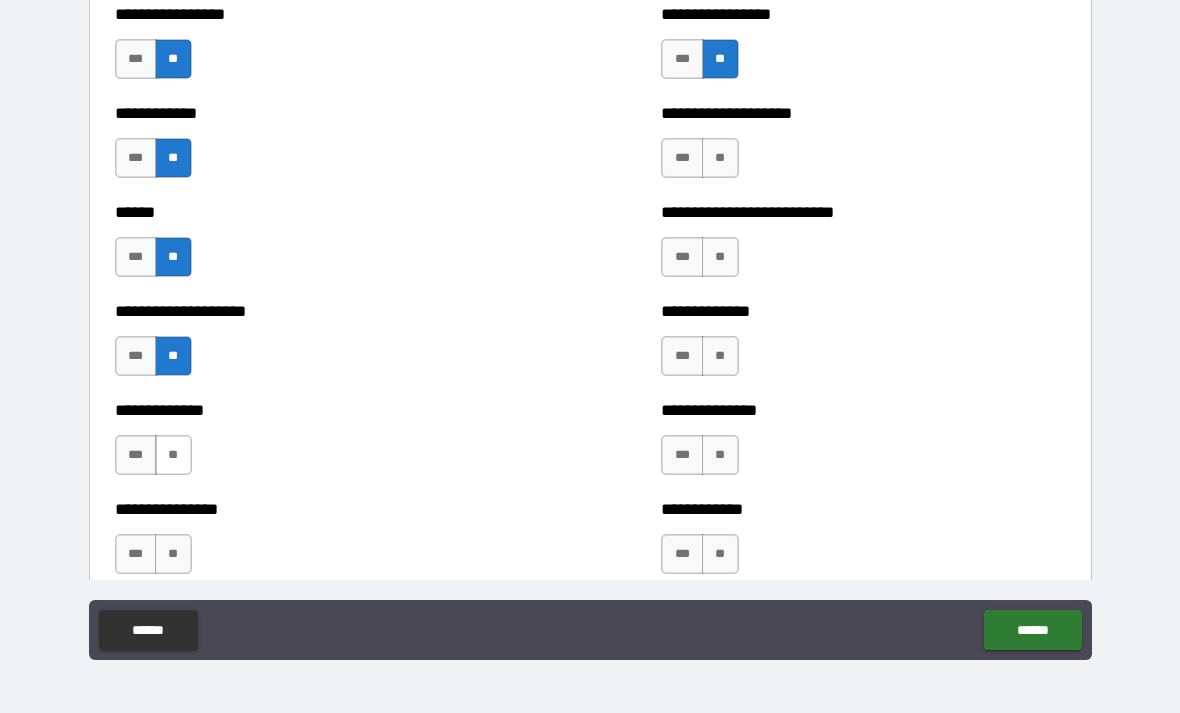 click on "**" at bounding box center [173, 455] 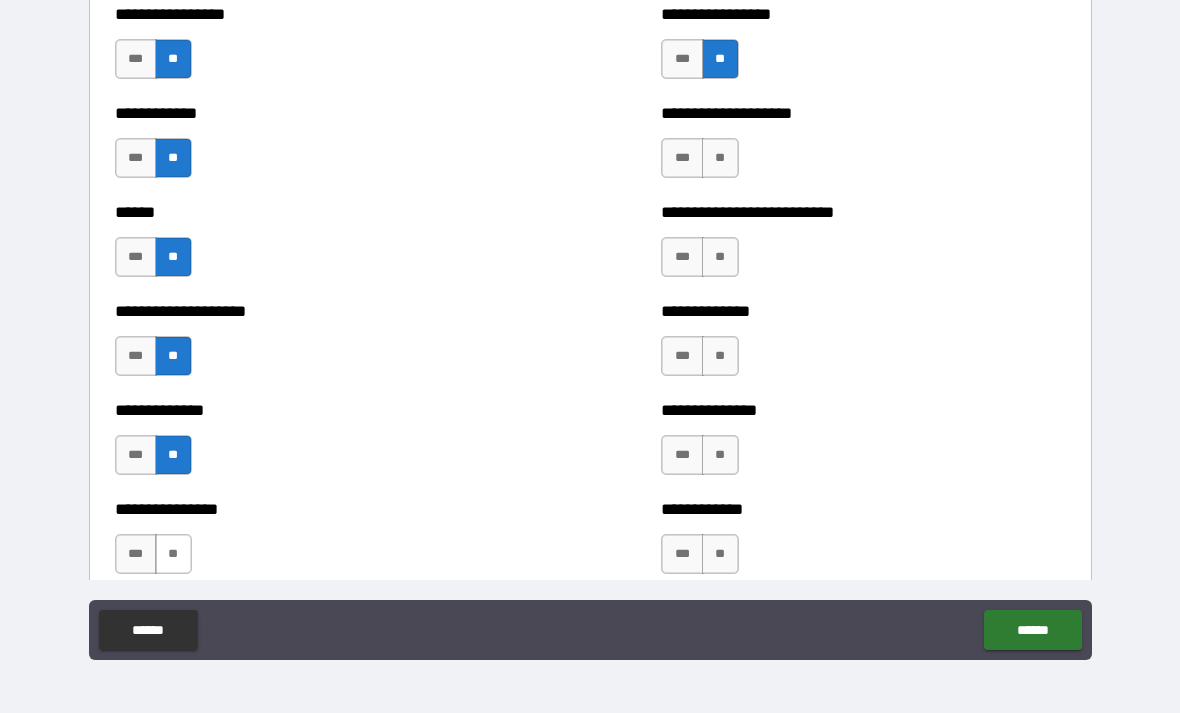 click on "**" at bounding box center [173, 554] 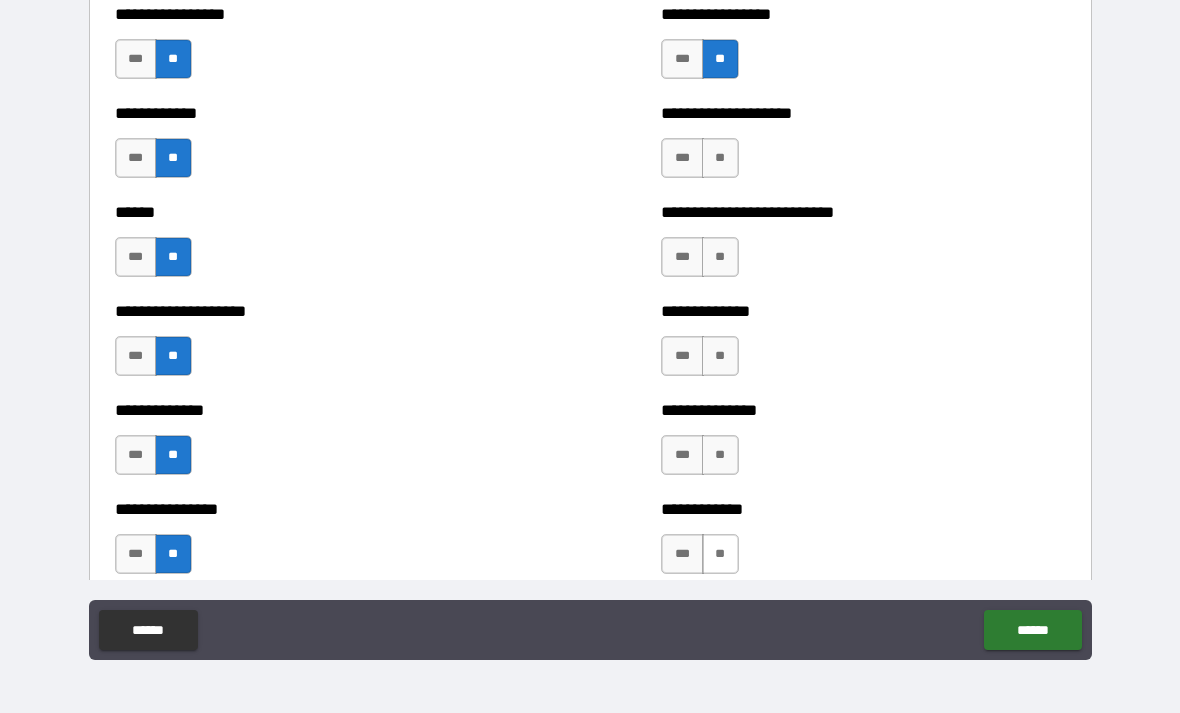 click on "**" at bounding box center [720, 554] 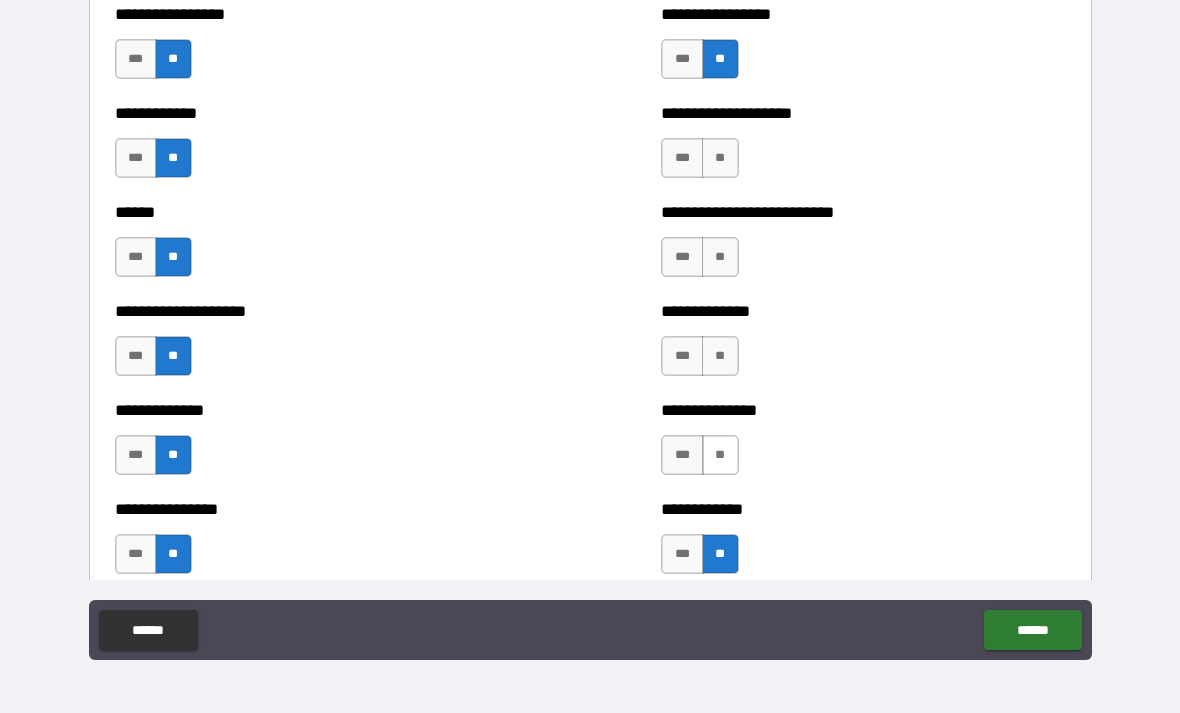 click on "**" at bounding box center [720, 455] 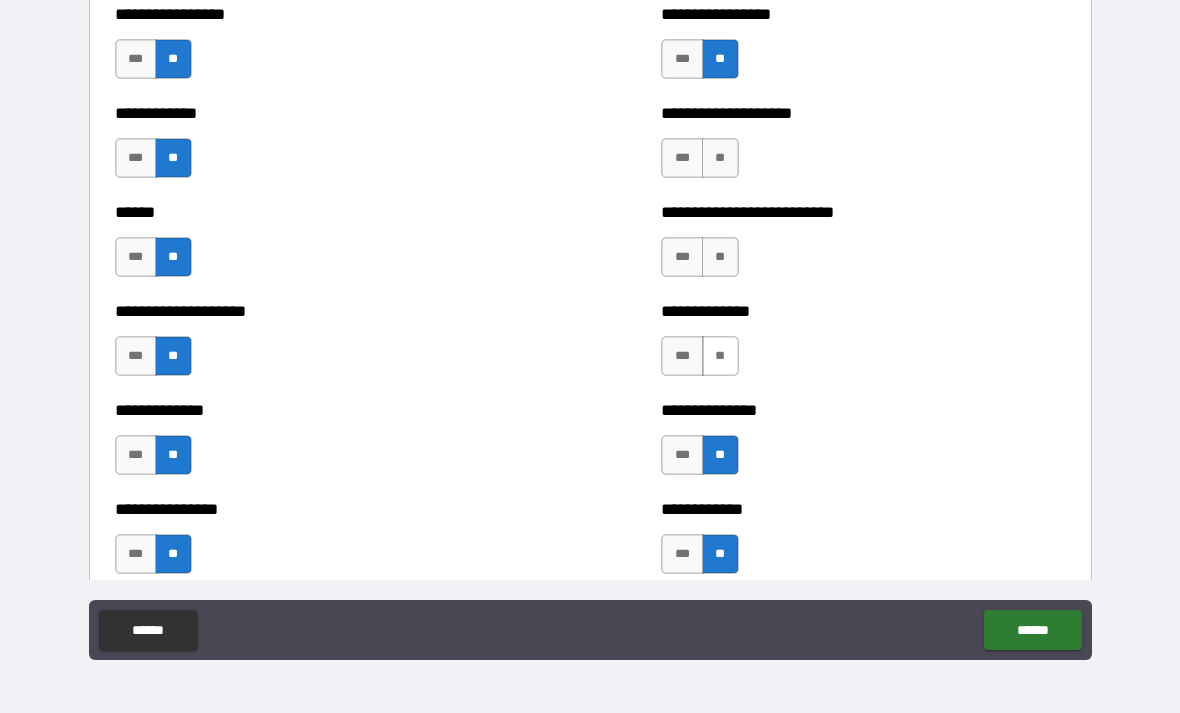 click on "**" at bounding box center [720, 356] 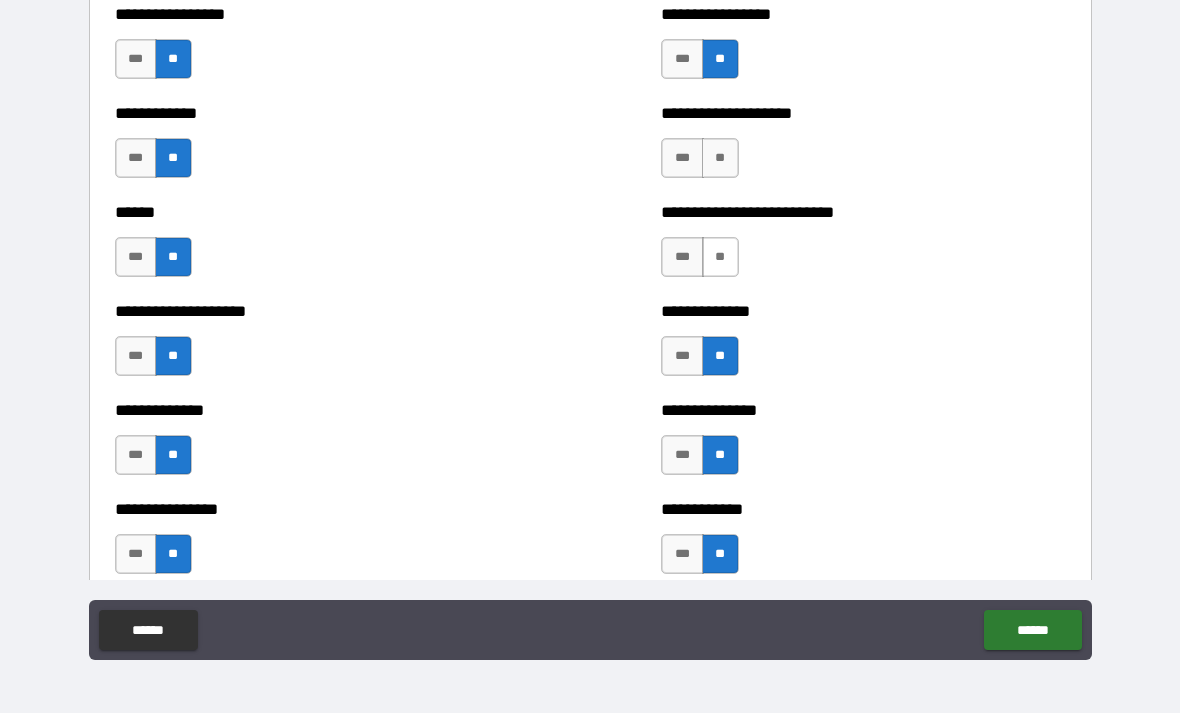 click on "**" at bounding box center [720, 257] 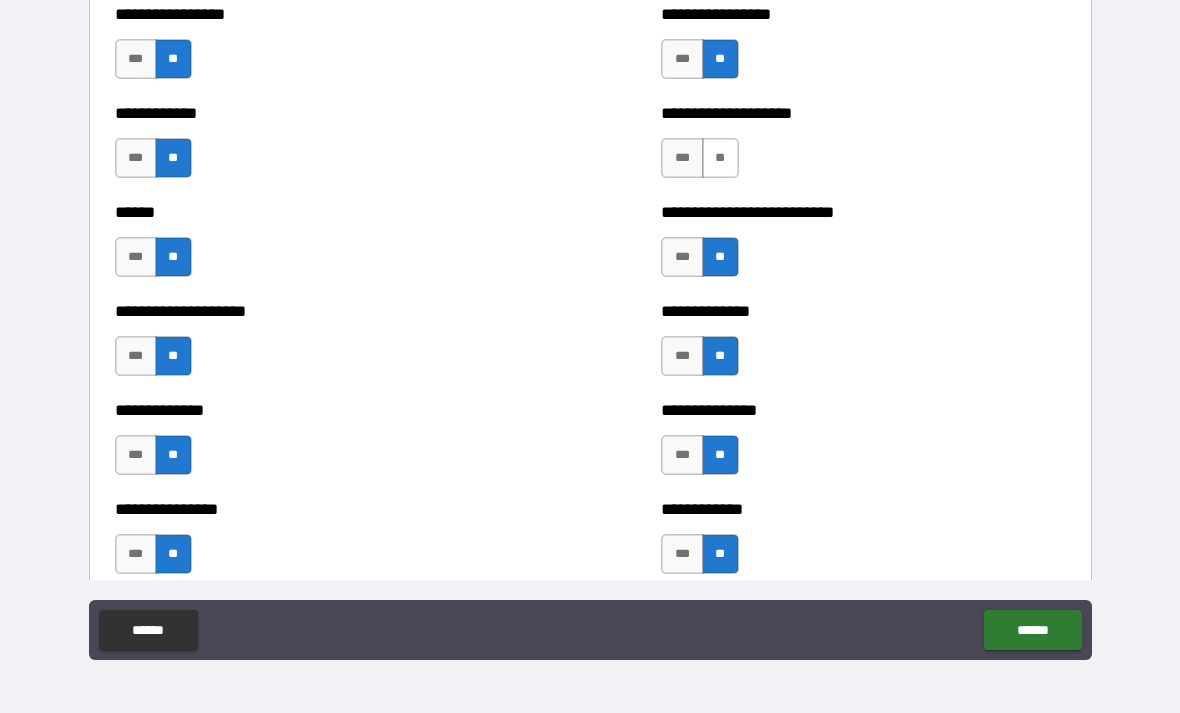 click on "**" at bounding box center [720, 158] 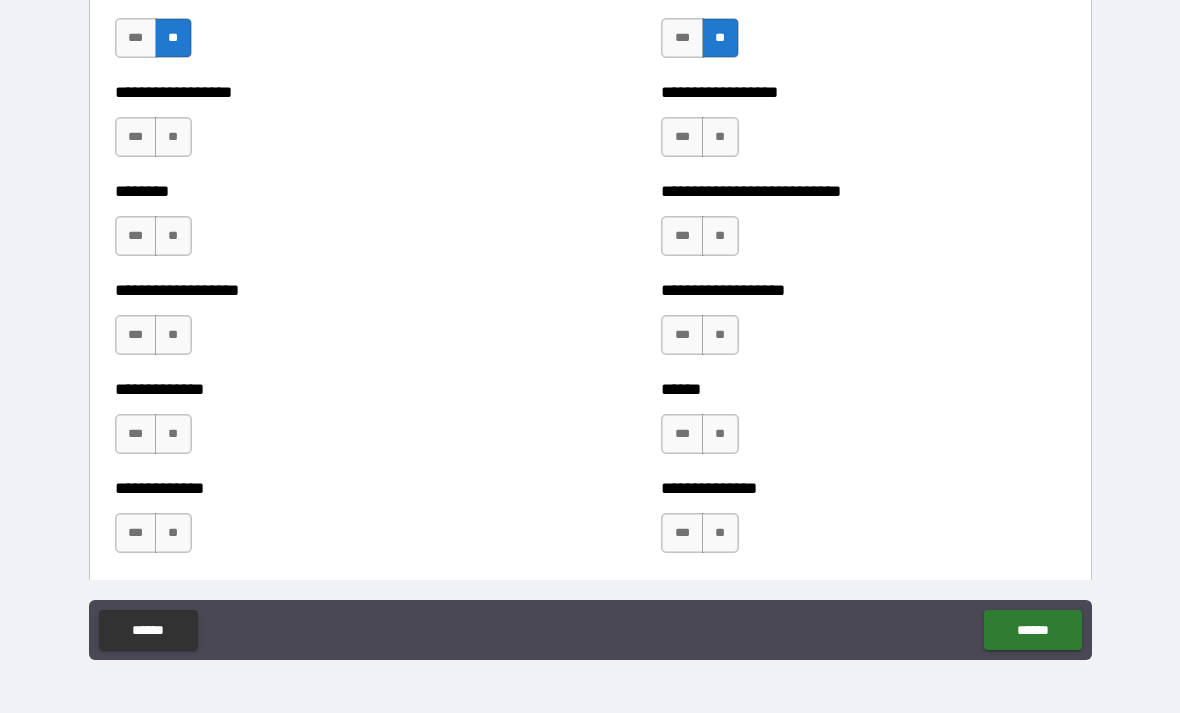 scroll, scrollTop: 4309, scrollLeft: 0, axis: vertical 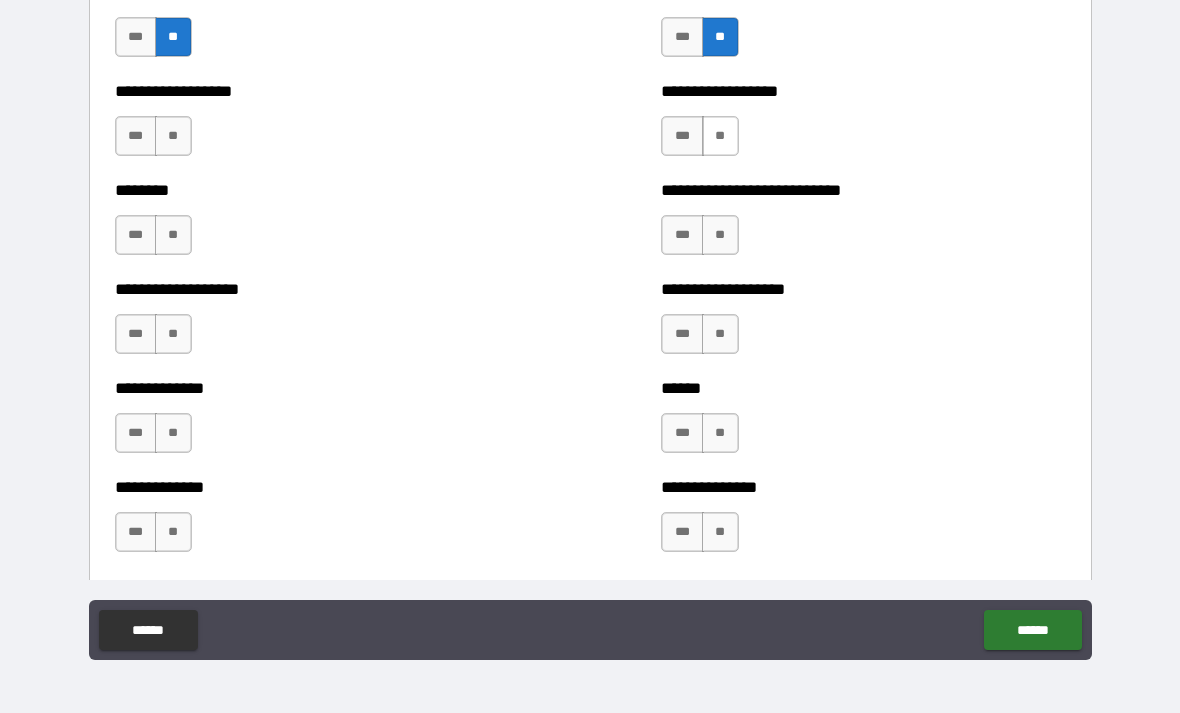 click on "**" at bounding box center (720, 136) 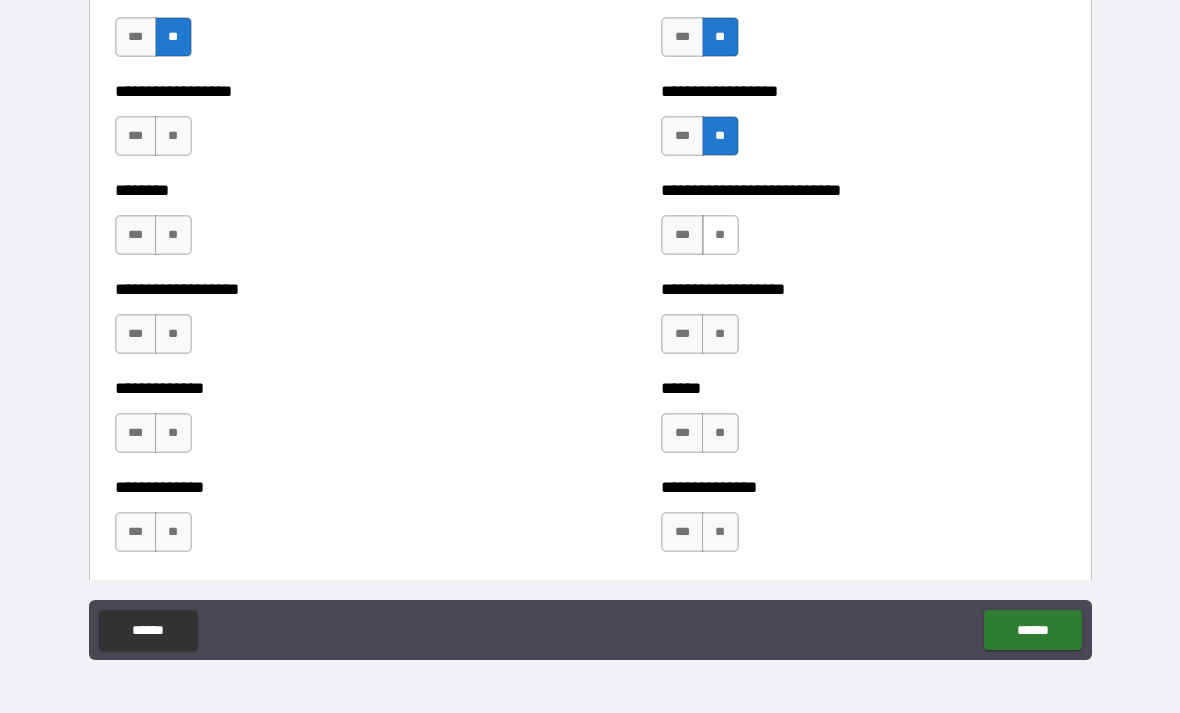 click on "**" at bounding box center (720, 235) 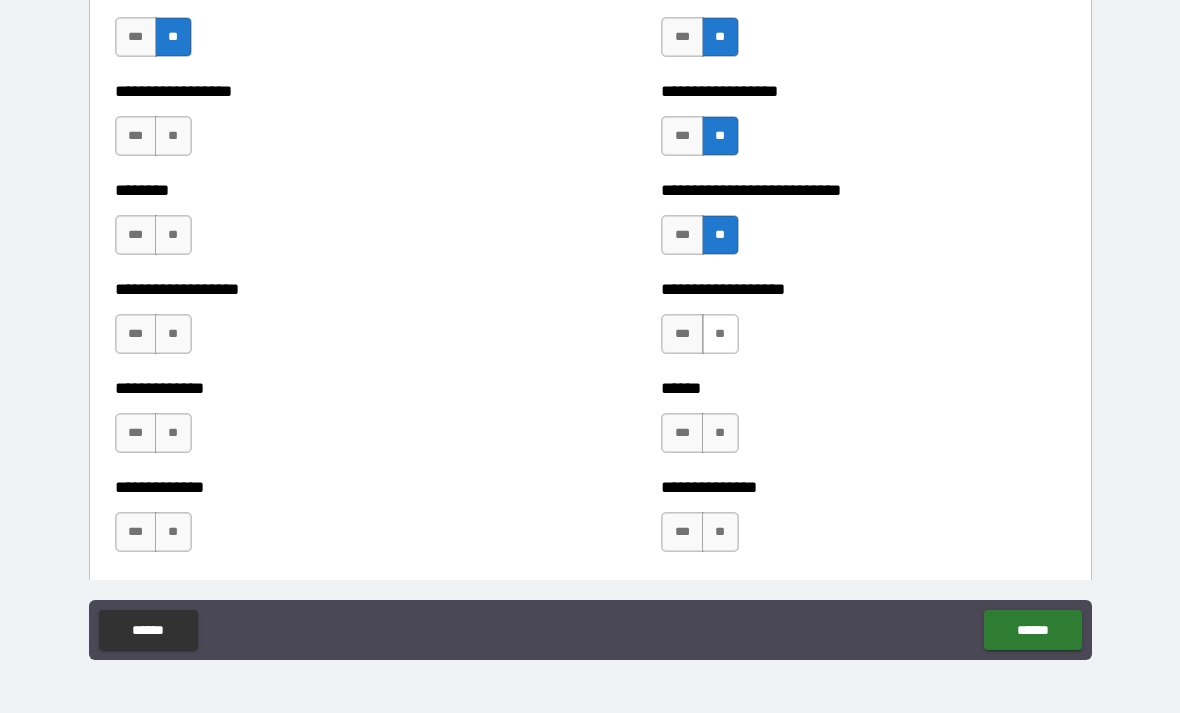click on "**" at bounding box center (720, 334) 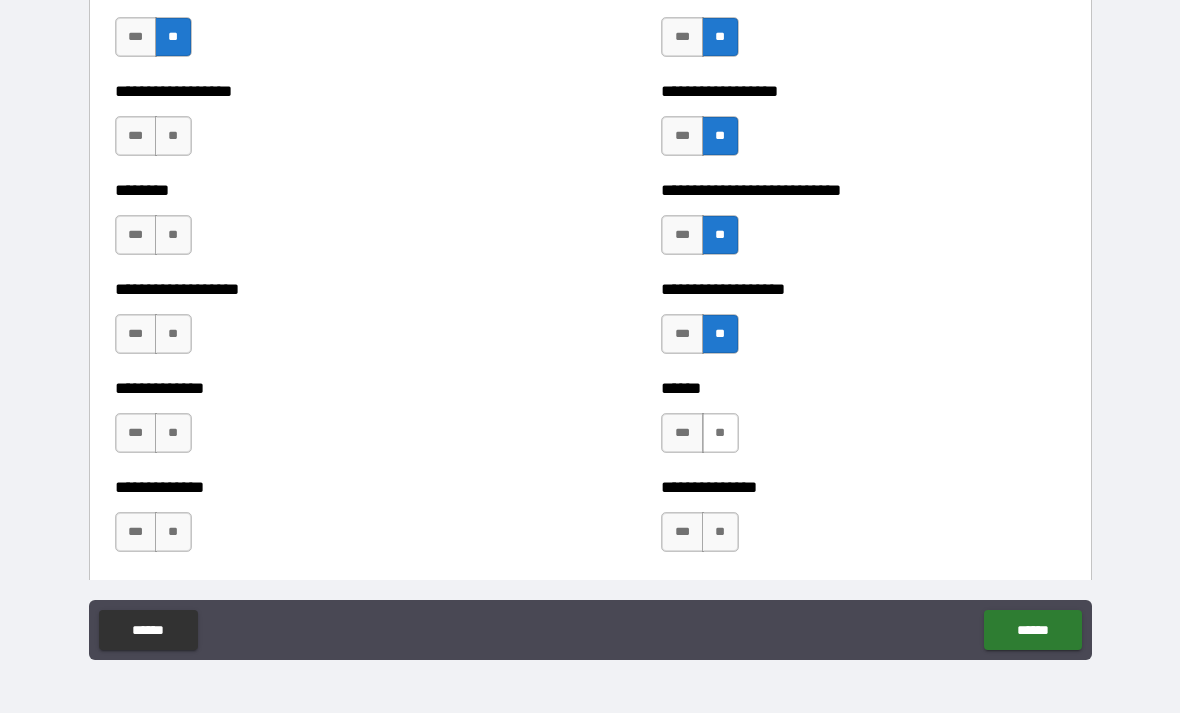 click on "**" at bounding box center (720, 433) 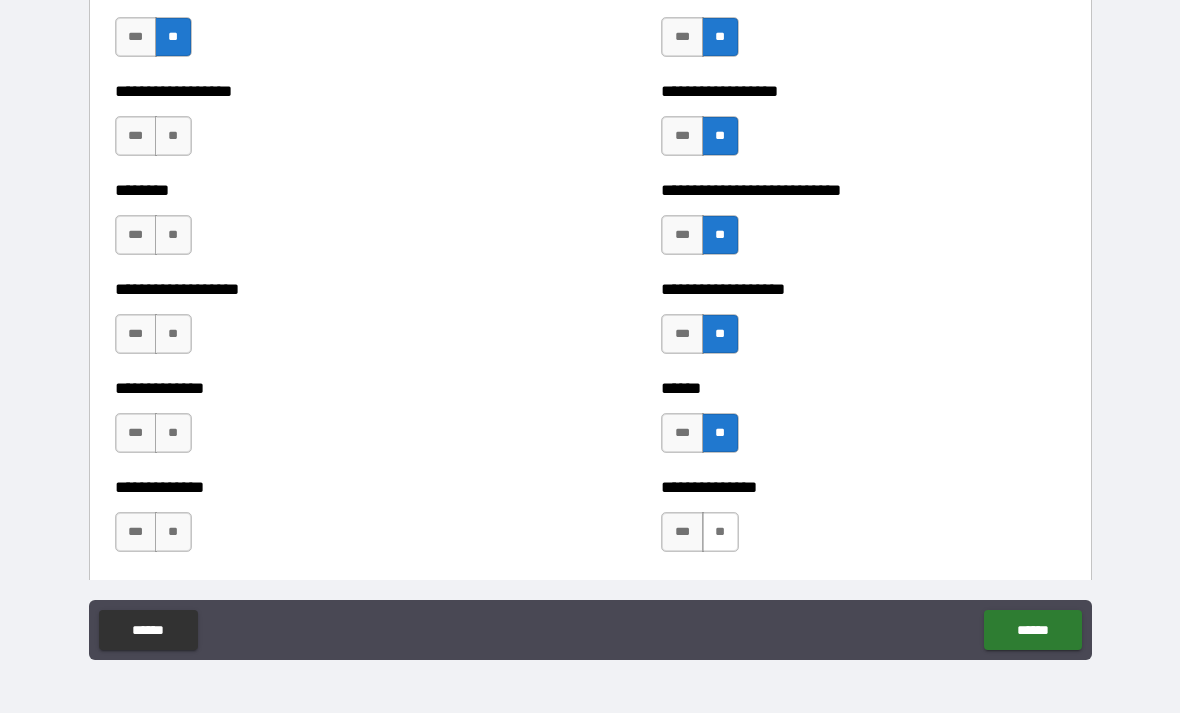 click on "**" at bounding box center (720, 532) 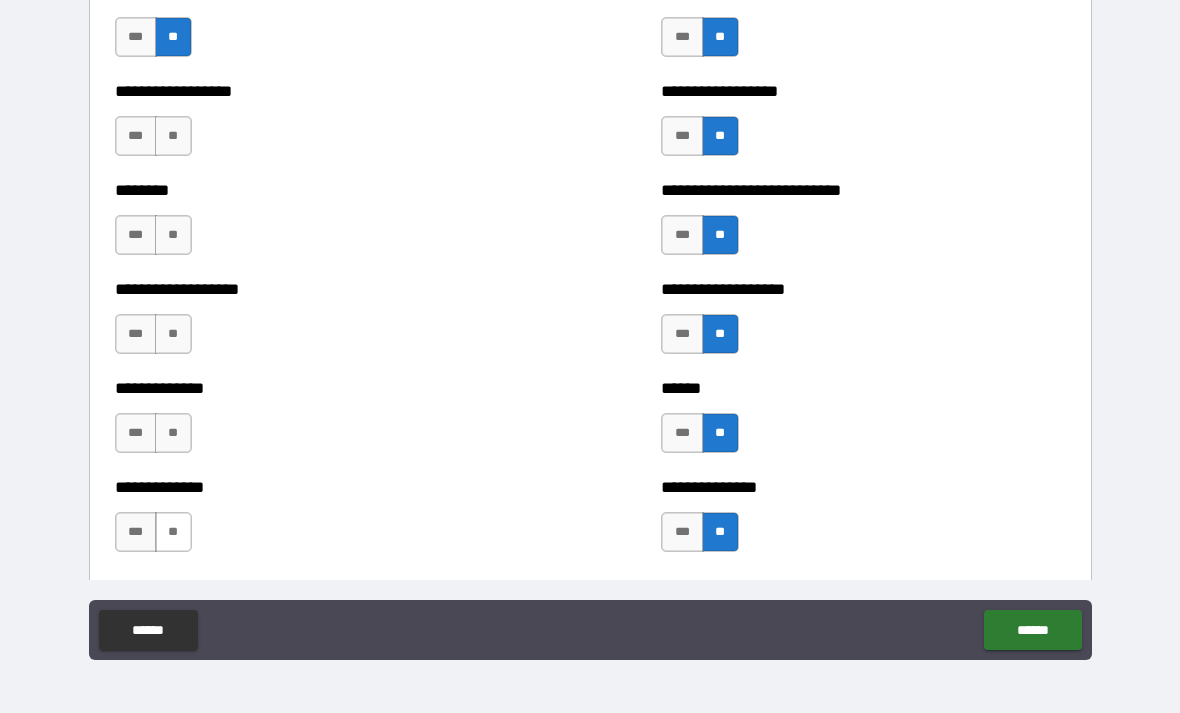 click on "**" at bounding box center [173, 532] 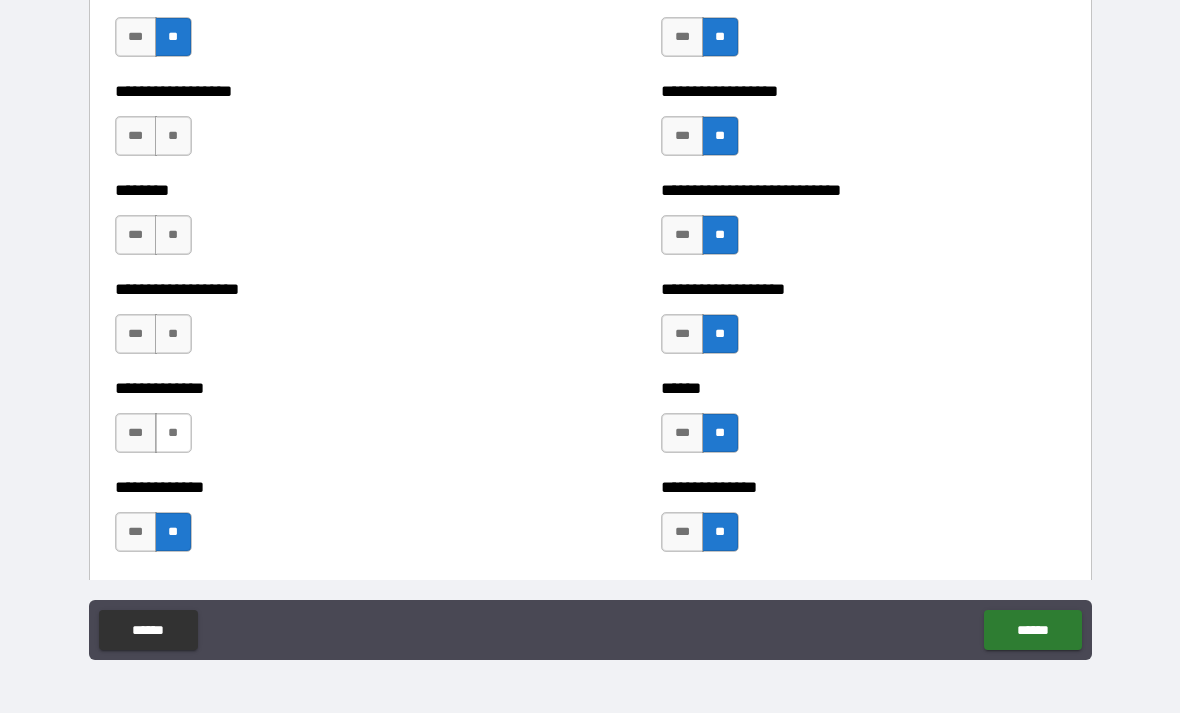 click on "**" at bounding box center [173, 433] 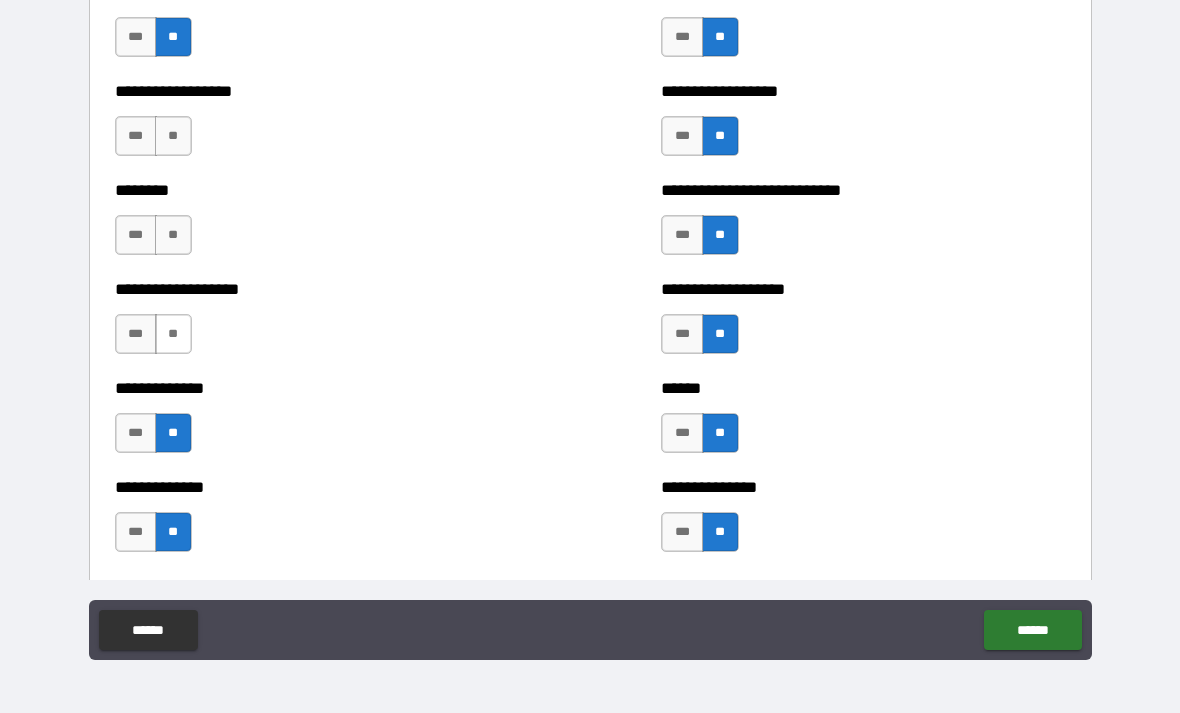 click on "**" at bounding box center [173, 334] 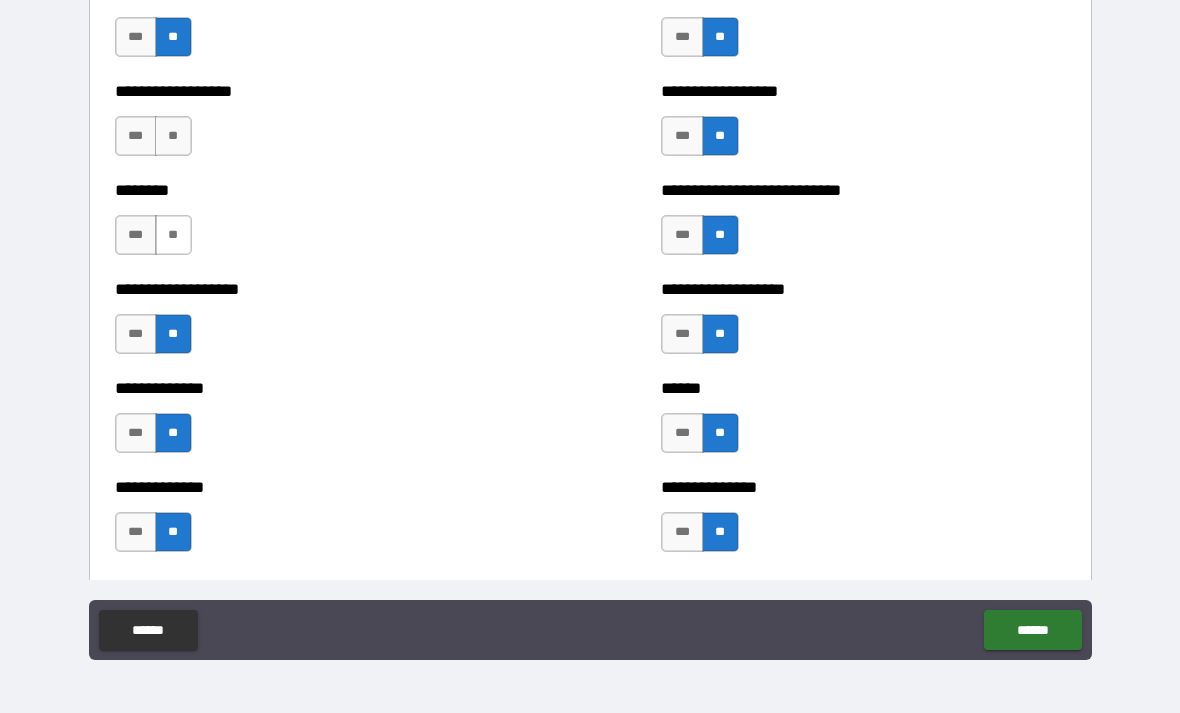 click on "**" at bounding box center (173, 235) 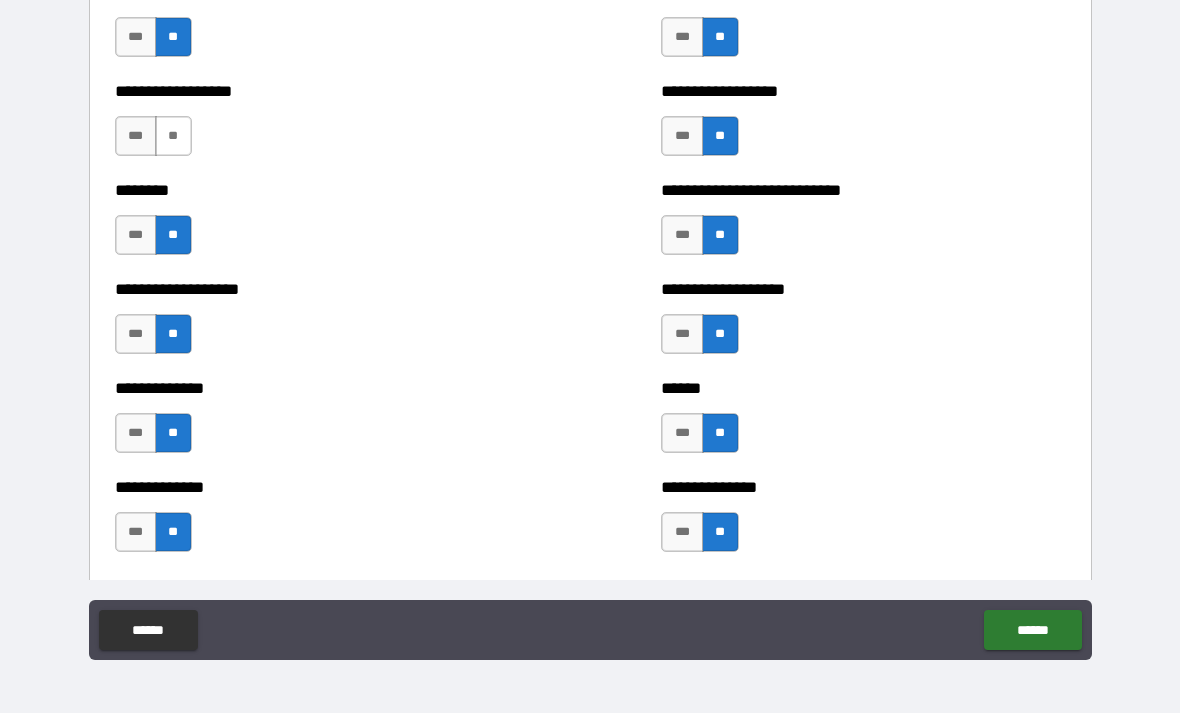 click on "**" at bounding box center [173, 136] 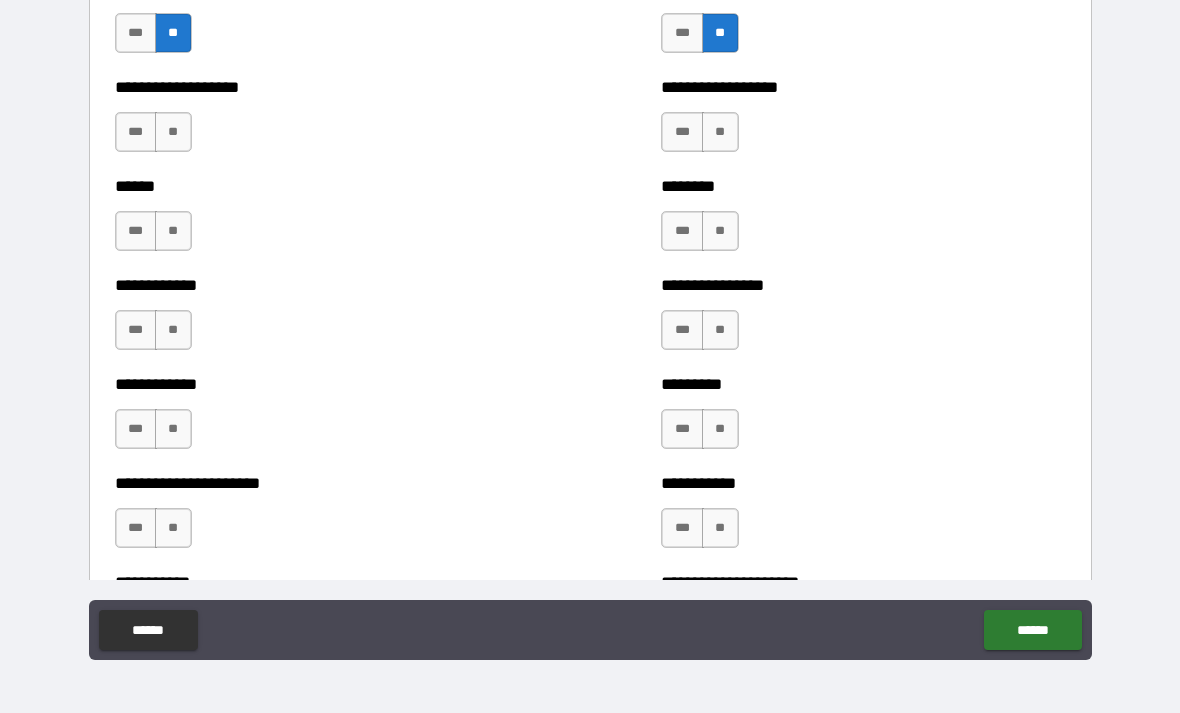 scroll, scrollTop: 4844, scrollLeft: 0, axis: vertical 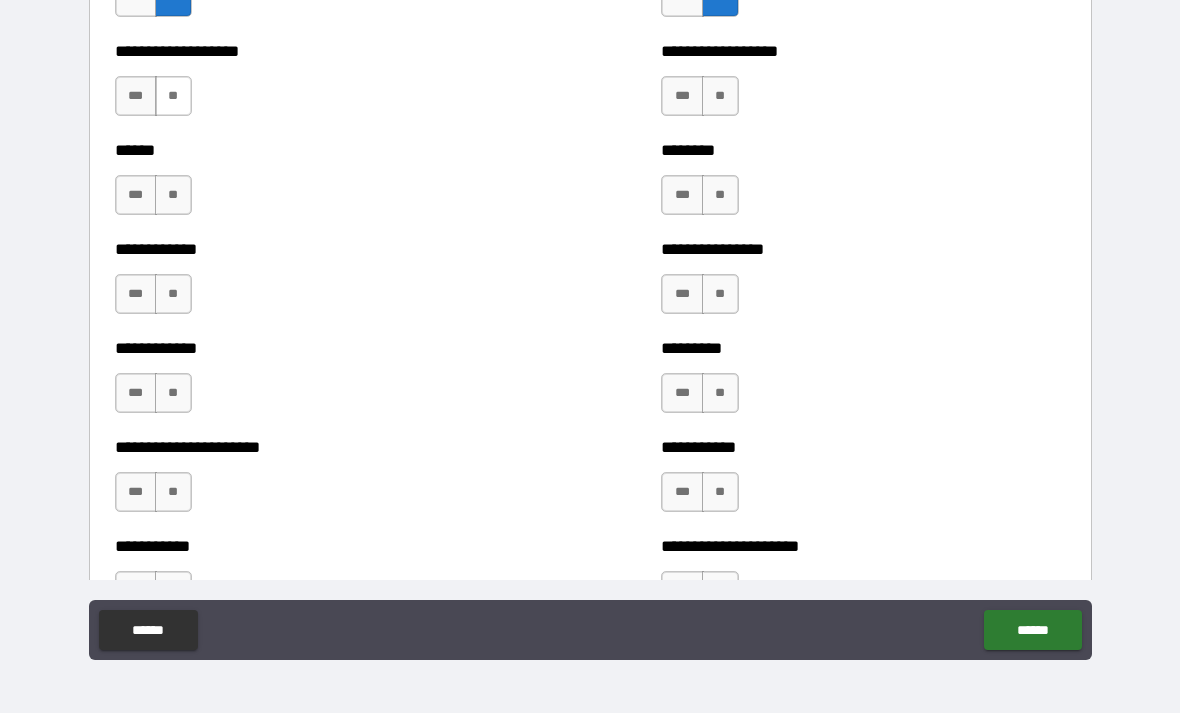 click on "**" at bounding box center [173, 96] 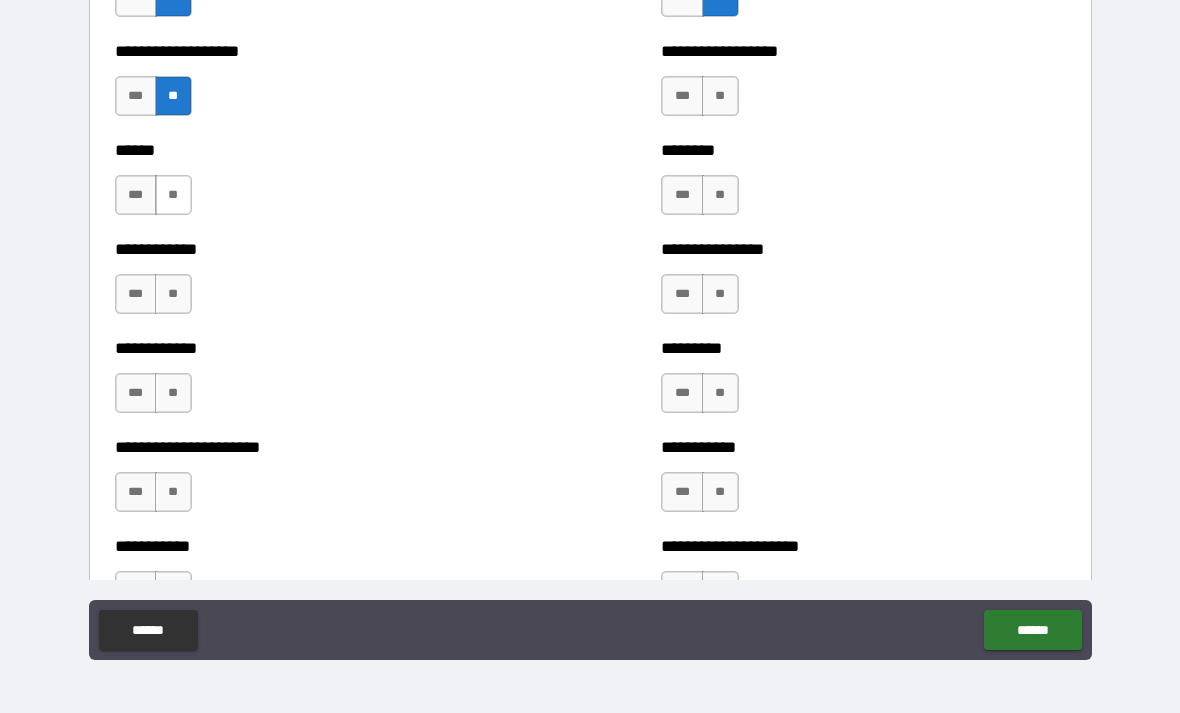 click on "**" at bounding box center (173, 195) 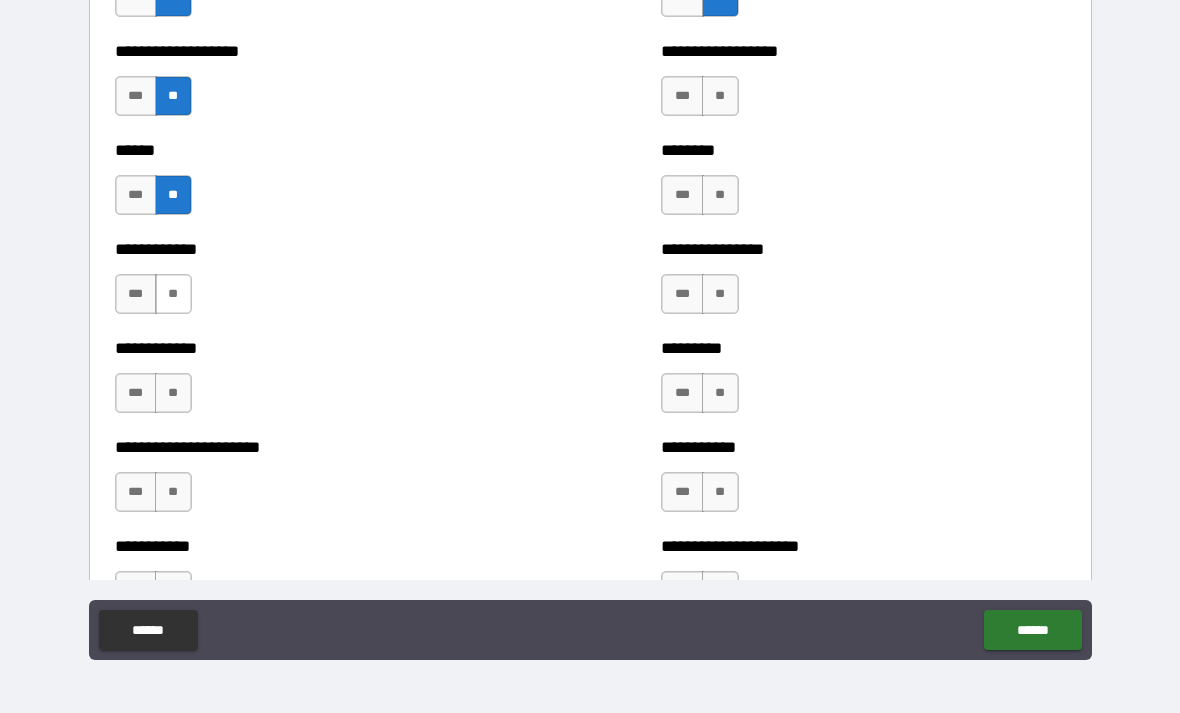 click on "**" at bounding box center [173, 294] 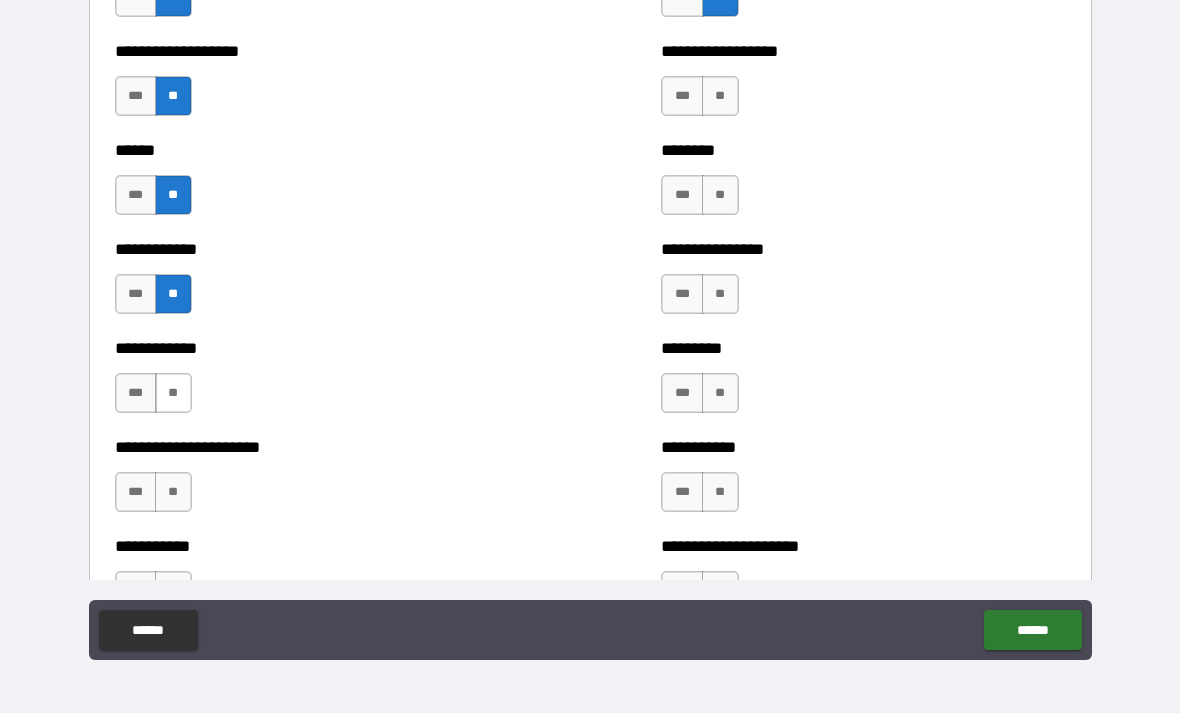 click on "**" at bounding box center (173, 393) 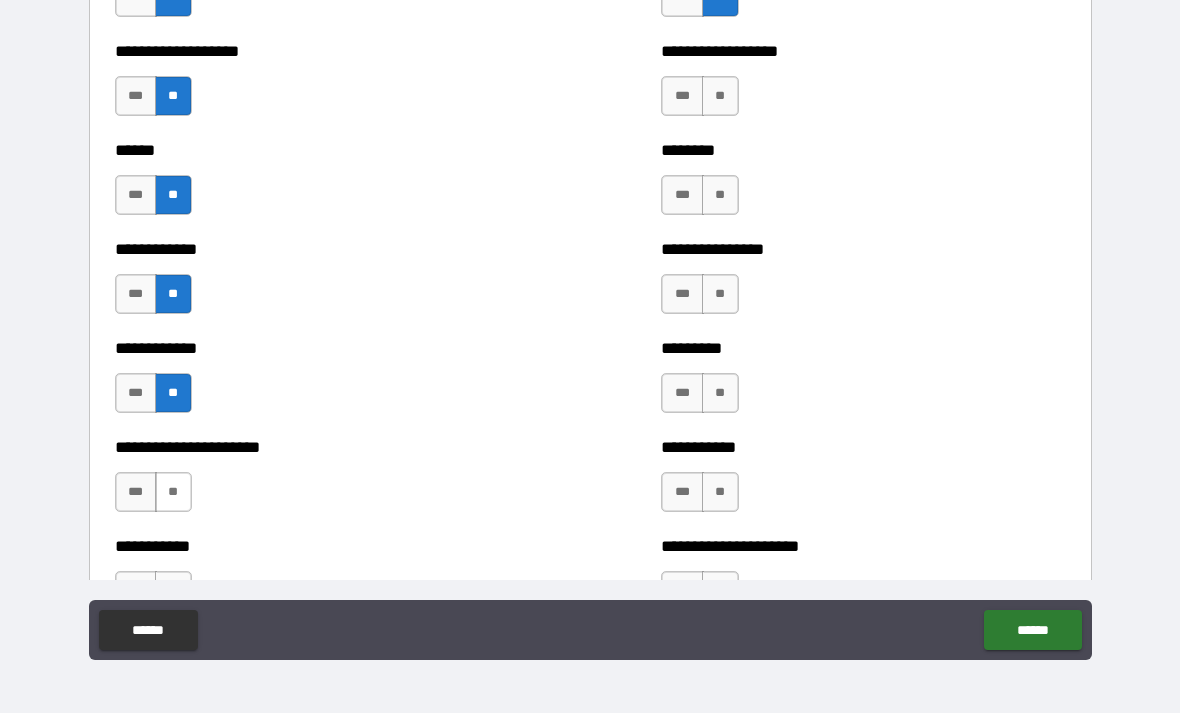 click on "**" at bounding box center [173, 492] 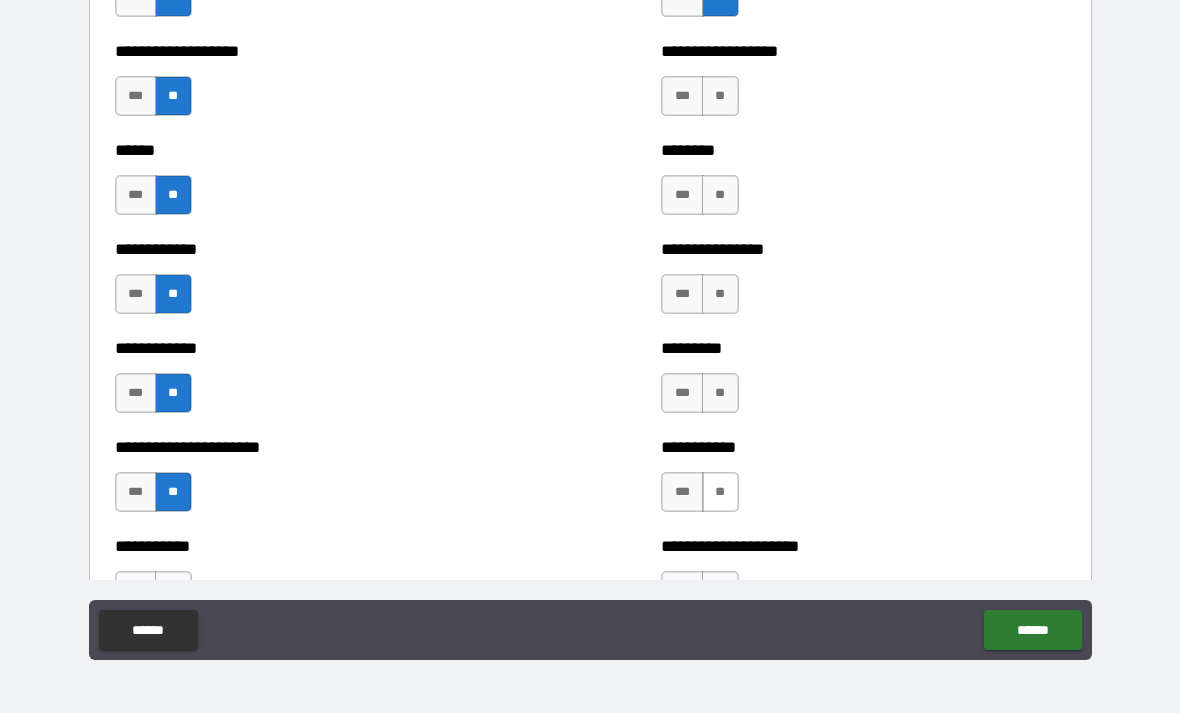 click on "**" at bounding box center (720, 492) 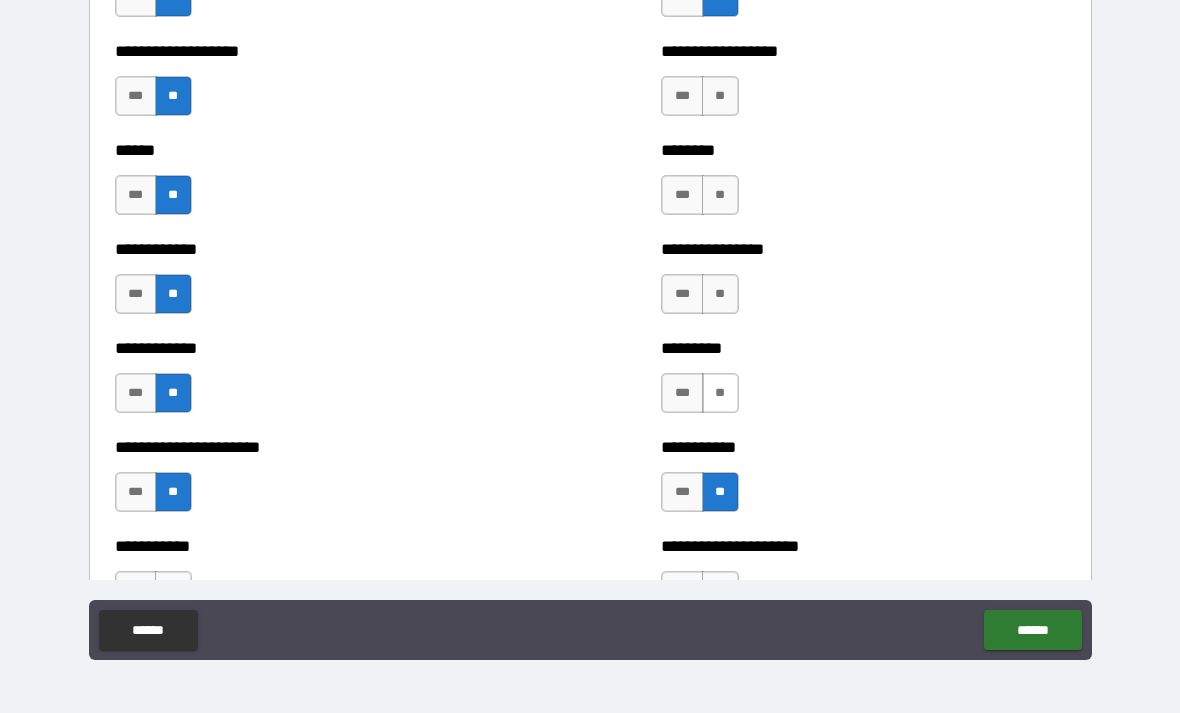 click on "**" at bounding box center [720, 393] 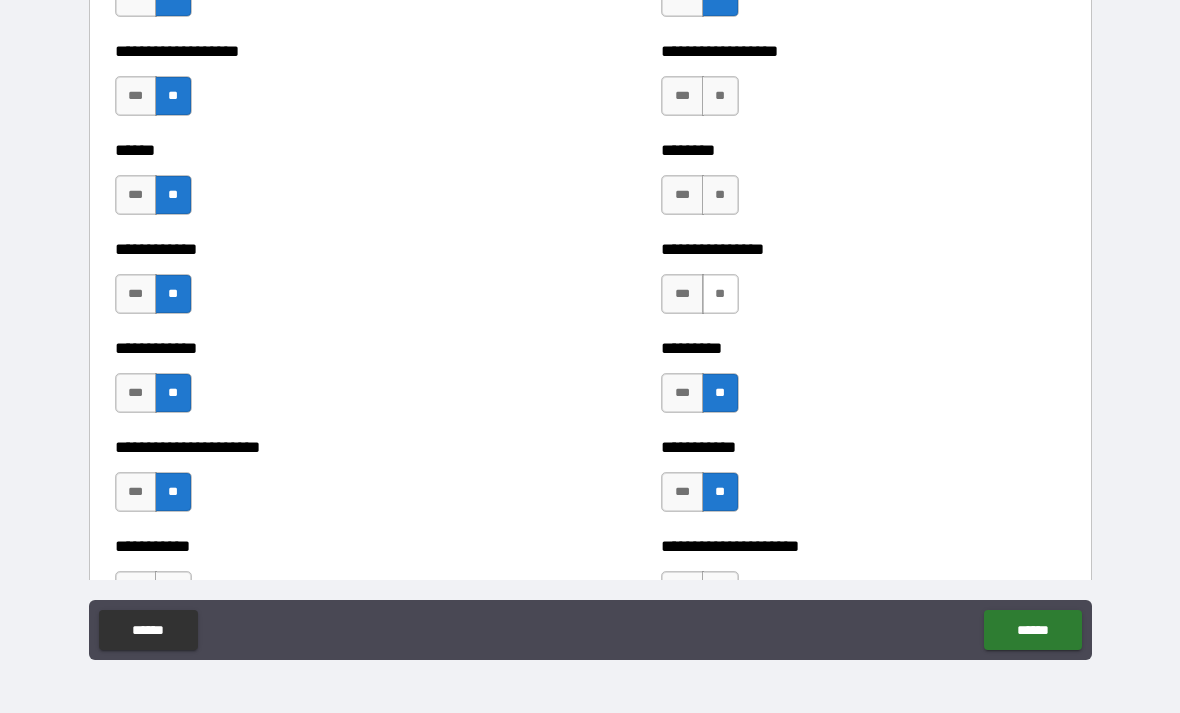click on "**" at bounding box center (720, 294) 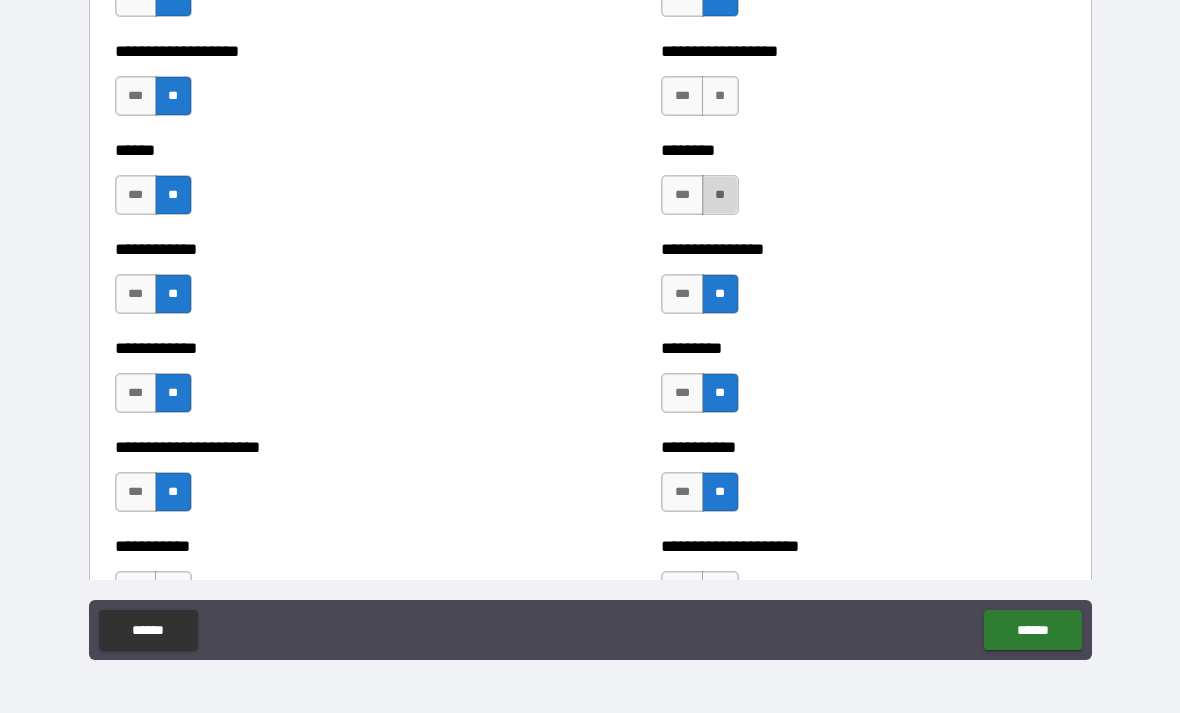 click on "**" at bounding box center (720, 195) 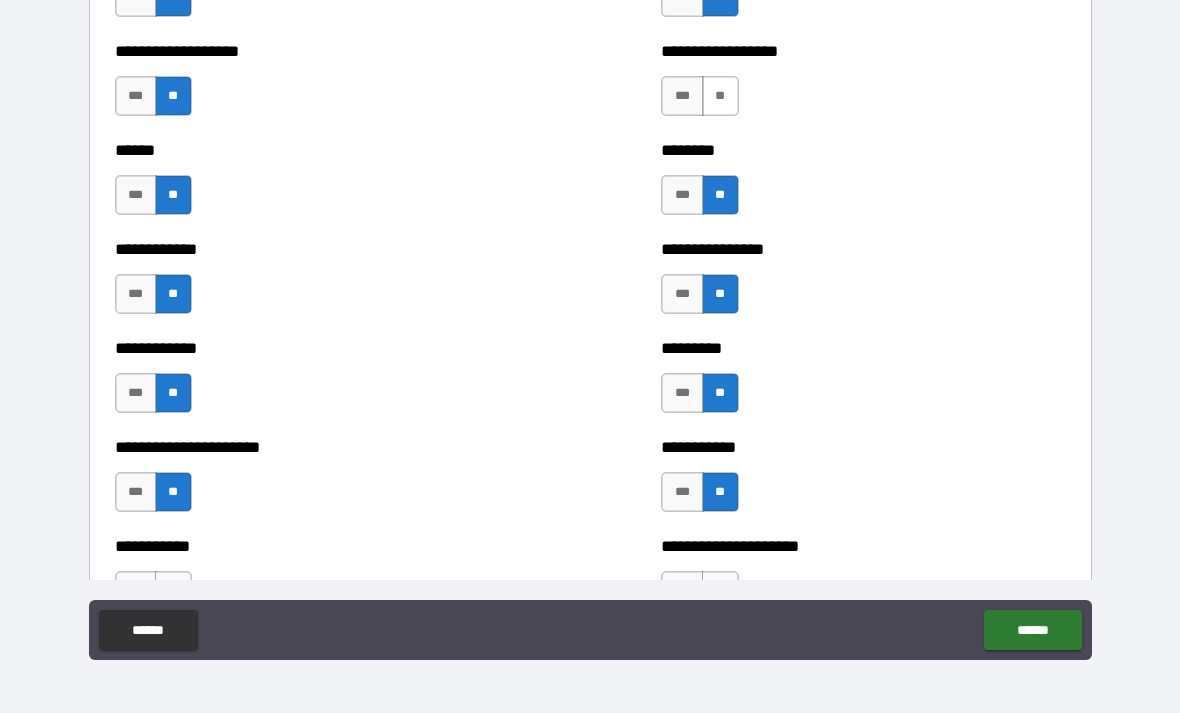 click on "**" at bounding box center [720, 96] 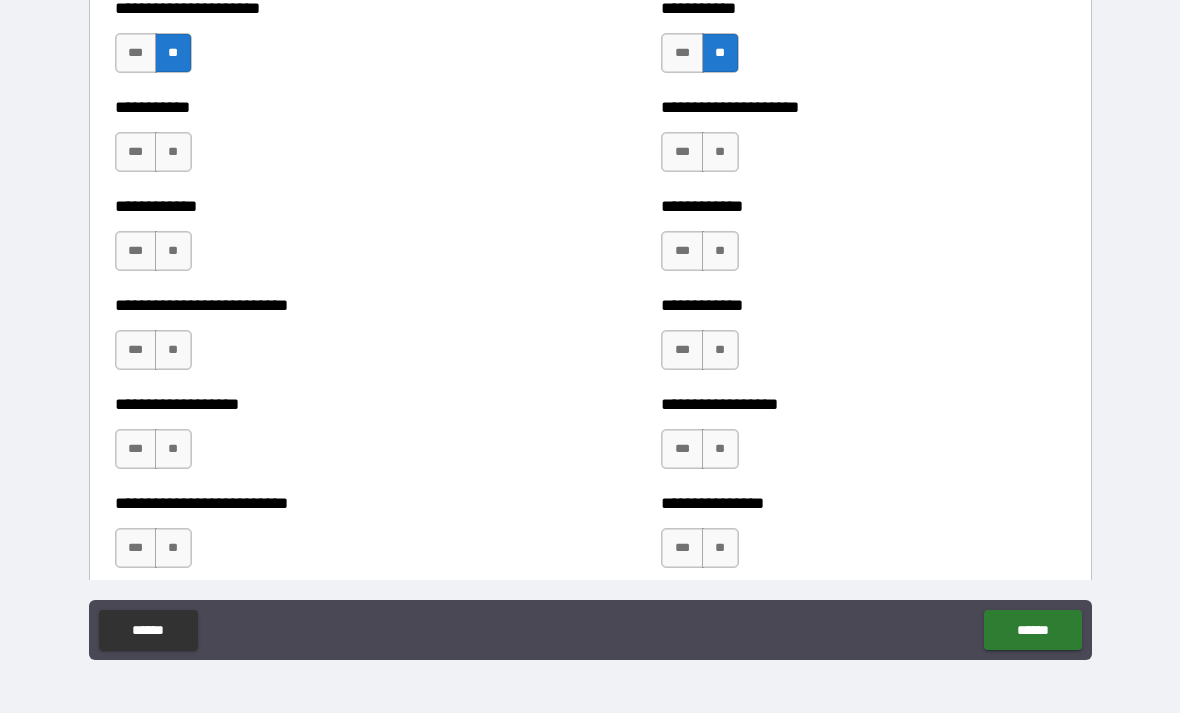 scroll, scrollTop: 5290, scrollLeft: 0, axis: vertical 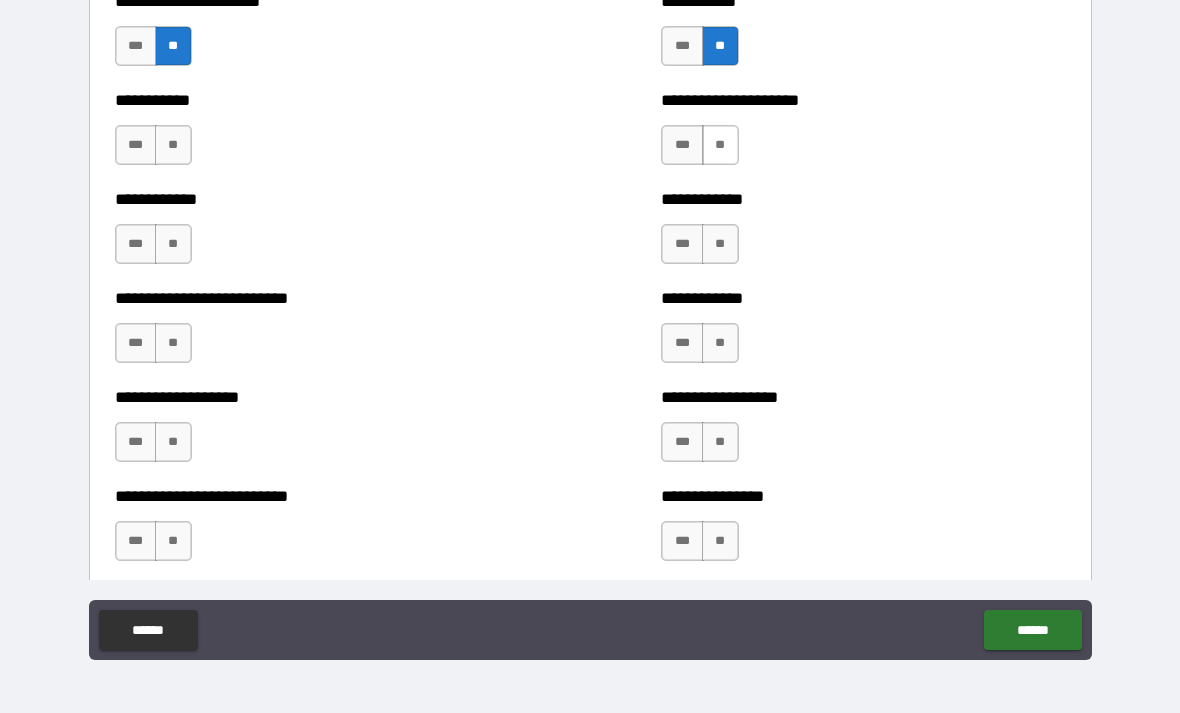 click on "**" at bounding box center [720, 145] 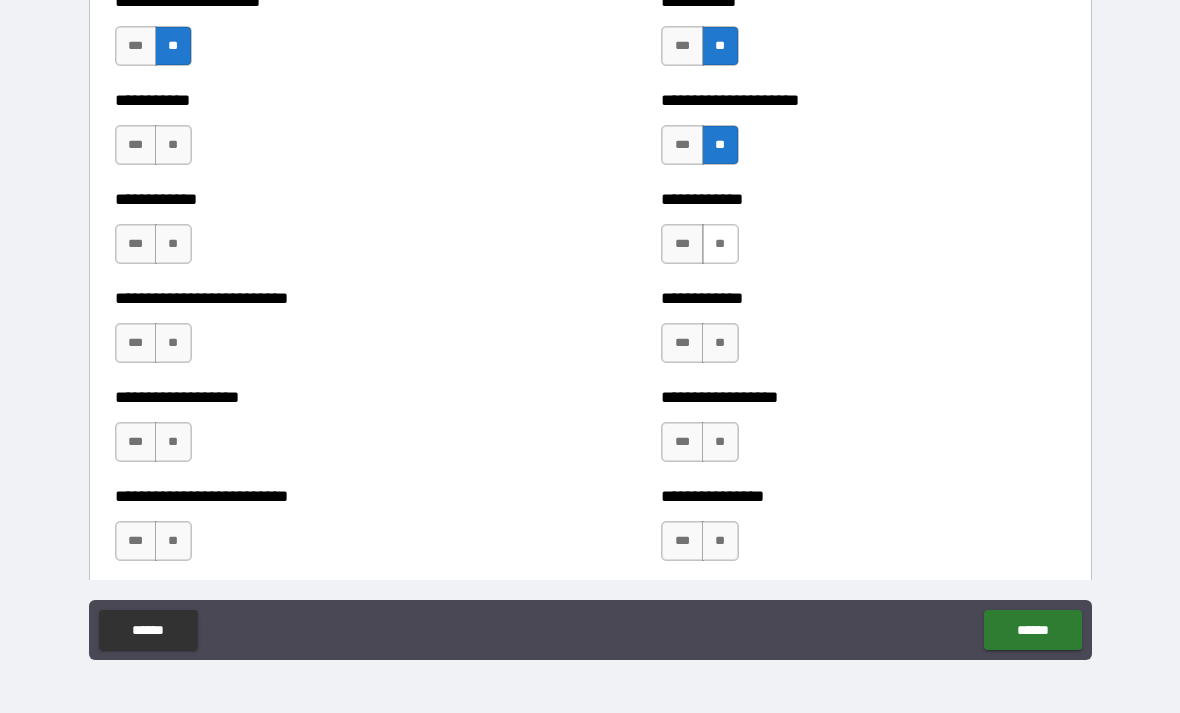 click on "**" at bounding box center [720, 244] 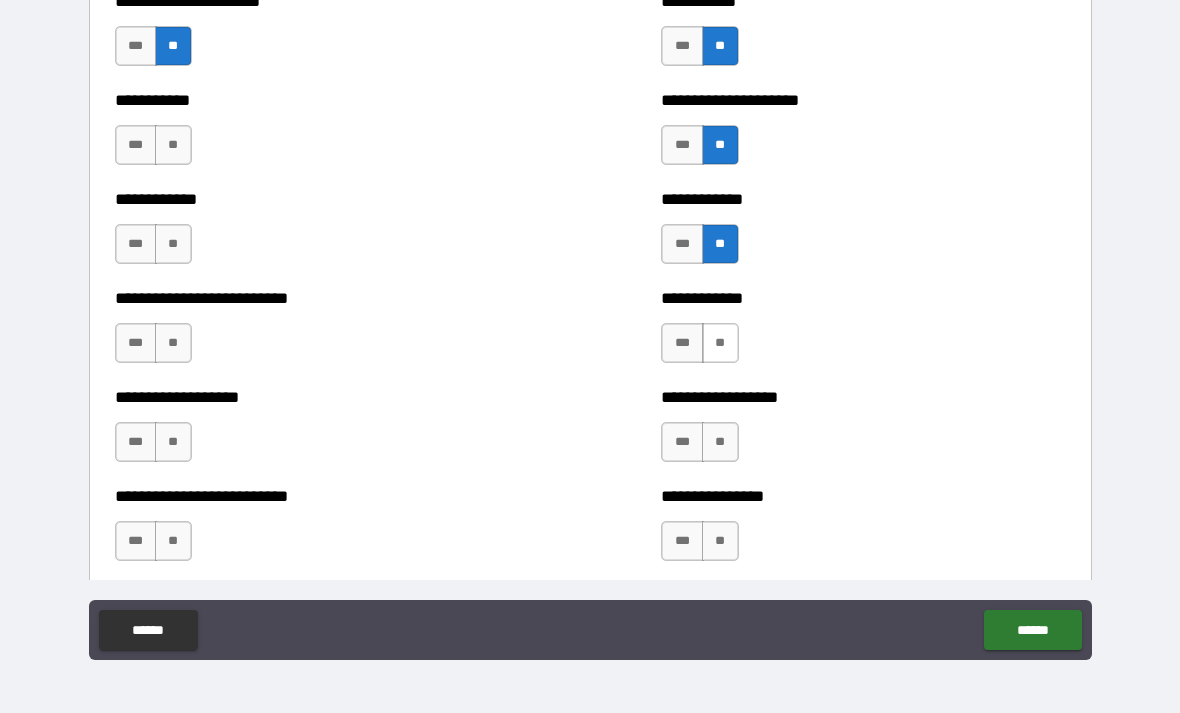 click on "**" at bounding box center [720, 343] 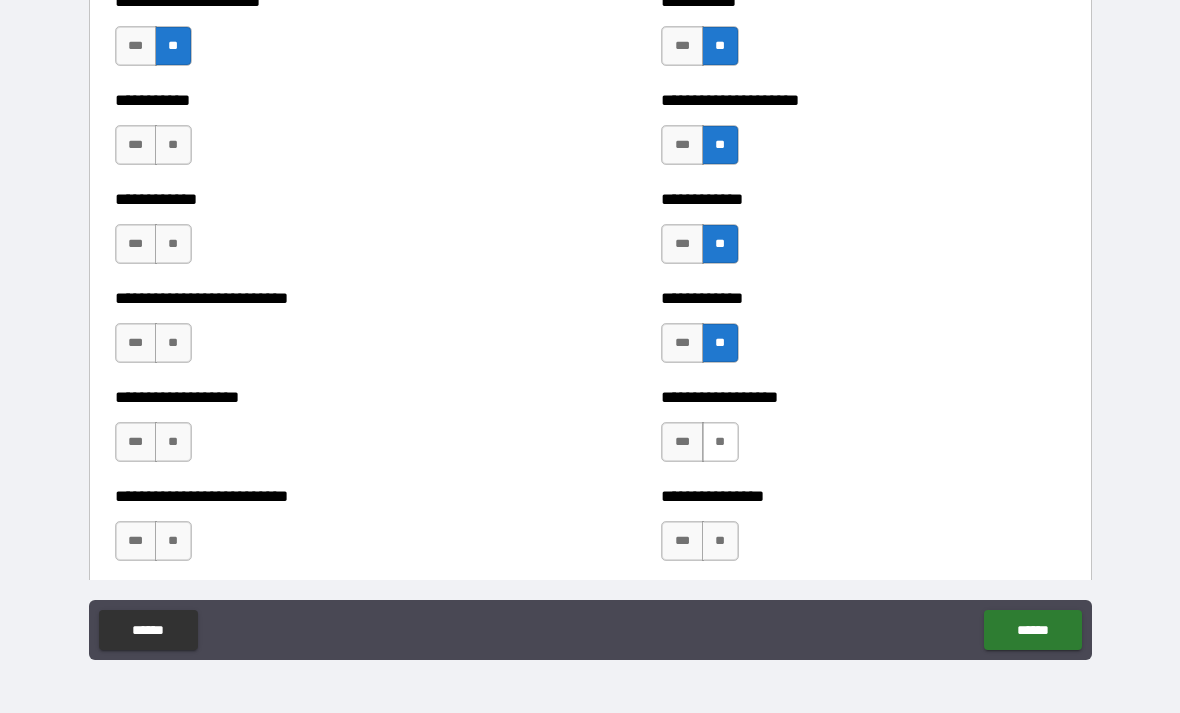 click on "**" at bounding box center (720, 442) 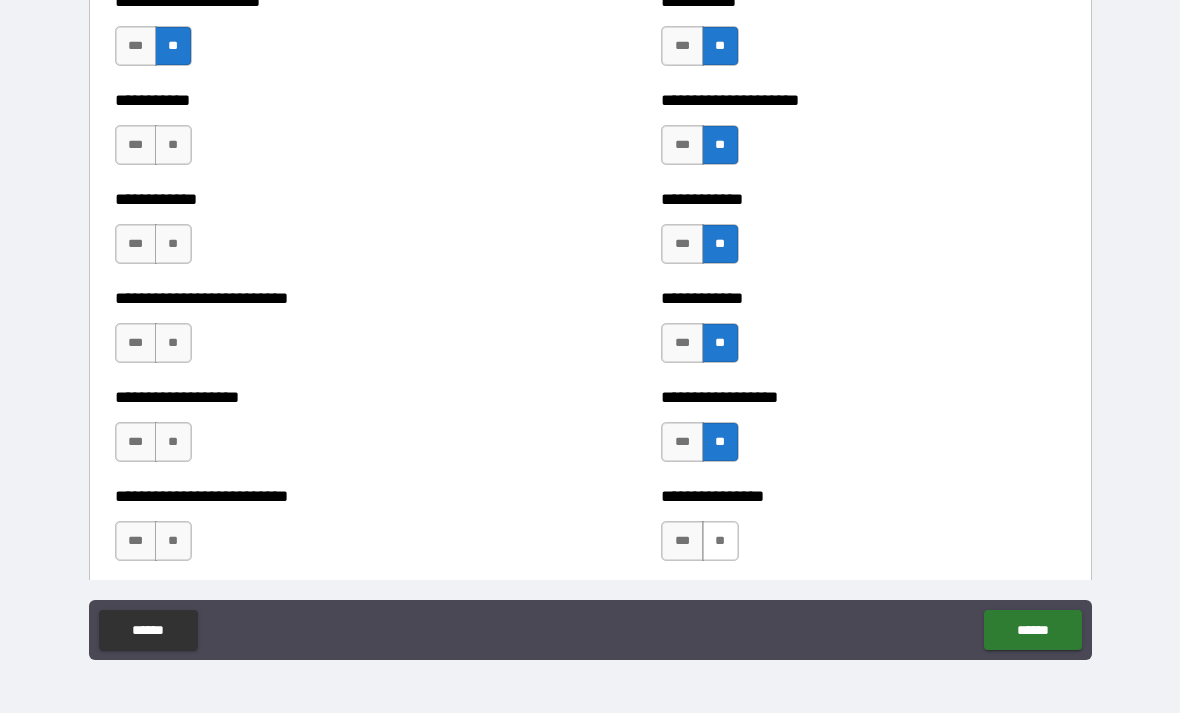click on "**" at bounding box center [720, 541] 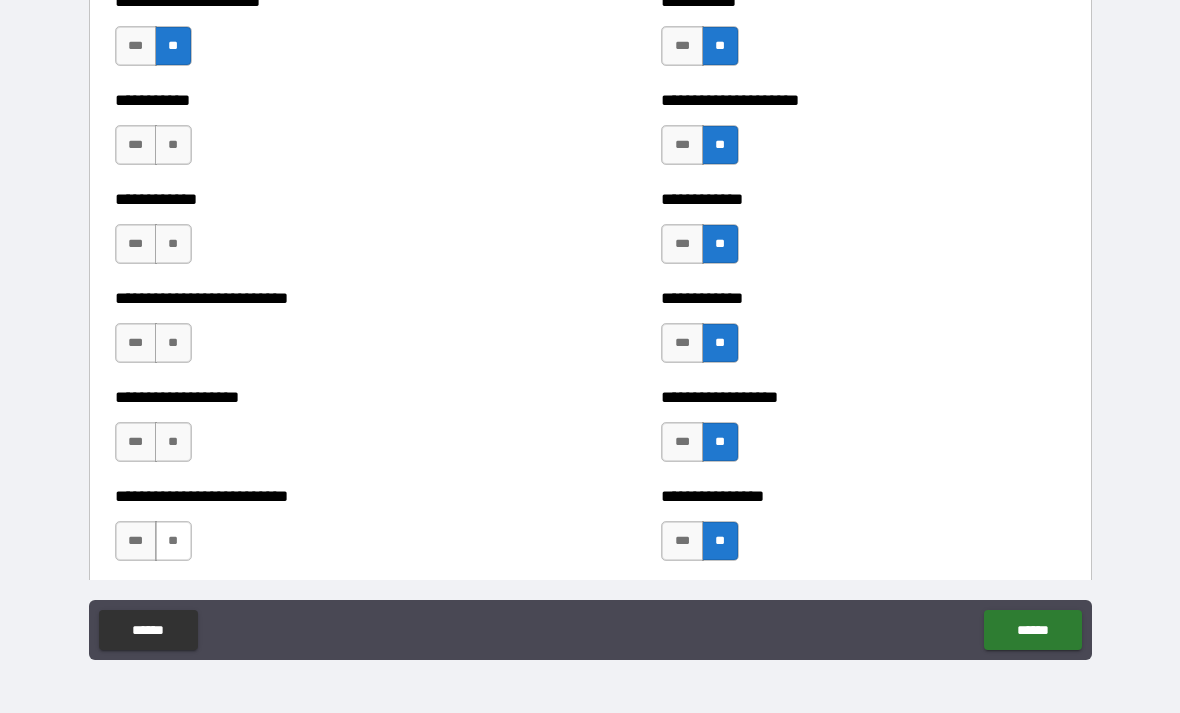 click on "**" at bounding box center (173, 541) 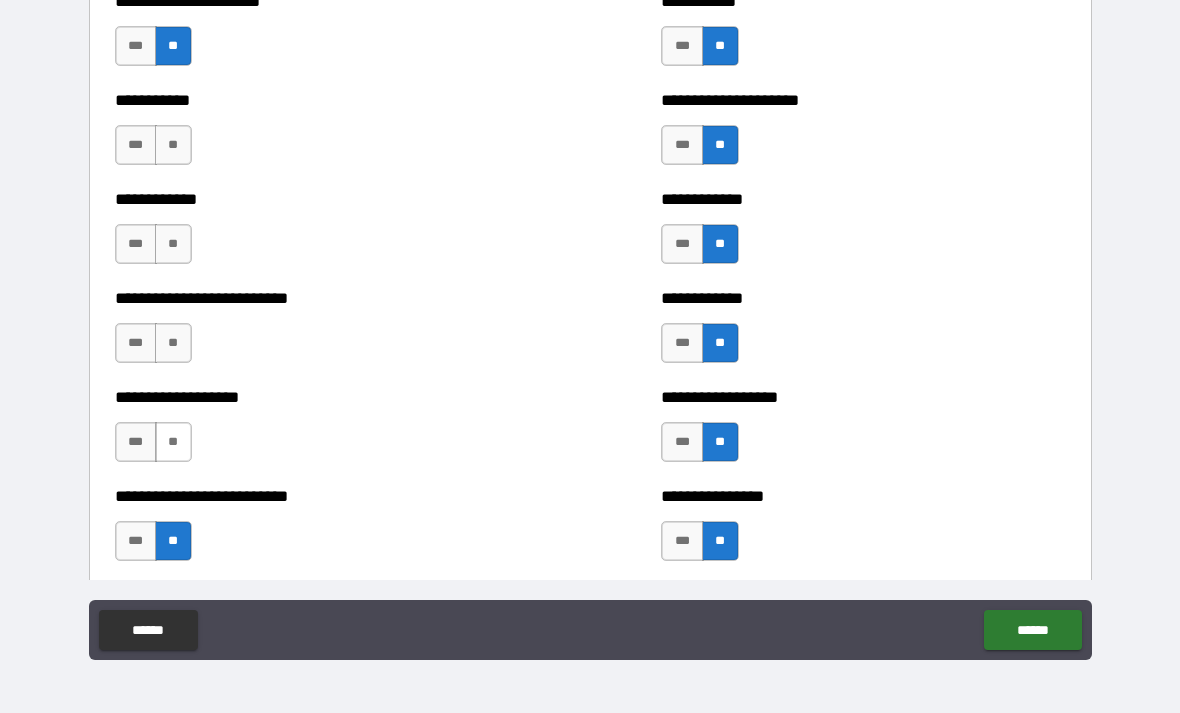 click on "**" at bounding box center (173, 442) 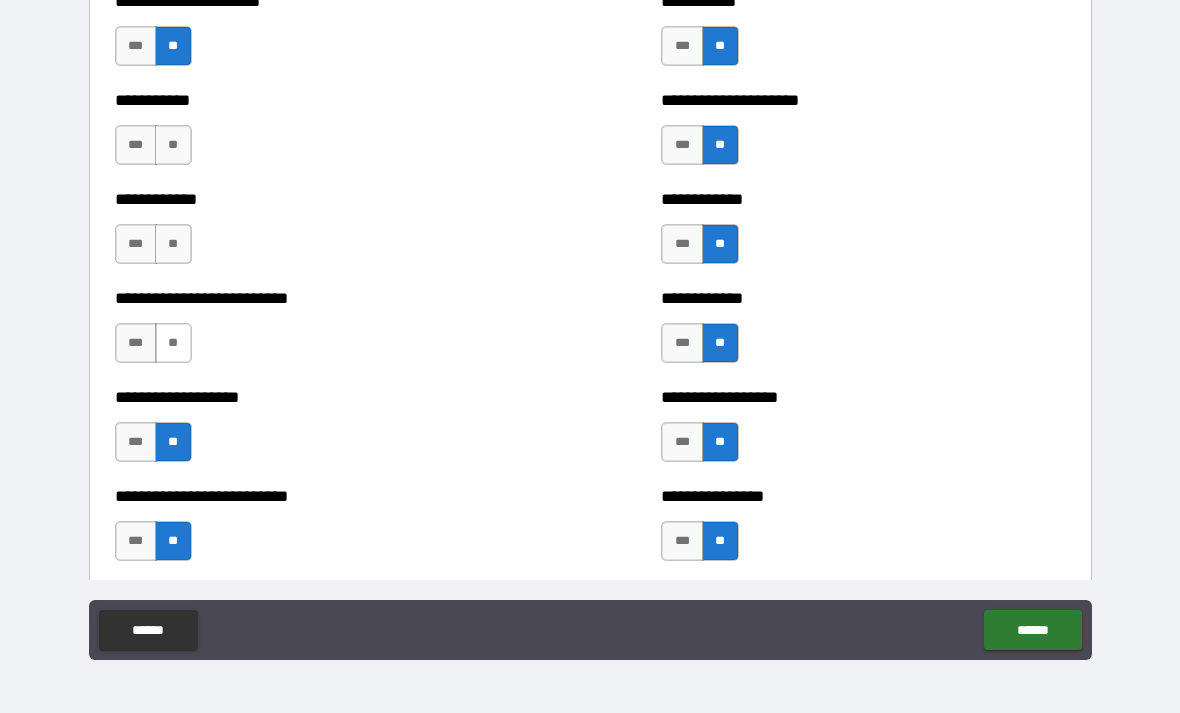 click on "**" at bounding box center (173, 343) 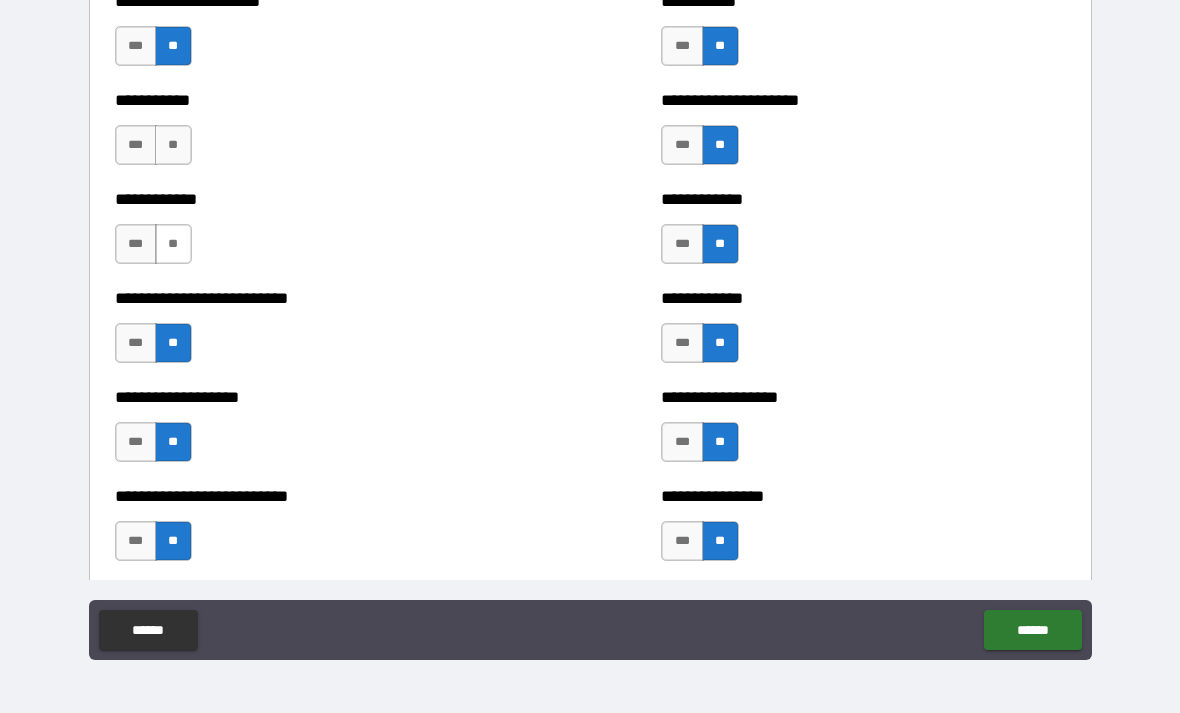 click on "**" at bounding box center (173, 244) 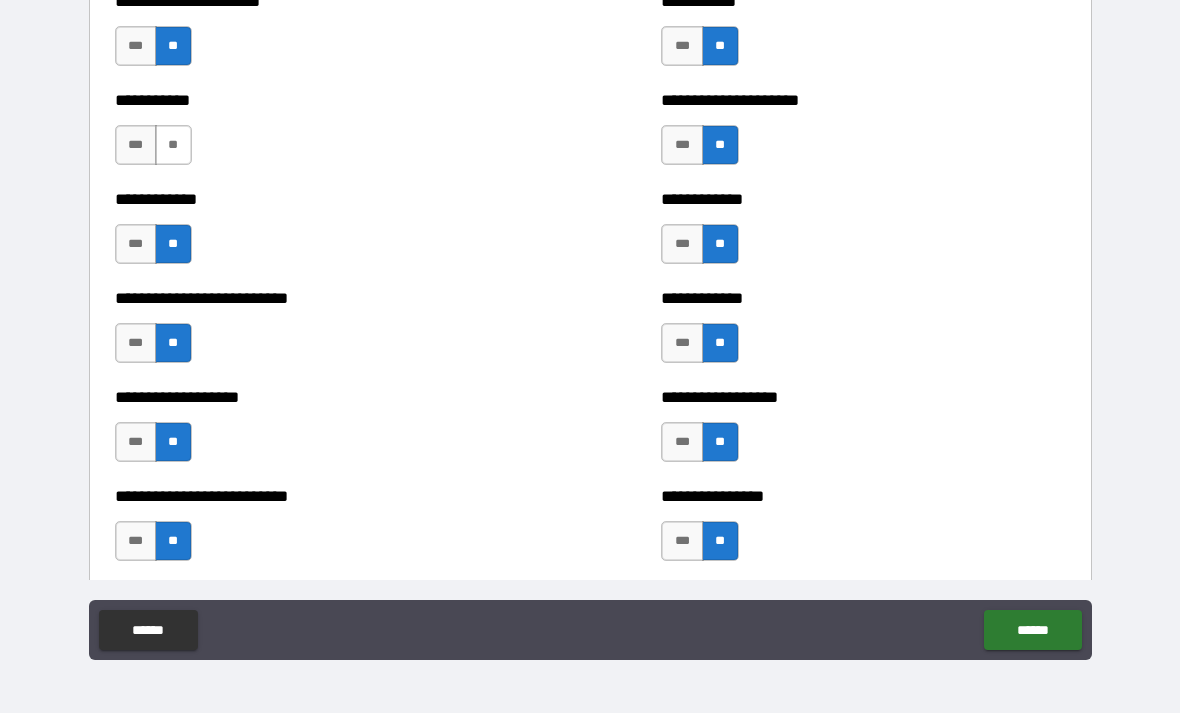 click on "**" at bounding box center [173, 145] 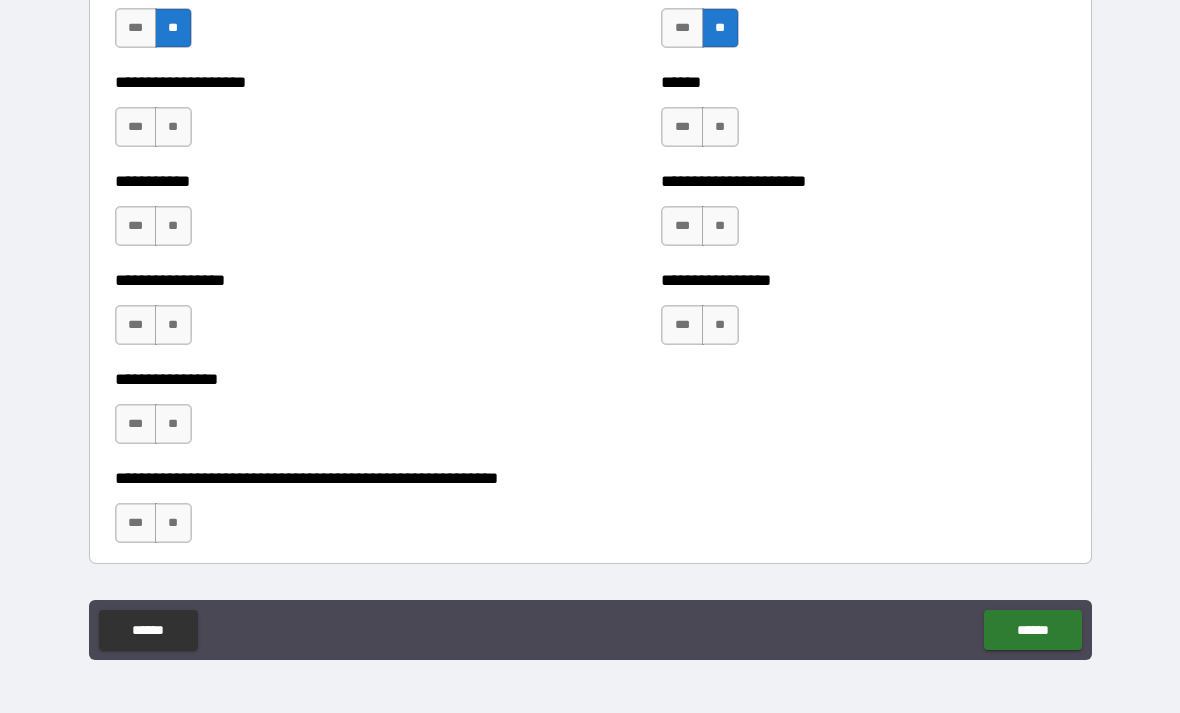 scroll, scrollTop: 5805, scrollLeft: 0, axis: vertical 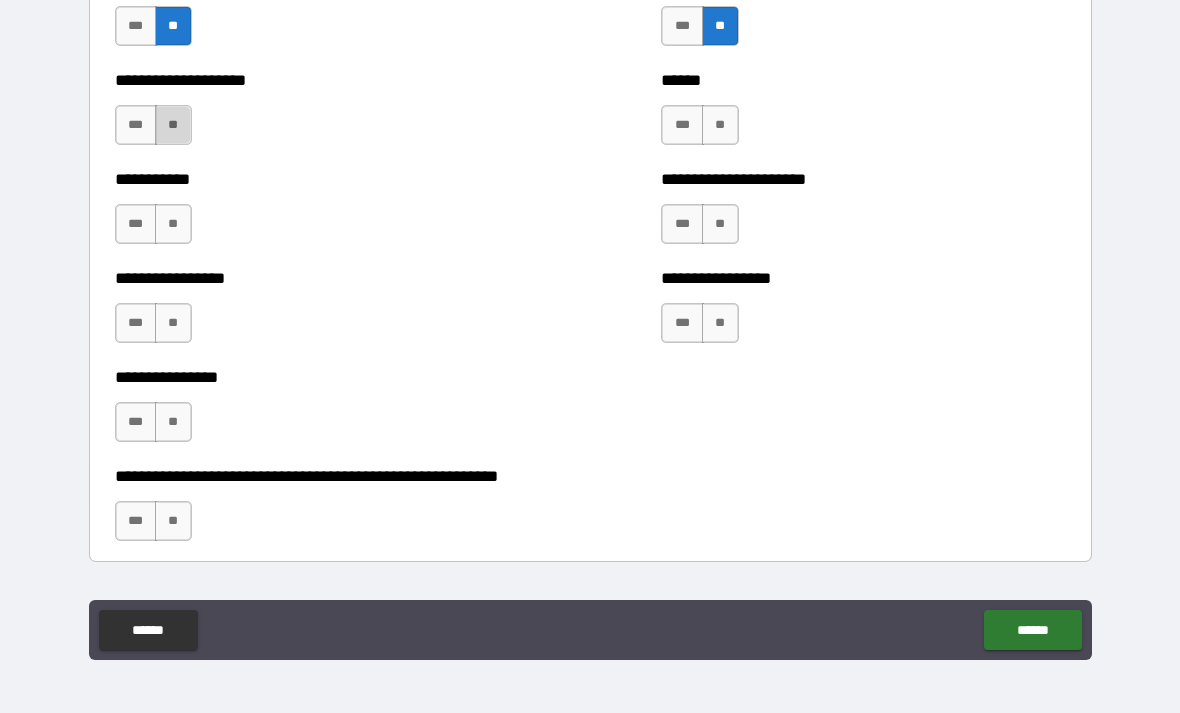 click on "**" at bounding box center [173, 125] 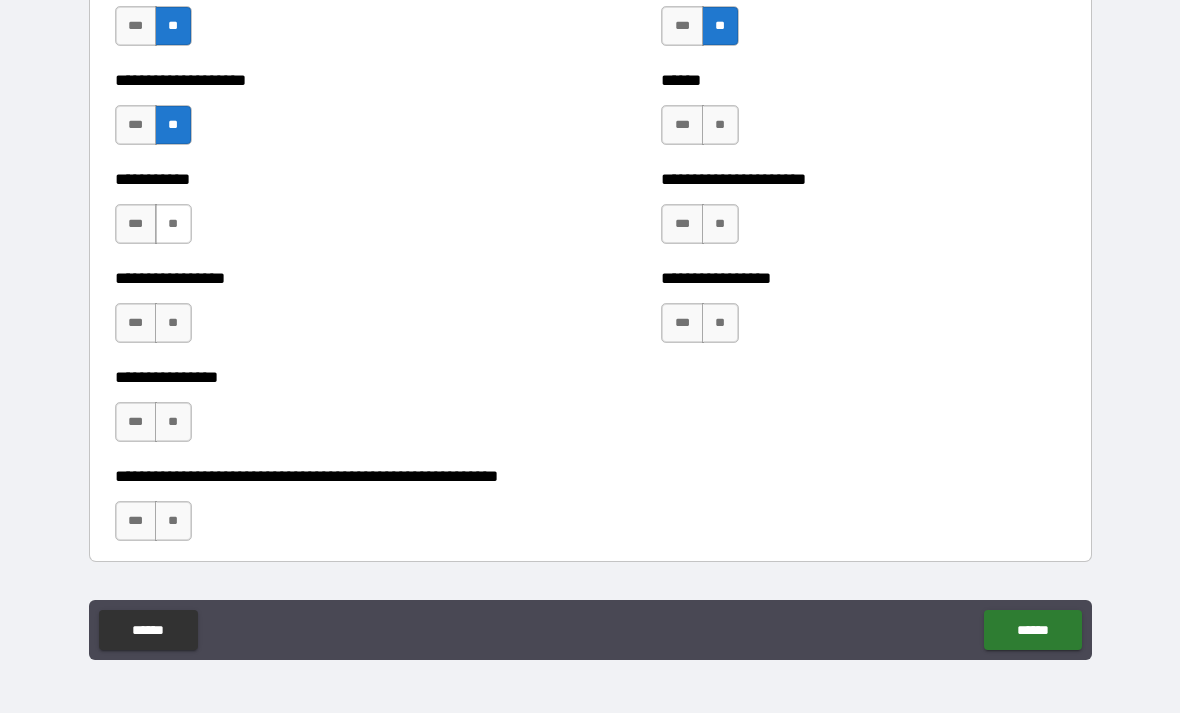 click on "**" at bounding box center (173, 224) 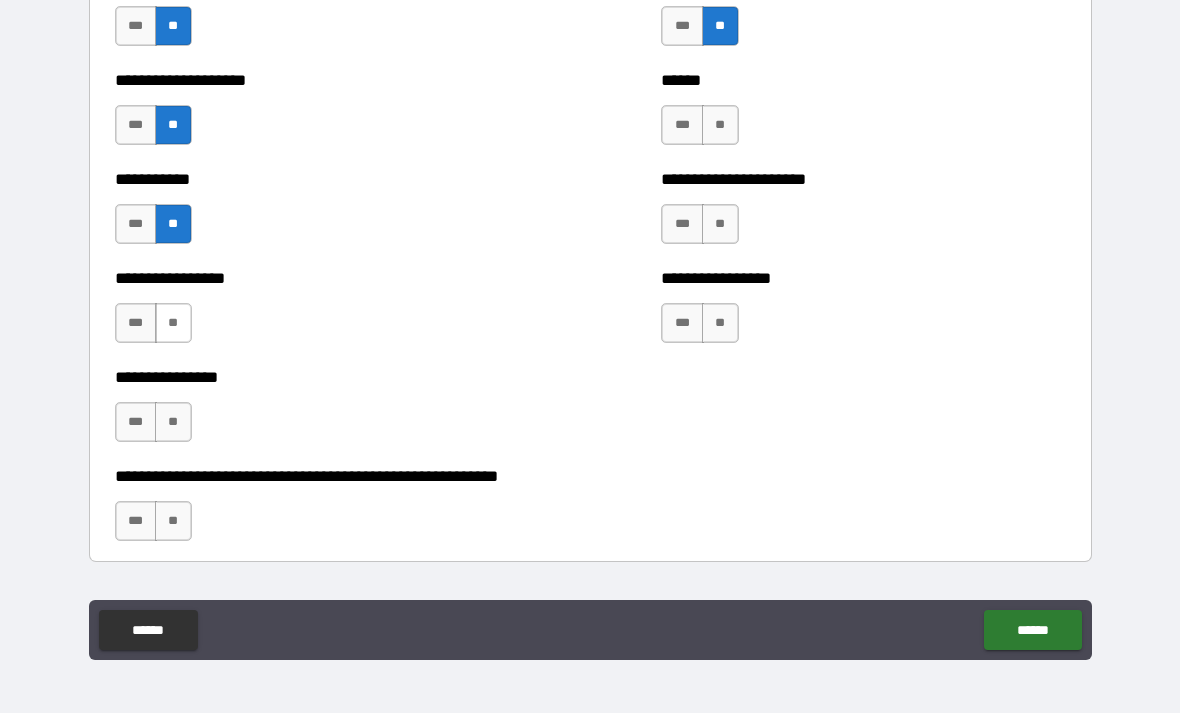 click on "**" at bounding box center [173, 323] 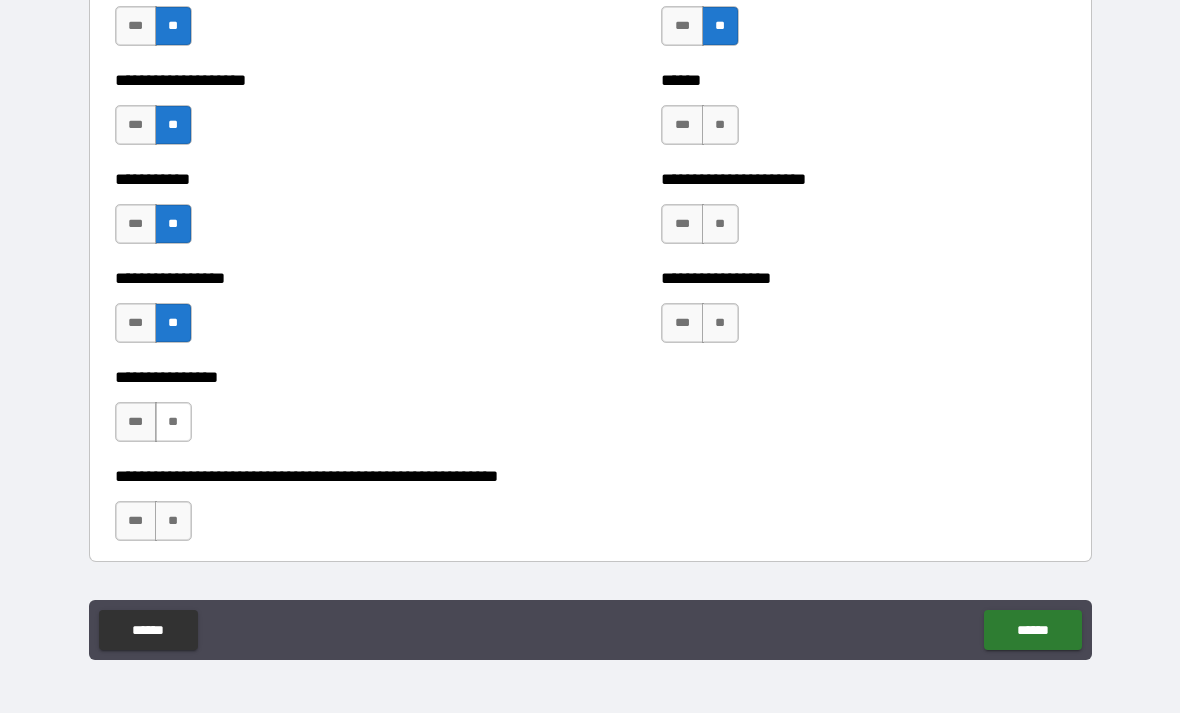 click on "**" at bounding box center [173, 422] 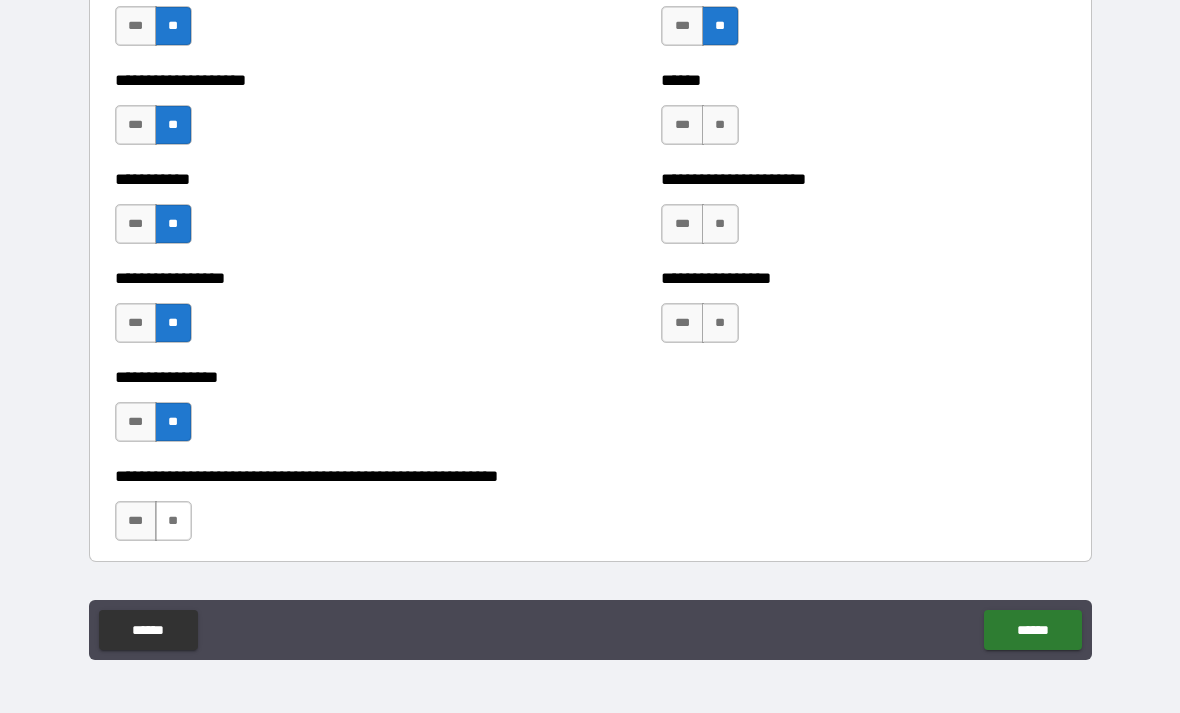 click on "**" at bounding box center [173, 521] 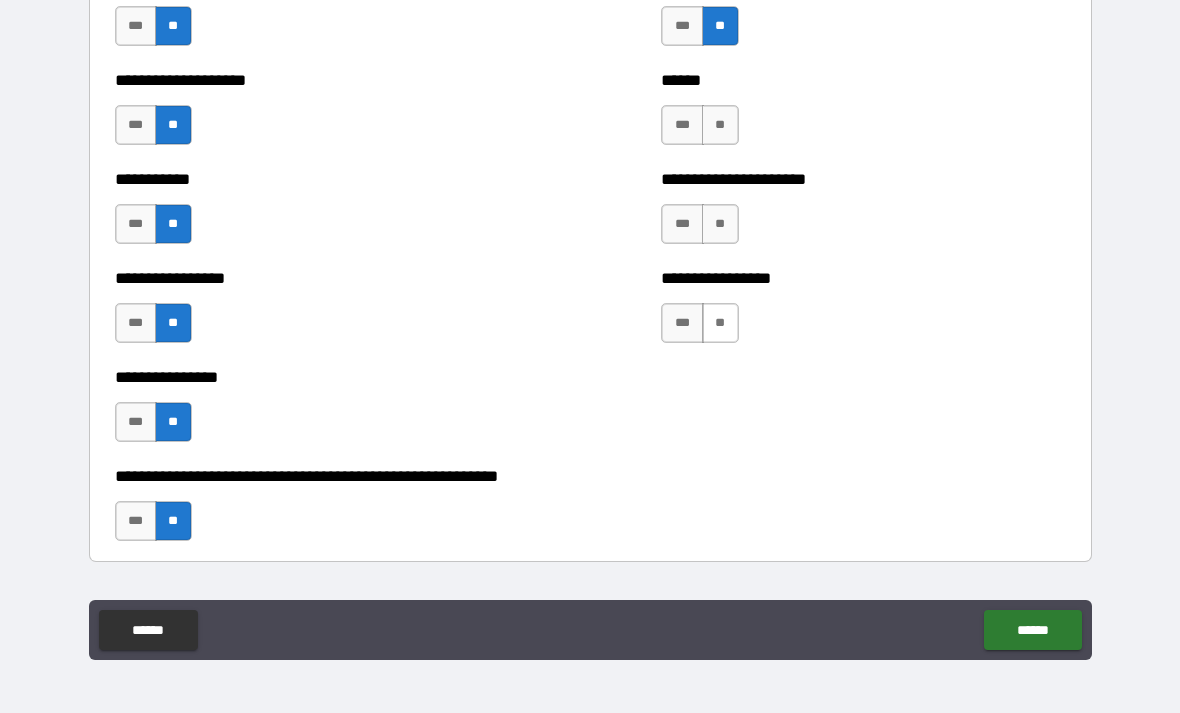 click on "**" at bounding box center (720, 323) 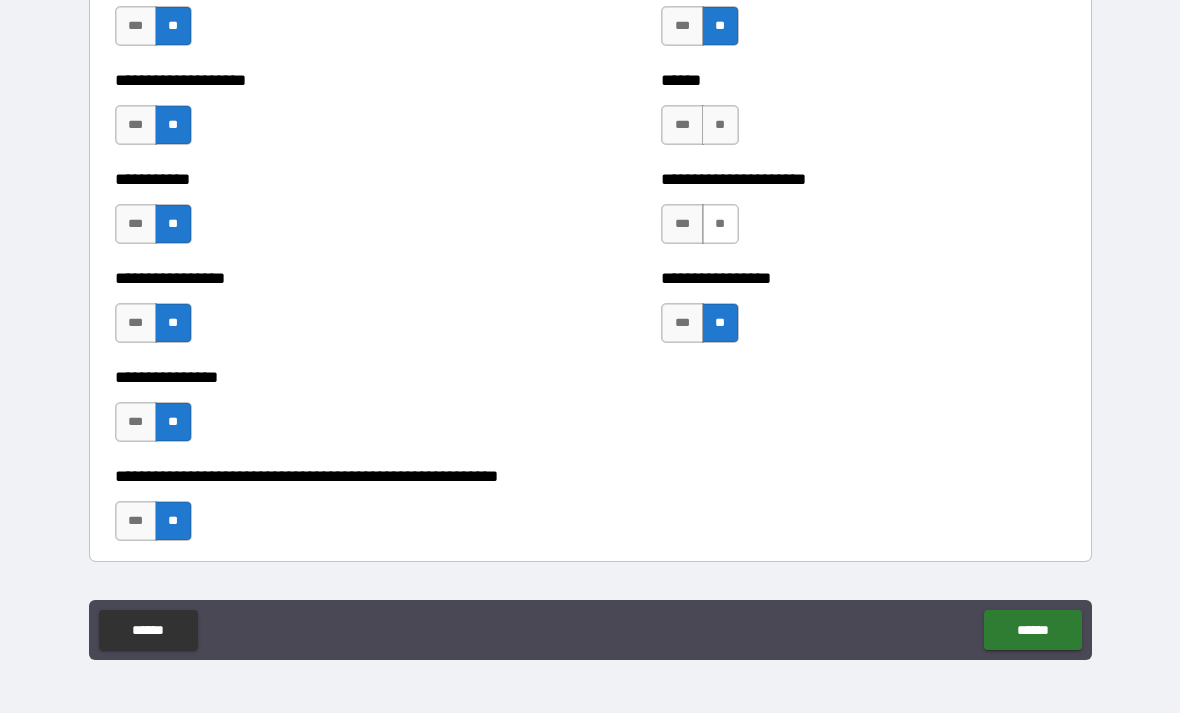 click on "**" at bounding box center (720, 224) 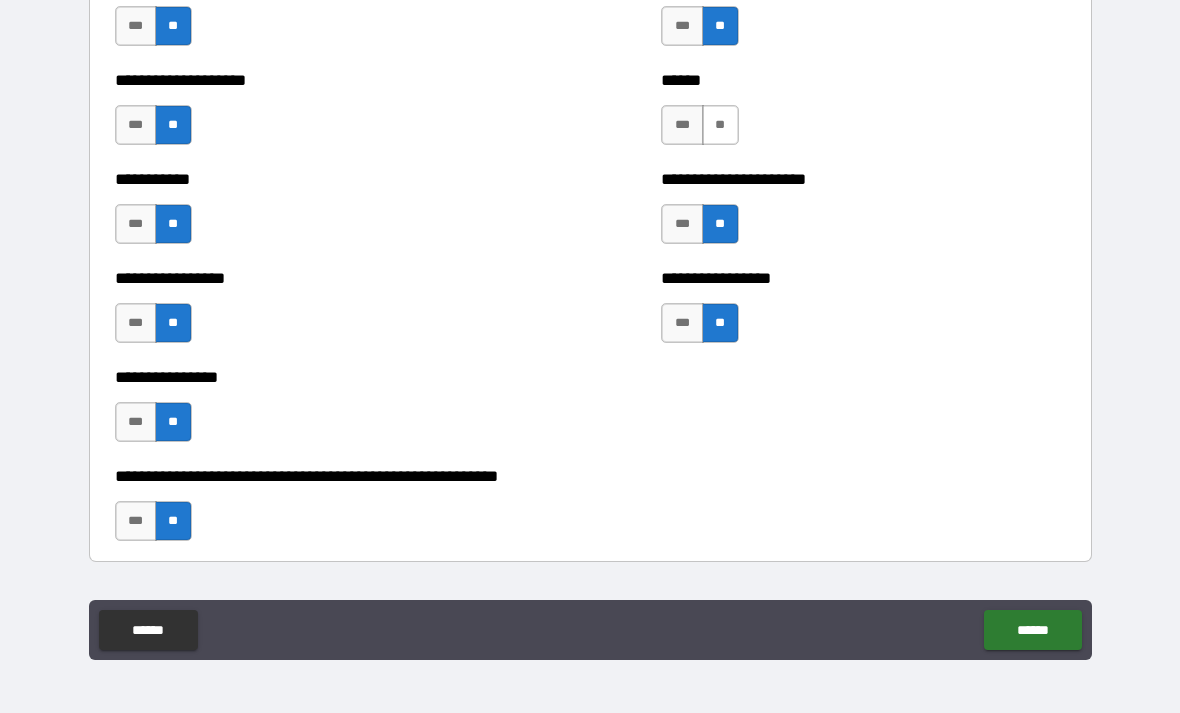 click on "**" at bounding box center [720, 125] 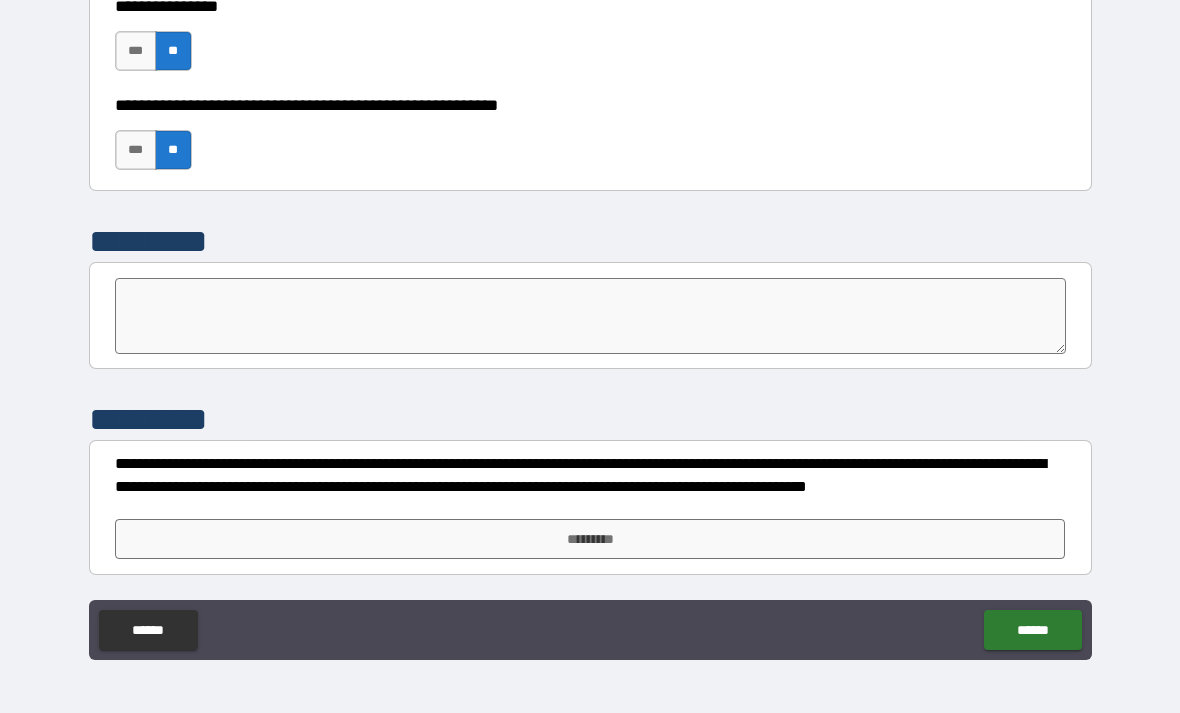 scroll, scrollTop: 6176, scrollLeft: 0, axis: vertical 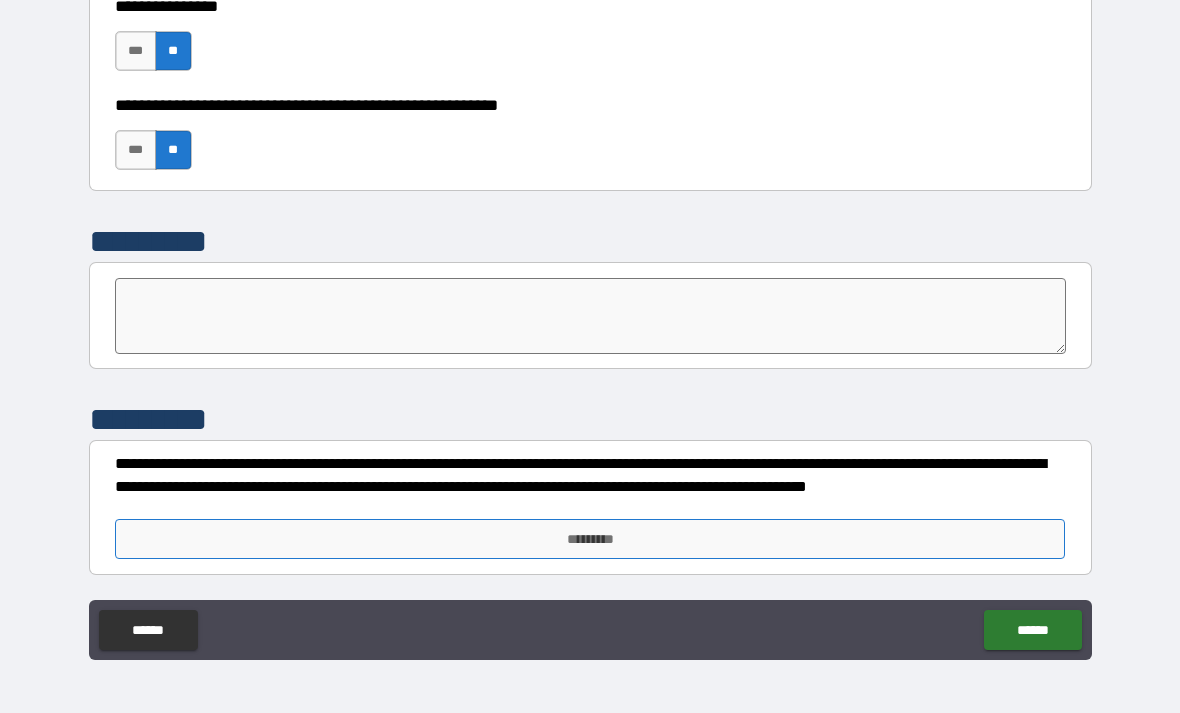 click on "*********" at bounding box center (590, 539) 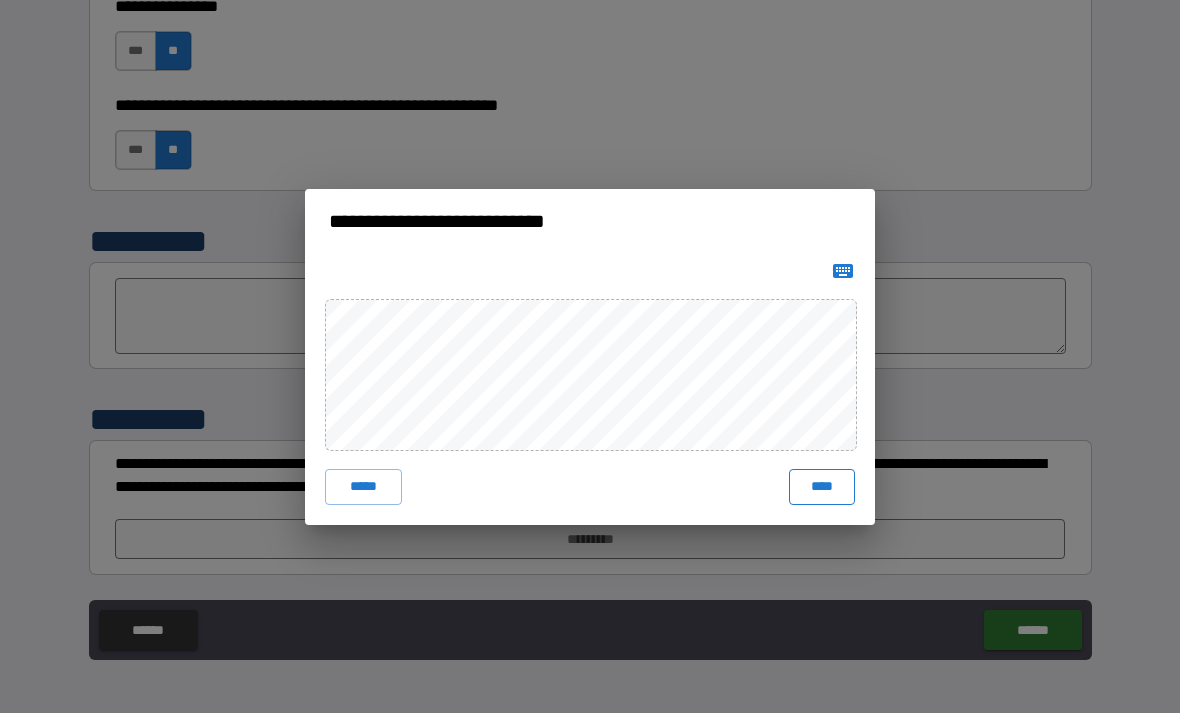click on "****" at bounding box center [822, 487] 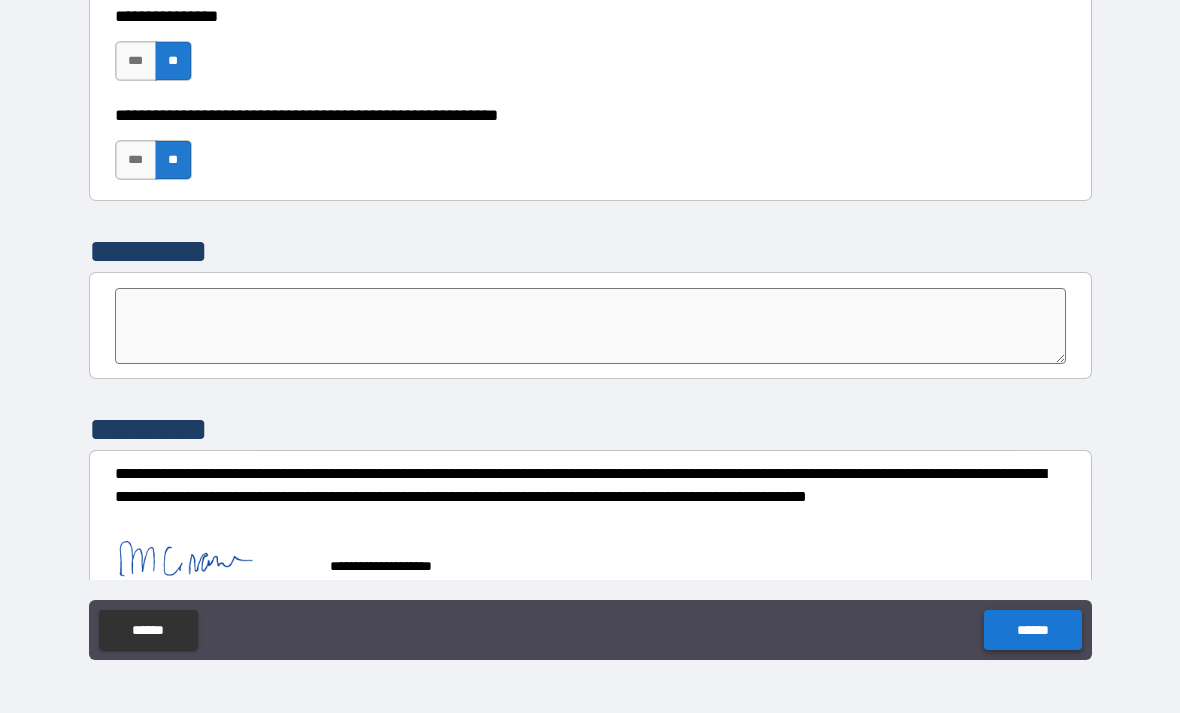 click on "******" at bounding box center [1032, 630] 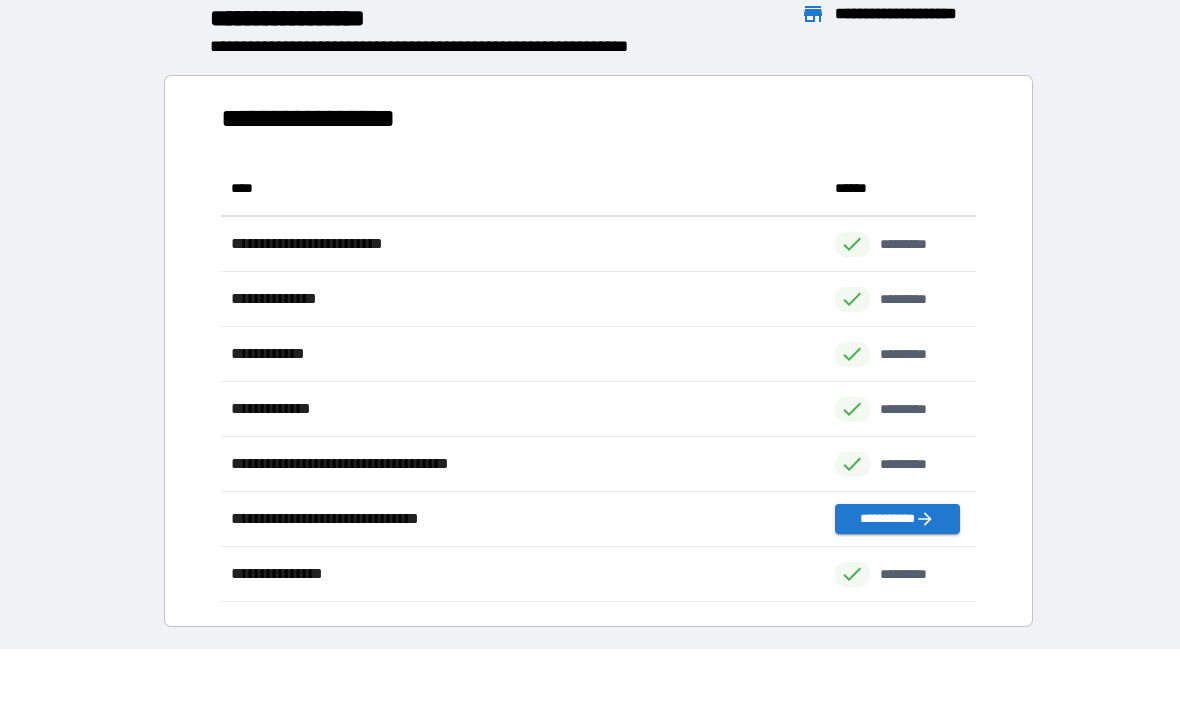 scroll, scrollTop: 441, scrollLeft: 755, axis: both 